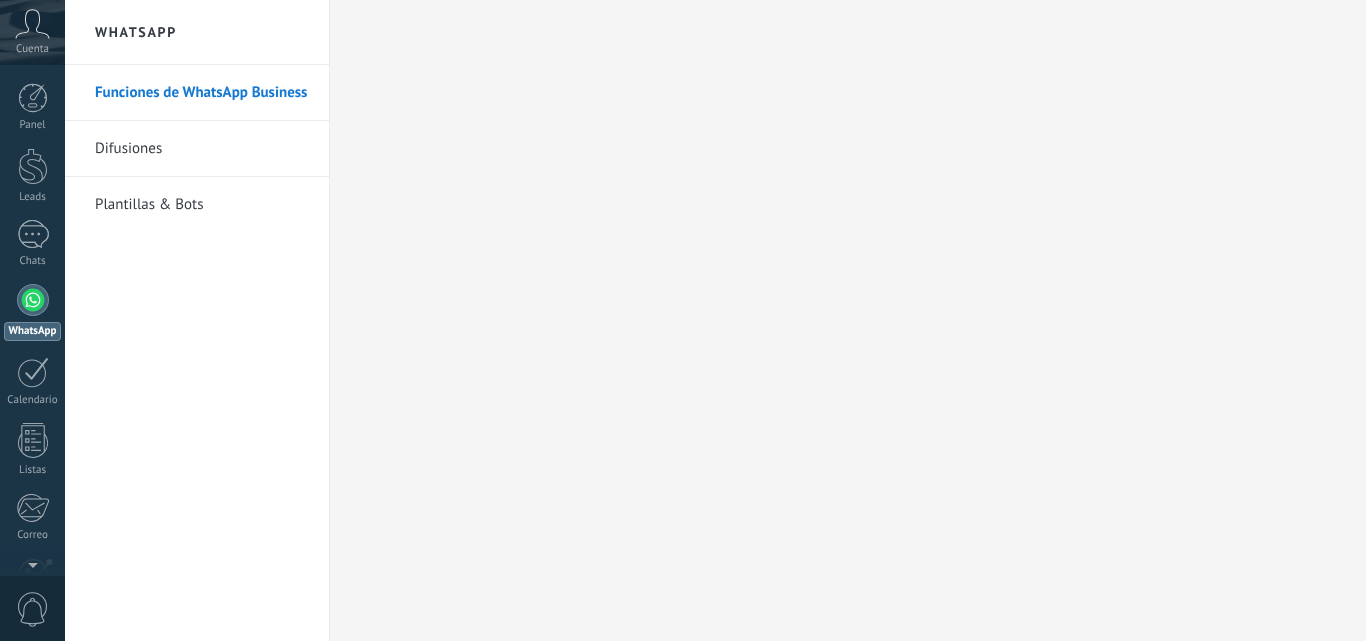 scroll, scrollTop: 0, scrollLeft: 0, axis: both 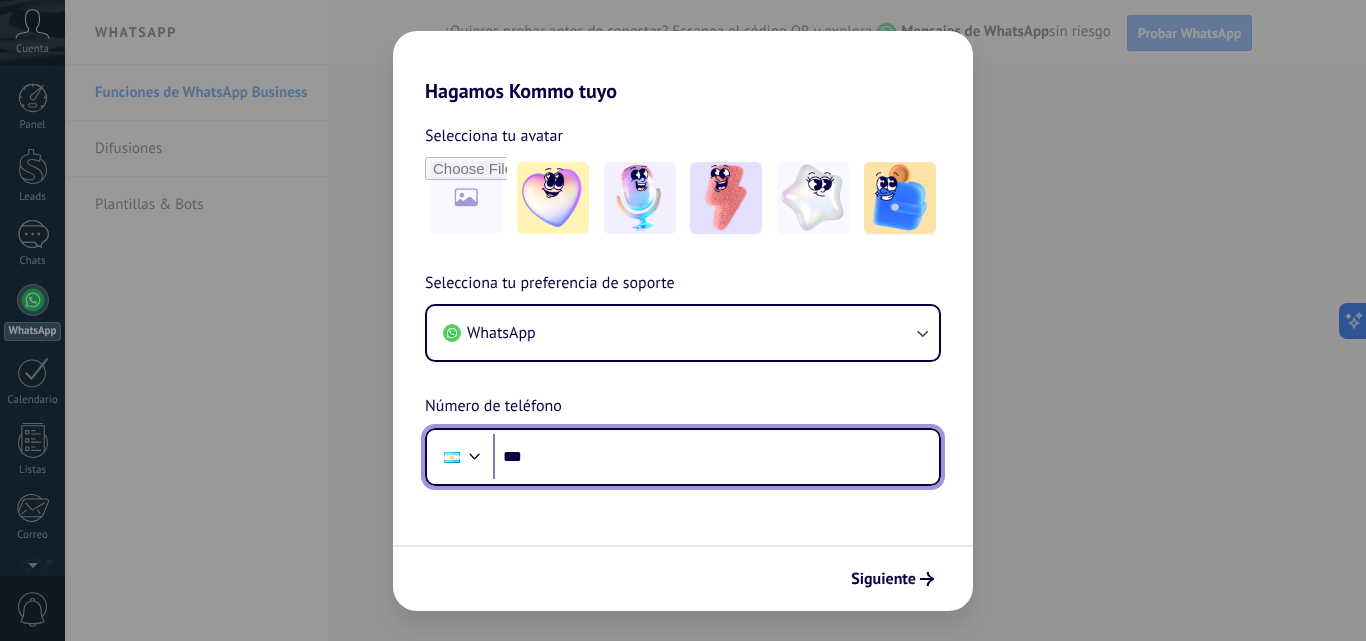 click on "***" at bounding box center (716, 457) 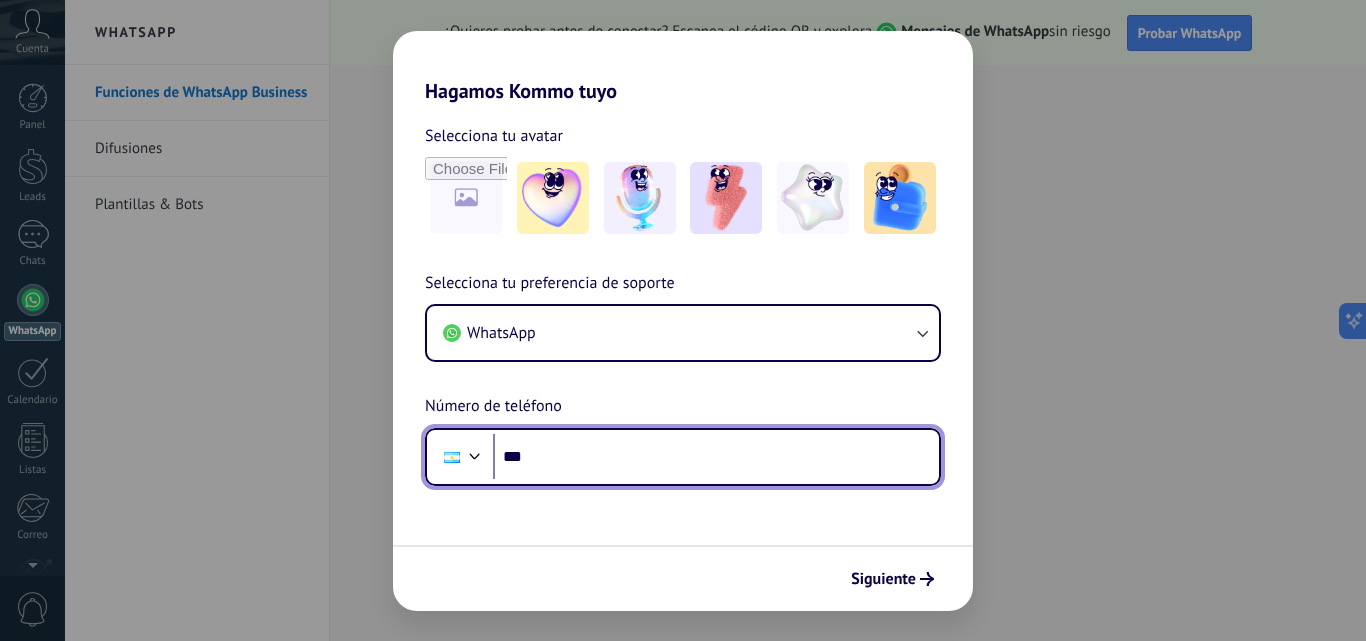 click on "***" at bounding box center (716, 457) 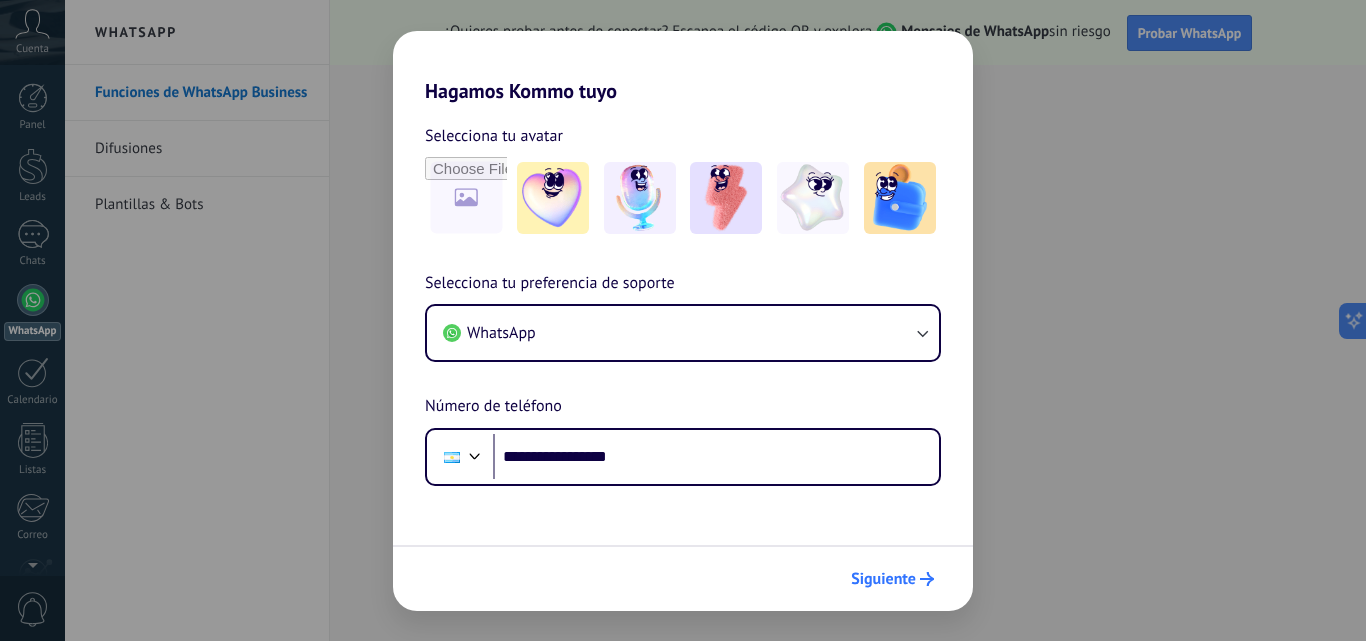 click on "Siguiente" at bounding box center [883, 579] 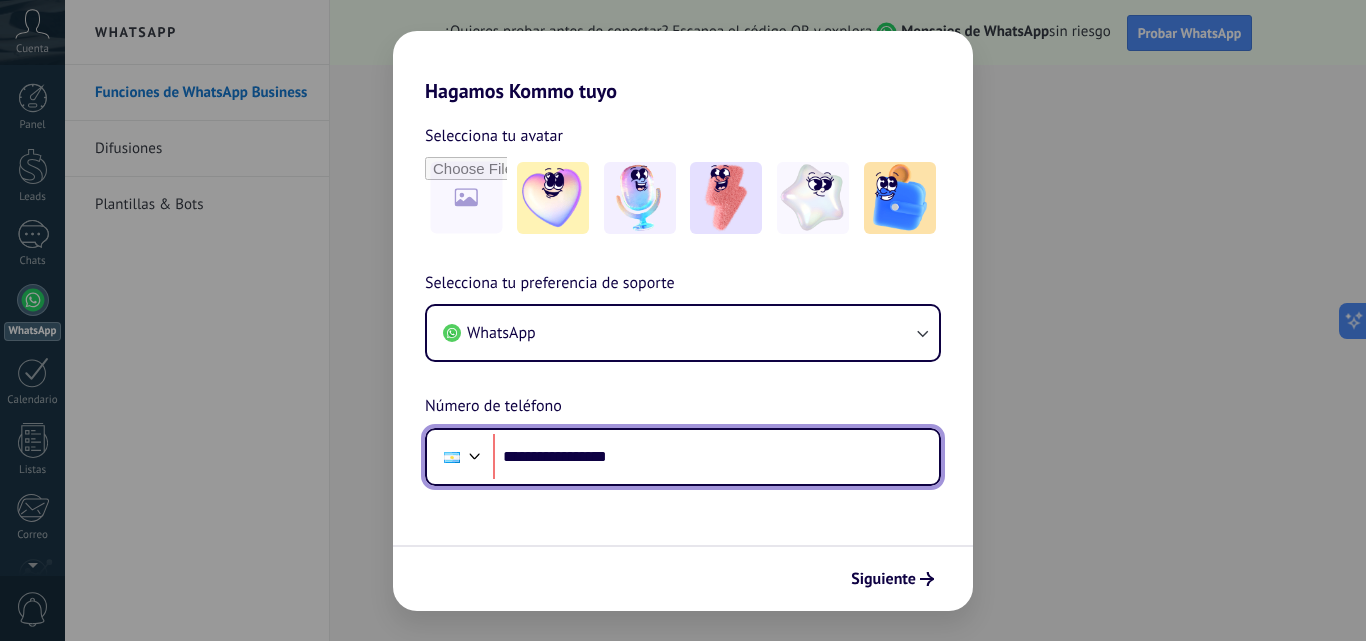 scroll, scrollTop: 0, scrollLeft: 0, axis: both 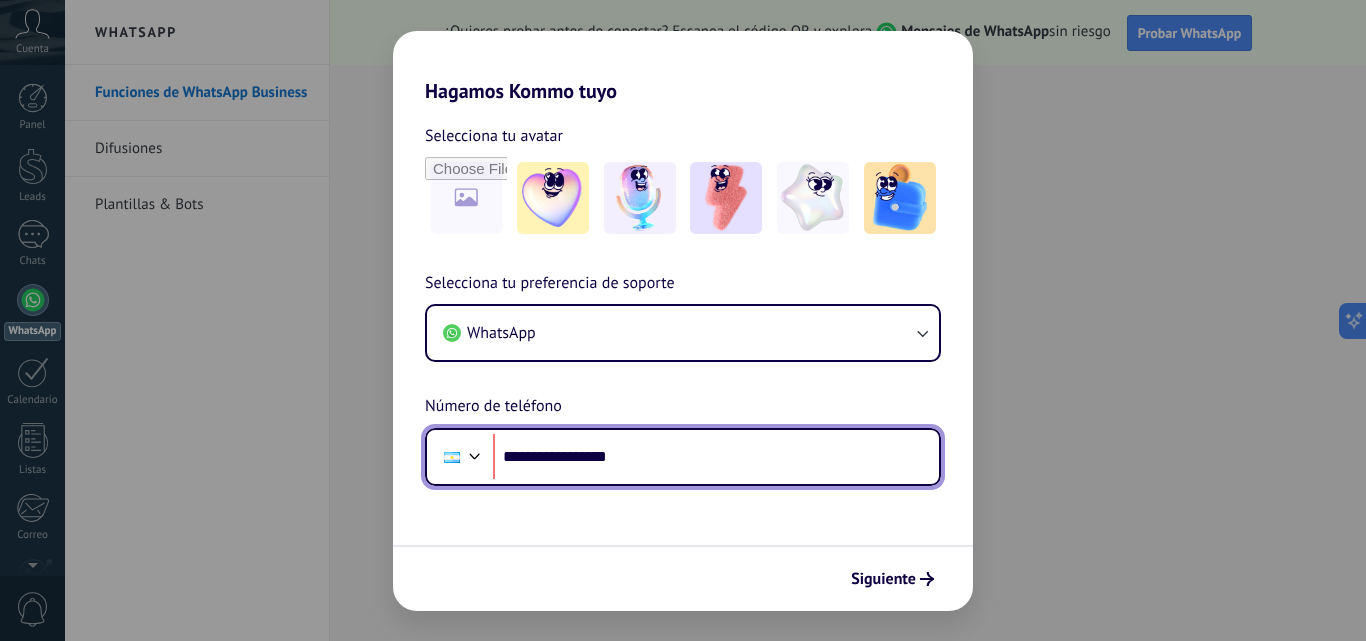 click on "**********" at bounding box center (716, 457) 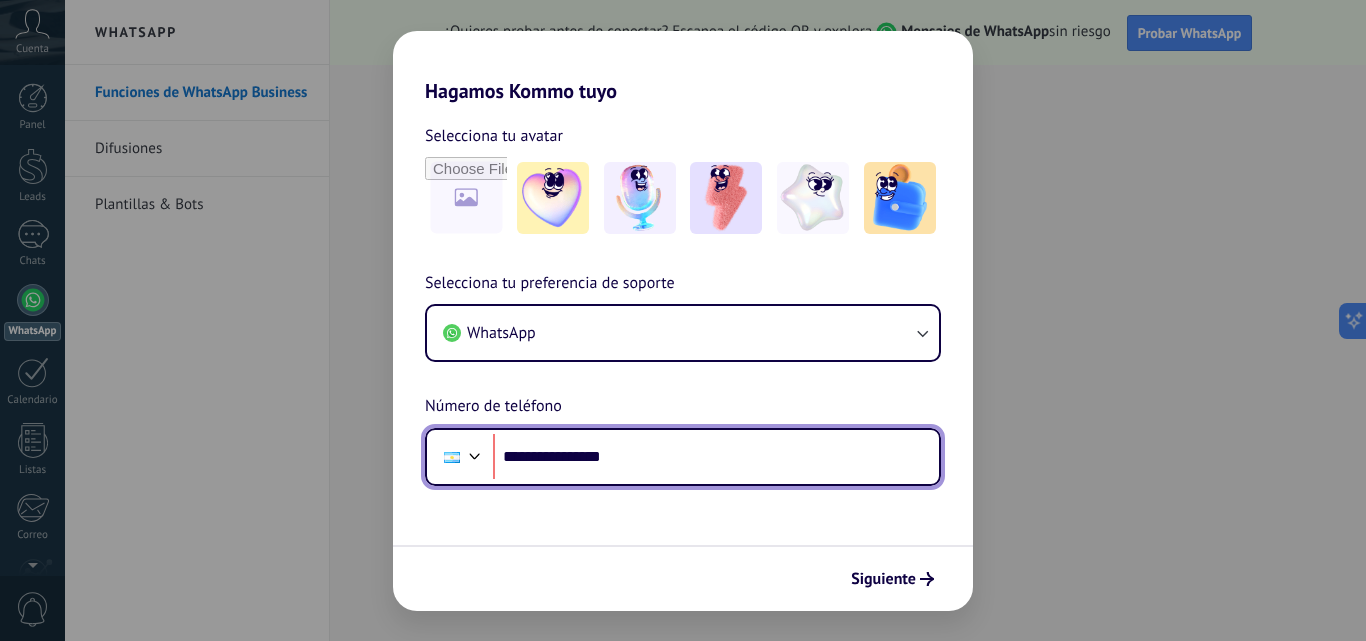 click on "**********" at bounding box center [716, 457] 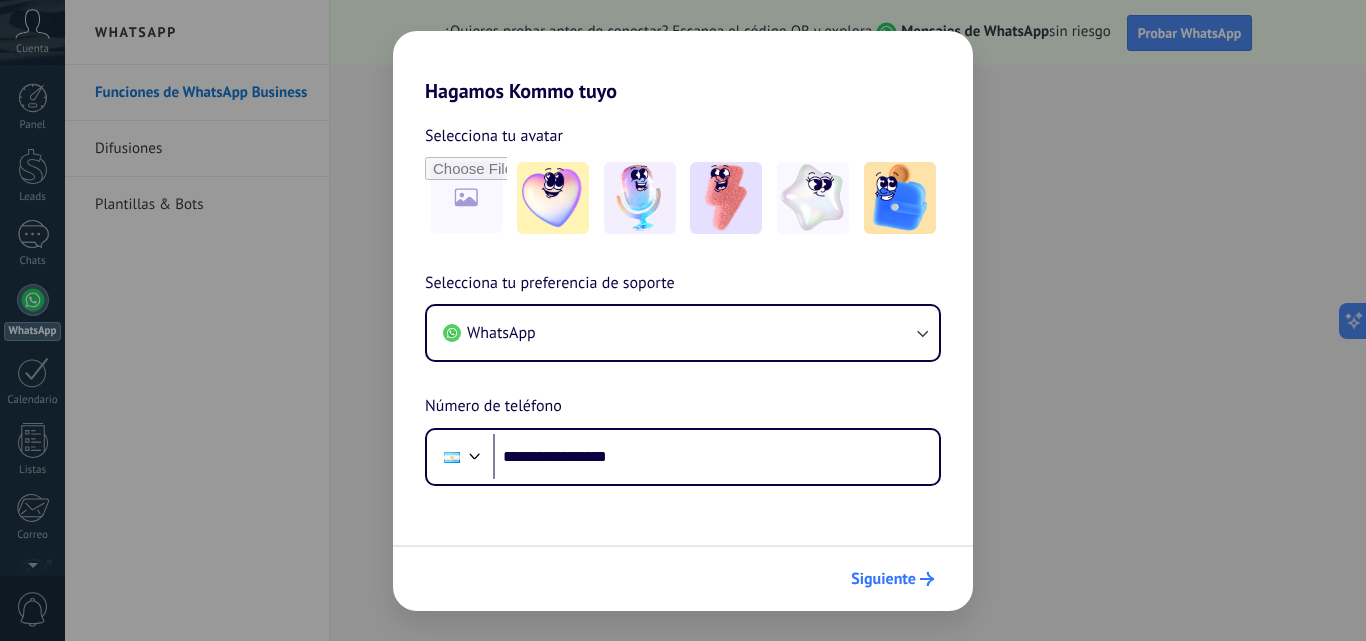 click on "Siguiente" at bounding box center [883, 579] 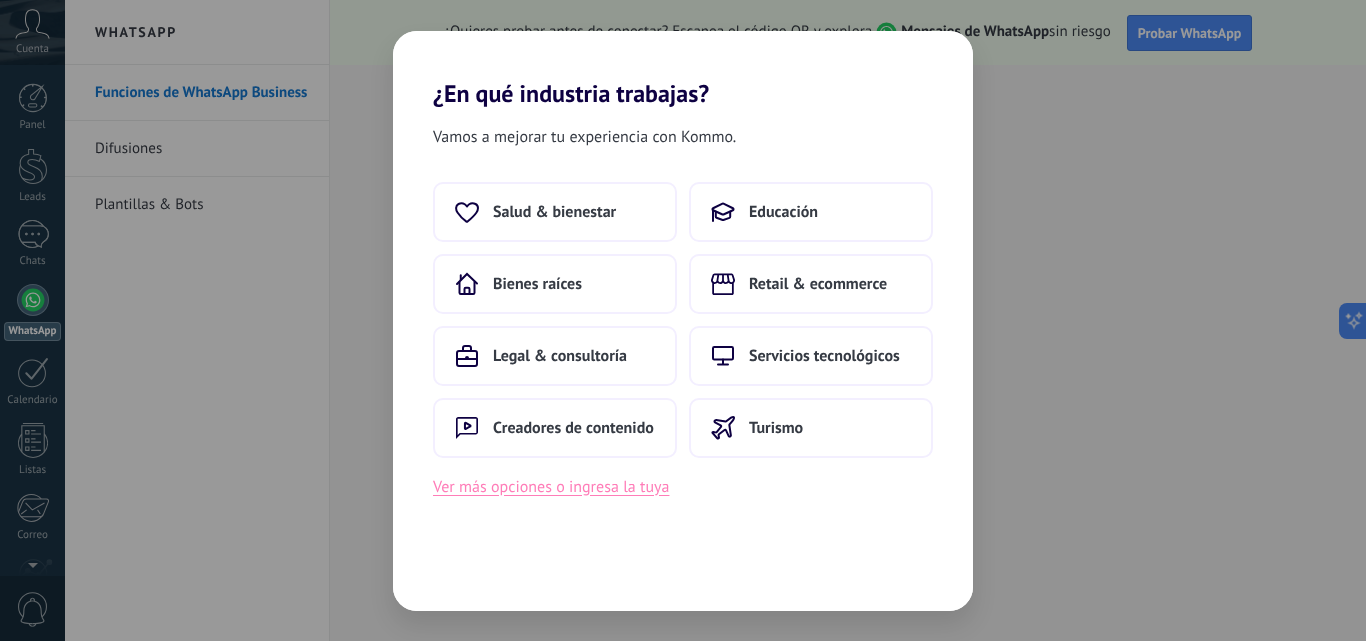 click on "Ver más opciones o ingresa la tuya" at bounding box center (551, 487) 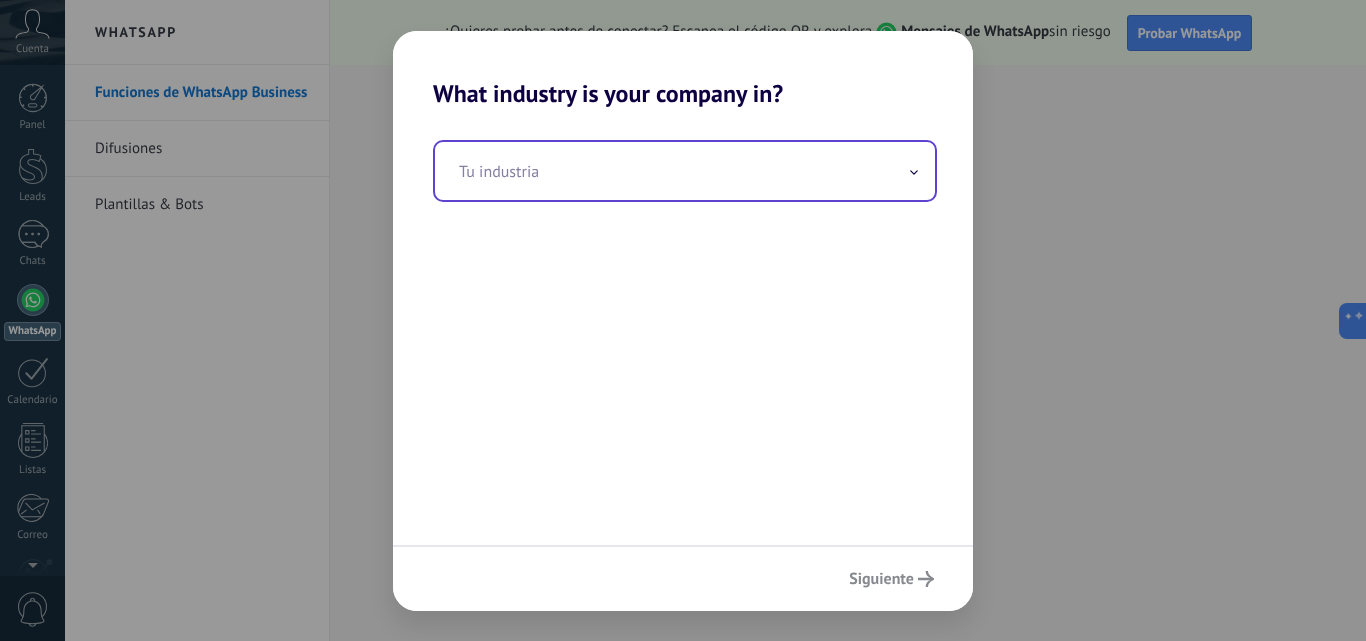 click at bounding box center [685, 171] 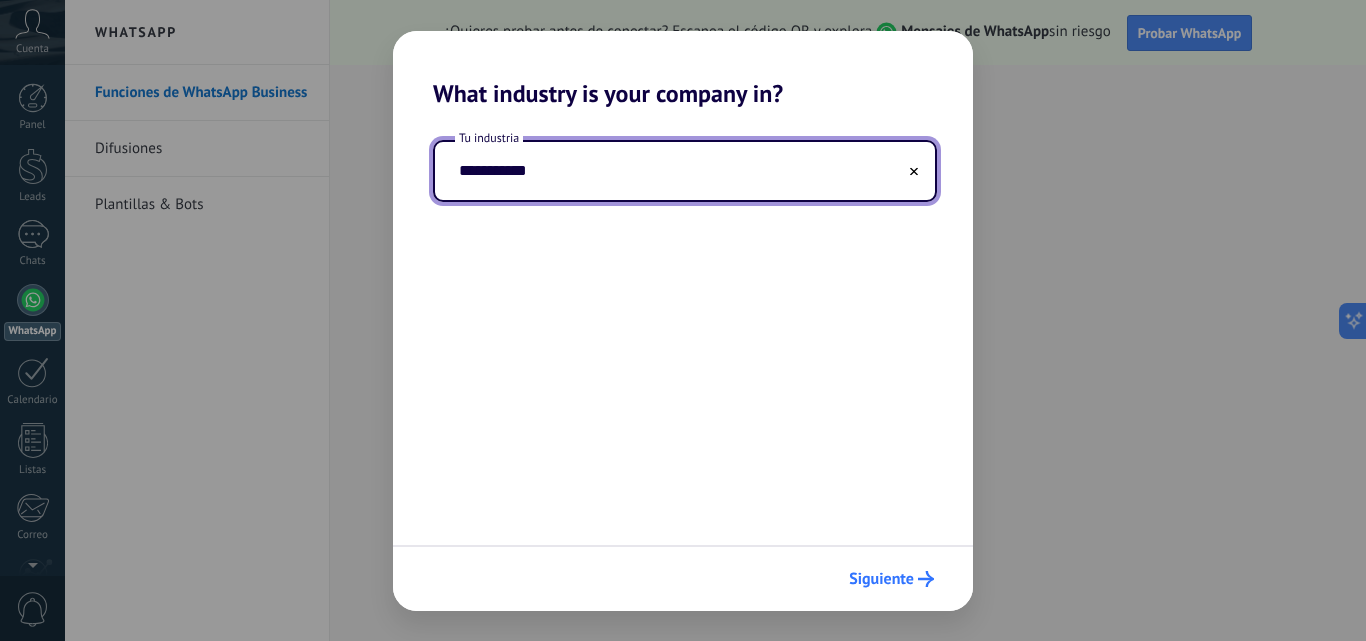 type on "**********" 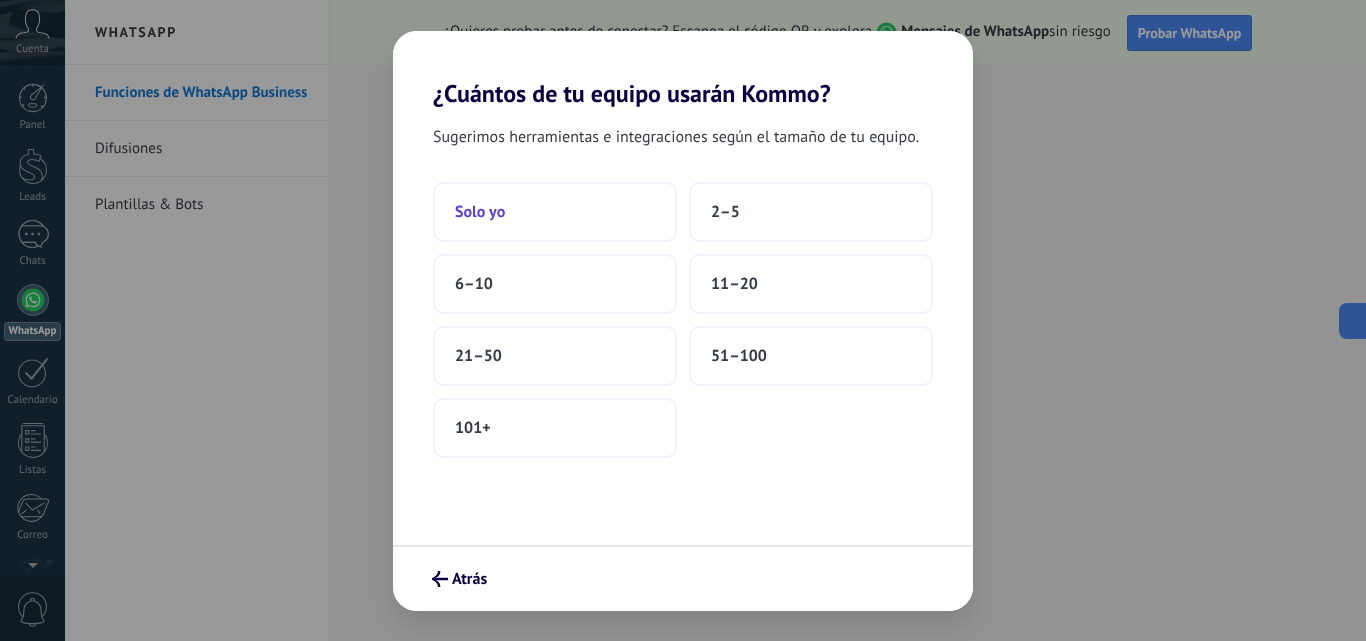 click on "Solo yo" at bounding box center [555, 212] 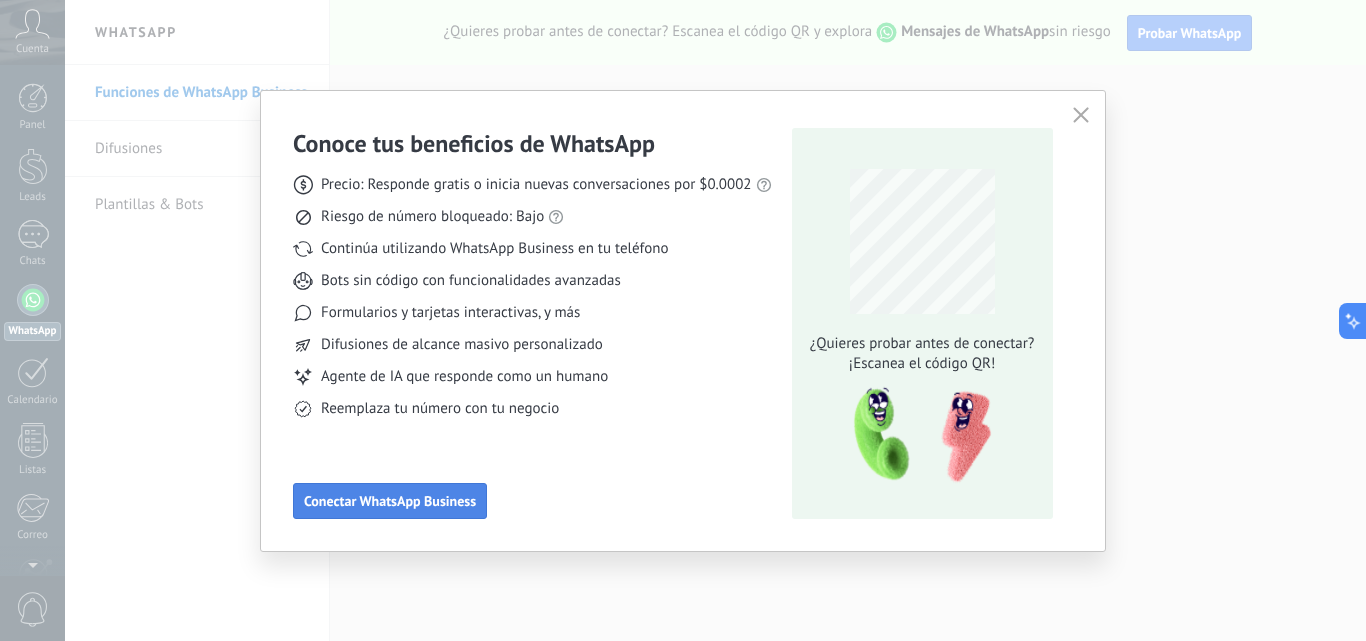 click on "Conectar WhatsApp Business" at bounding box center [390, 501] 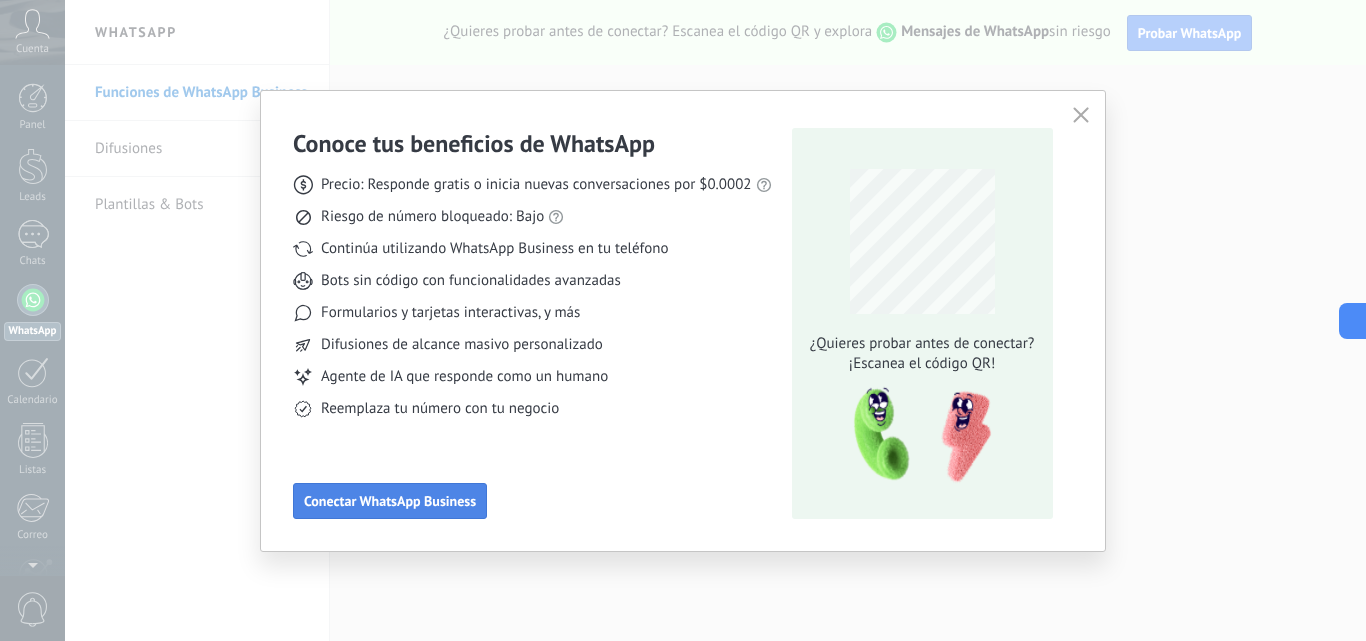 click on ".abccls-1,.abccls-2{fill-rule:evenodd}.abccls-2{fill:#fff} .abfcls-1{fill:none}.abfcls-2{fill:#fff} .abncls-1{isolation:isolate}.abncls-2{opacity:.06}.abncls-2,.abncls-3,.abncls-6{mix-blend-mode:multiply}.abncls-3{opacity:.15}.abncls-4,.abncls-8{fill:#fff}.abncls-5{fill:url(#abnlinear-gradient)}.abncls-6{opacity:.04}.abncls-7{fill:url(#abnlinear-gradient-2)}.abncls-8{fill-rule:evenodd} .abqst0{fill:#ffa200} .abwcls-1{fill:#252525} .cls-1{isolation:isolate} .acicls-1{fill:none} .aclcls-1{fill:#232323} .acnst0{display:none} .addcls-1,.addcls-2{fill:none;stroke-miterlimit:10}.addcls-1{stroke:#dfe0e5}.addcls-2{stroke:#a1a7ab} .adecls-1,.adecls-2{fill:none;stroke-miterlimit:10}.adecls-1{stroke:#dfe0e5}.adecls-2{stroke:#a1a7ab} .adqcls-1{fill:#8591a5;fill-rule:evenodd} .aeccls-1{fill:#5c9f37} .aeecls-1{fill:#f86161} .aejcls-1{fill:#8591a5;fill-rule:evenodd} .aekcls-1{fill-rule:evenodd} .aelcls-1{fill-rule:evenodd;fill:currentColor} .aemcls-1{fill-rule:evenodd;fill:currentColor} .aencls-2{fill:#f86161;opacity:.3}" at bounding box center (683, 320) 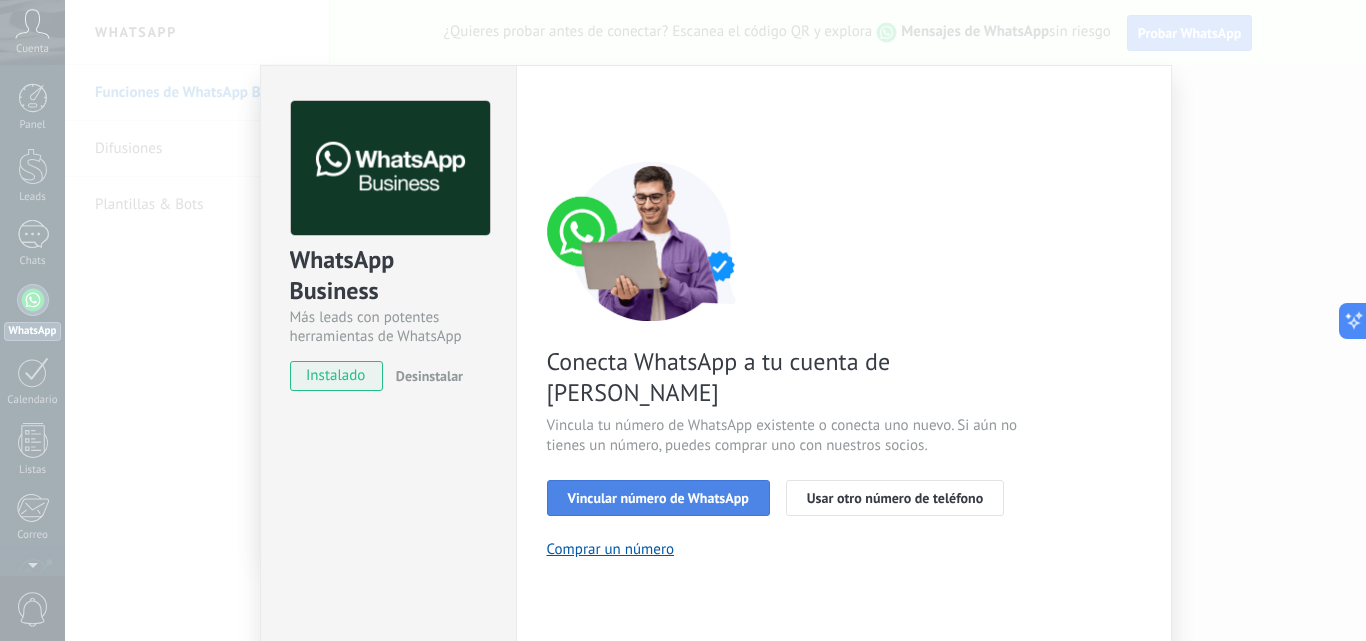 click on "Vincular número de WhatsApp" at bounding box center [658, 498] 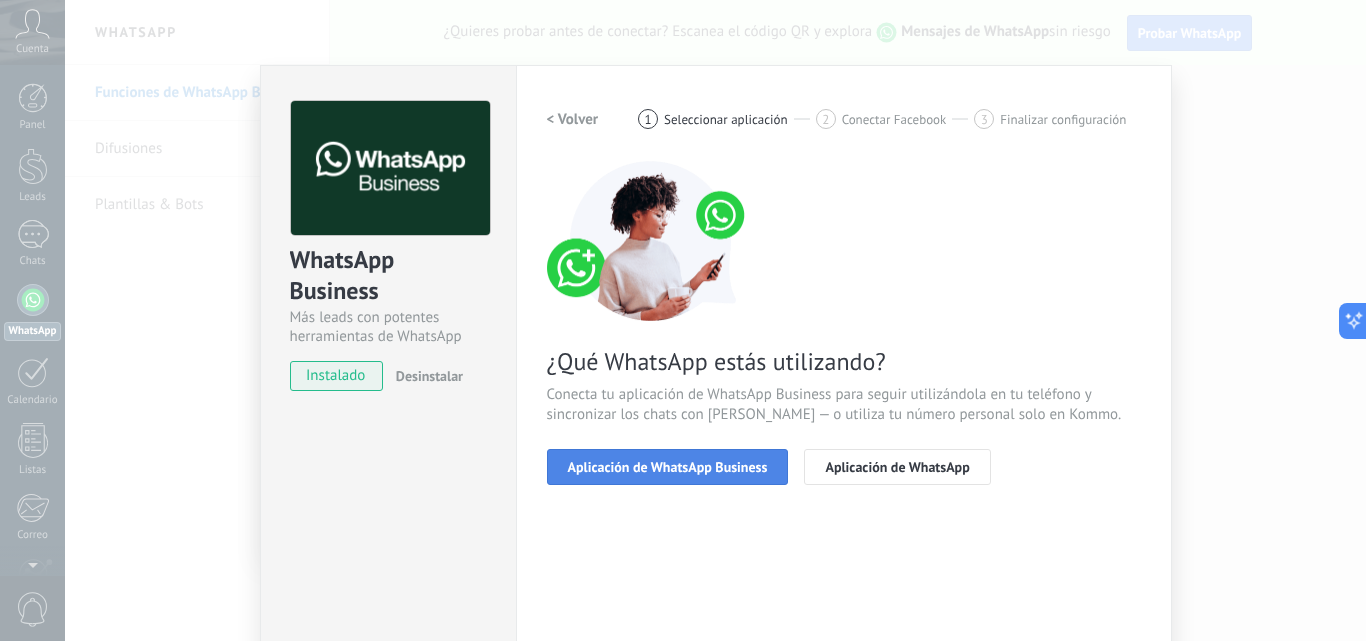 click on "Aplicación de WhatsApp Business" at bounding box center [668, 467] 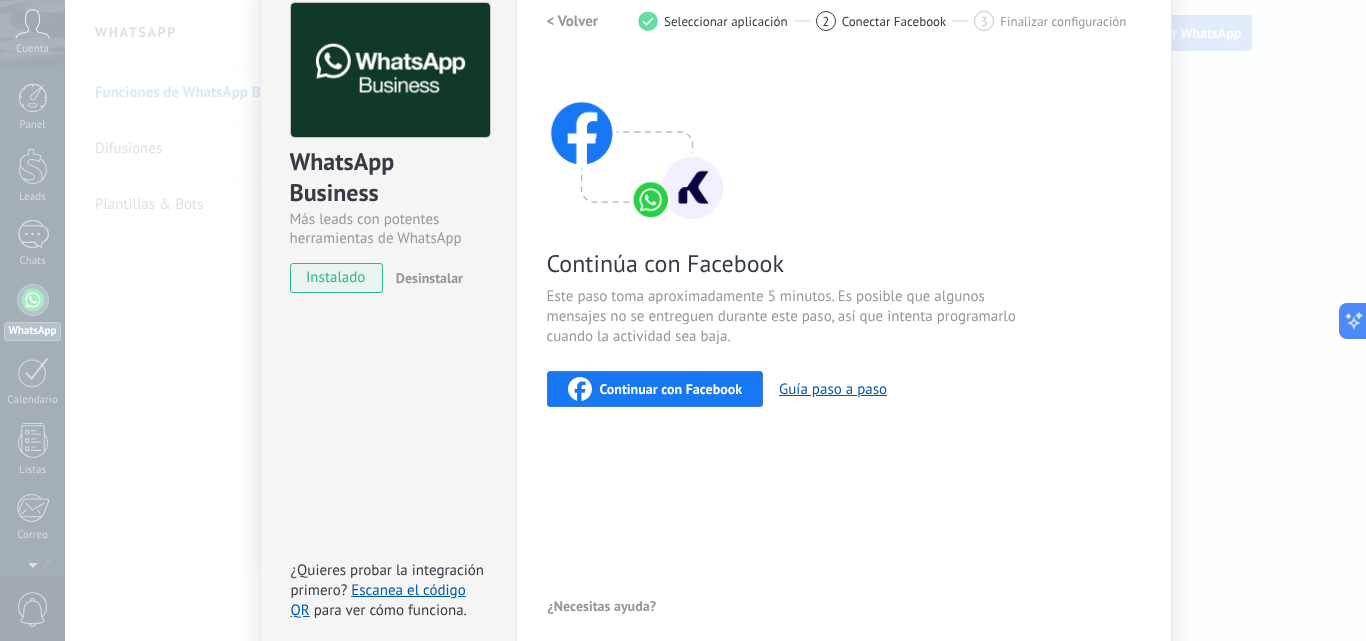 scroll, scrollTop: 0, scrollLeft: 0, axis: both 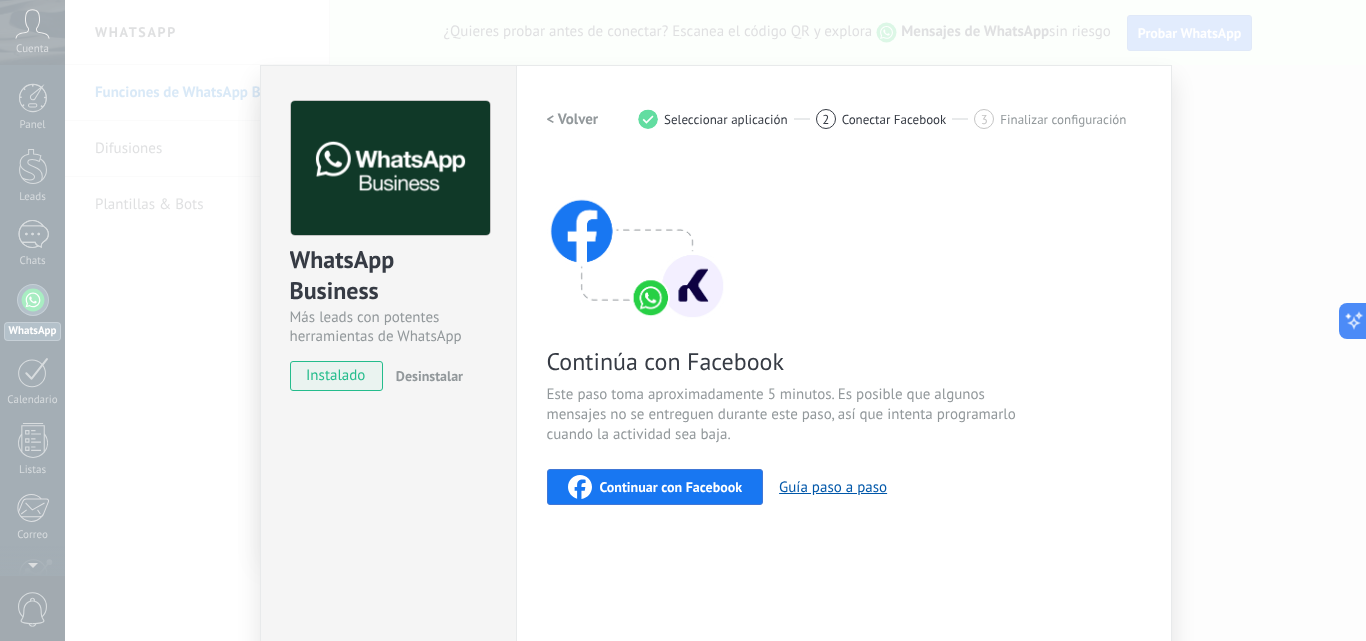 click on "Continuar con Facebook" at bounding box center (671, 487) 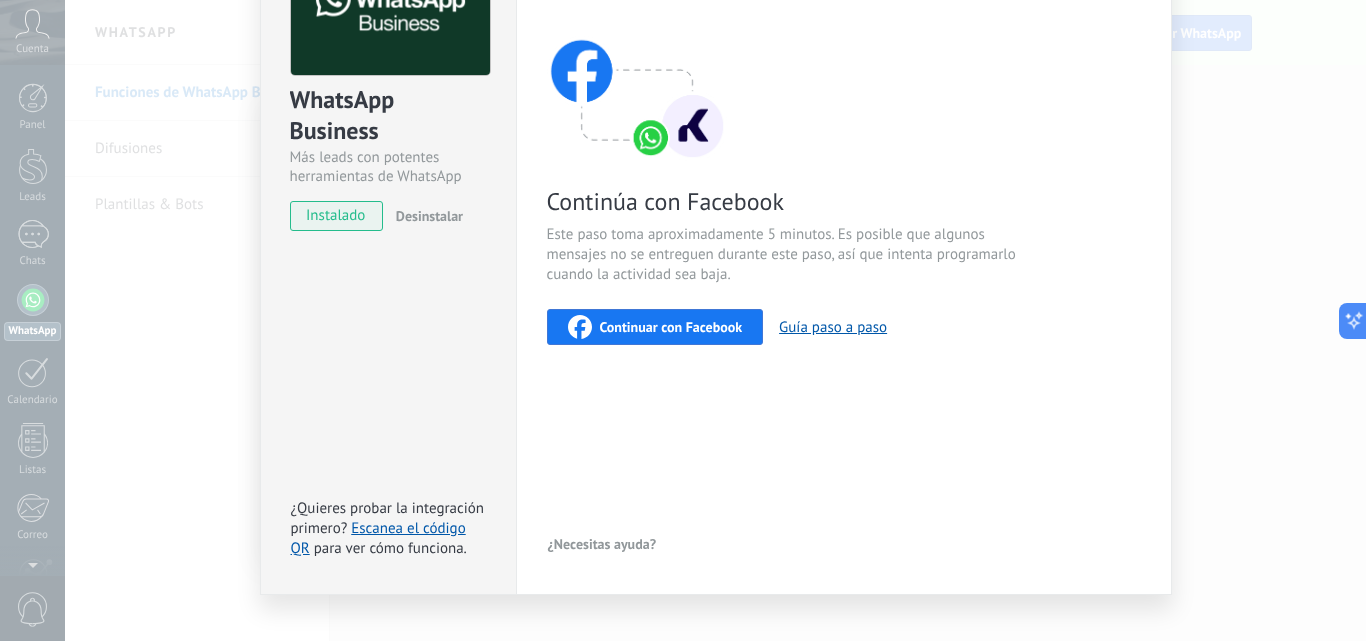 scroll, scrollTop: 189, scrollLeft: 0, axis: vertical 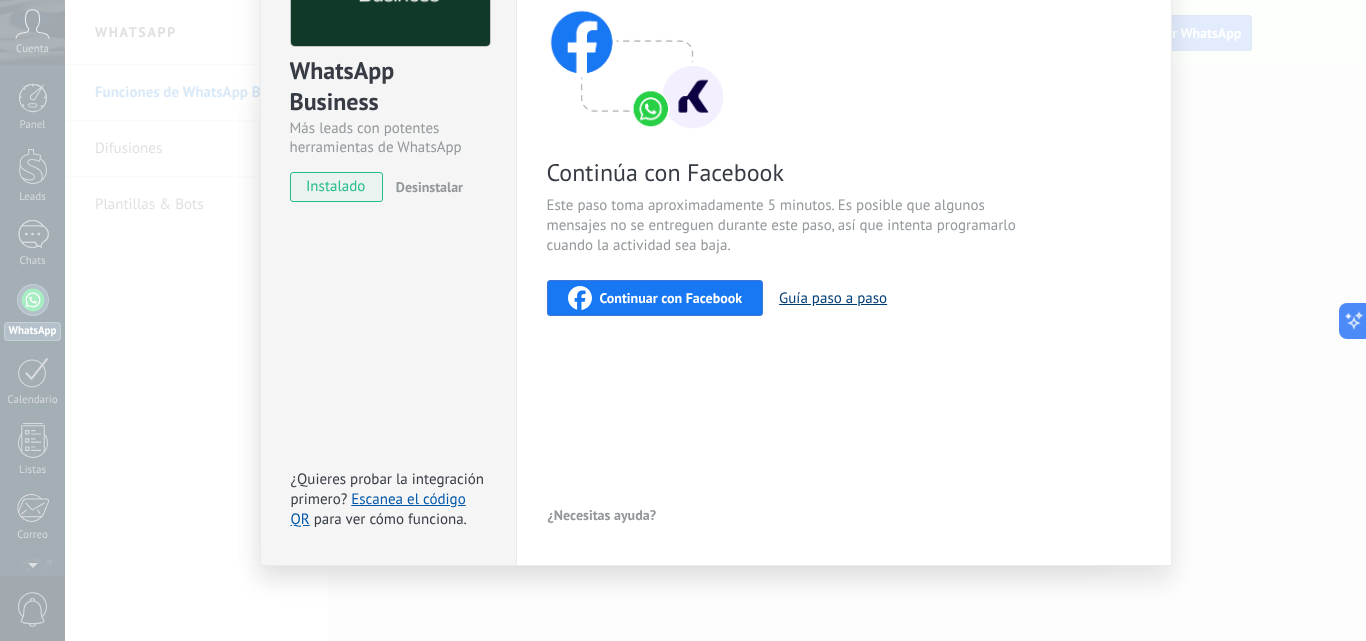 click on "Guía paso a paso" at bounding box center [833, 298] 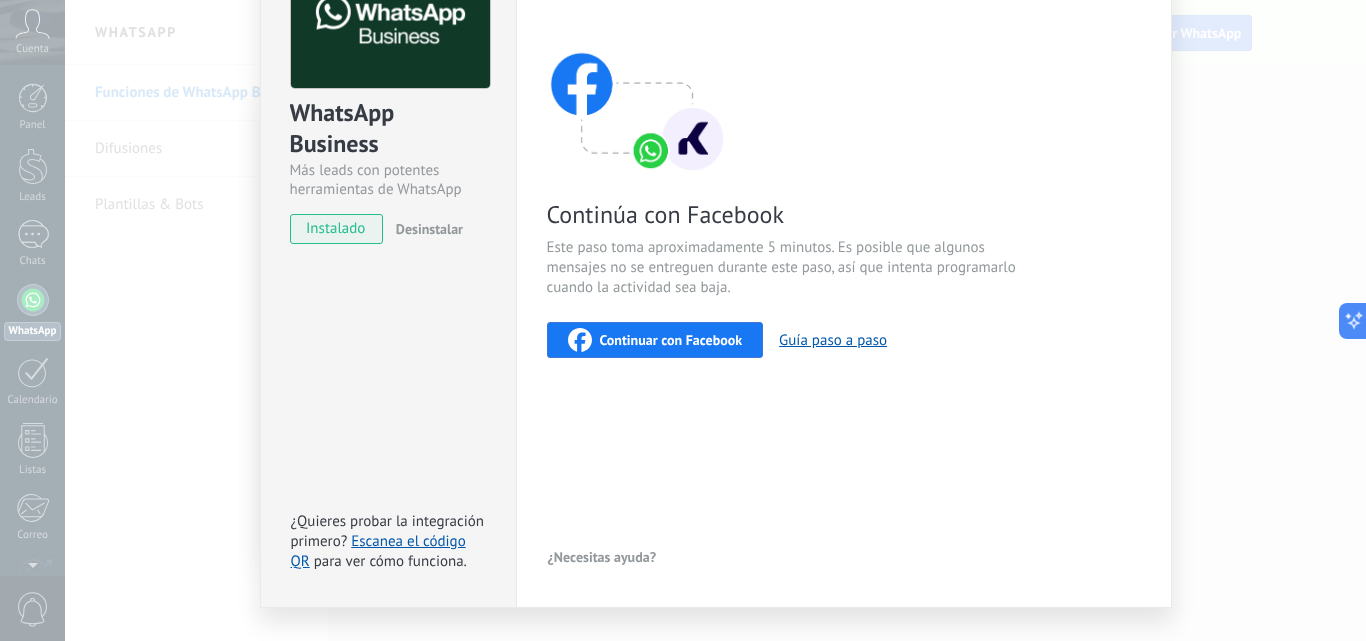 scroll, scrollTop: 189, scrollLeft: 0, axis: vertical 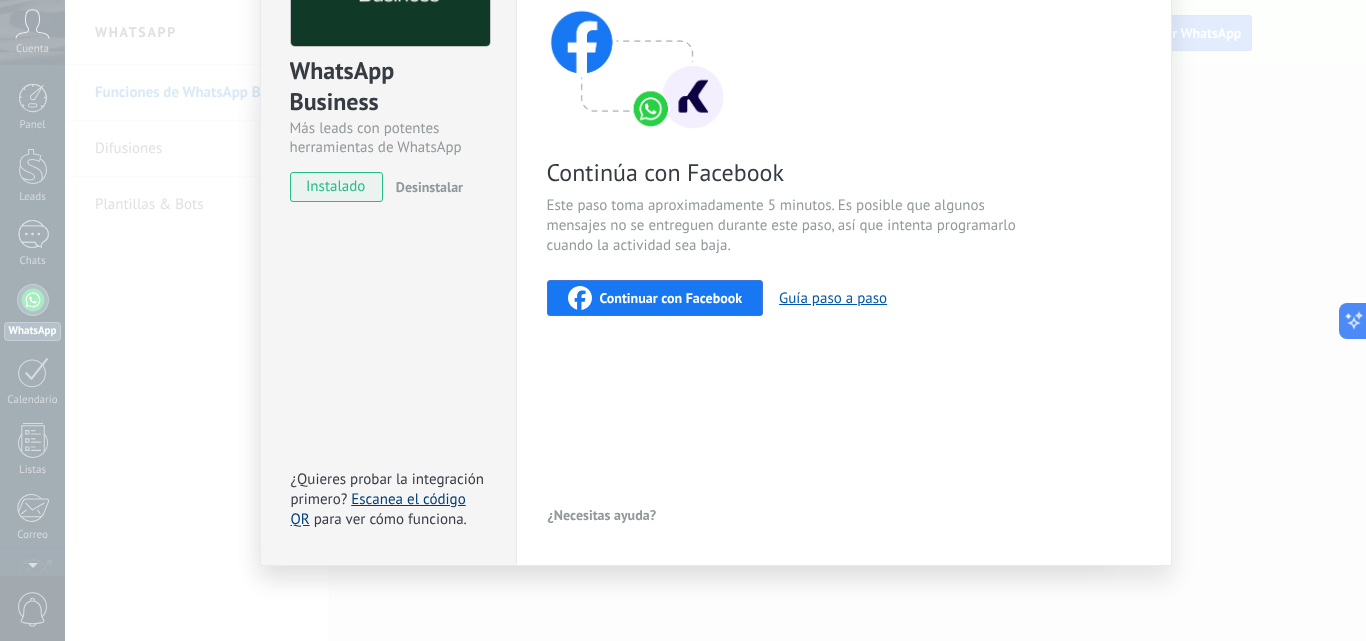 click on "Escanea el código QR" at bounding box center (378, 509) 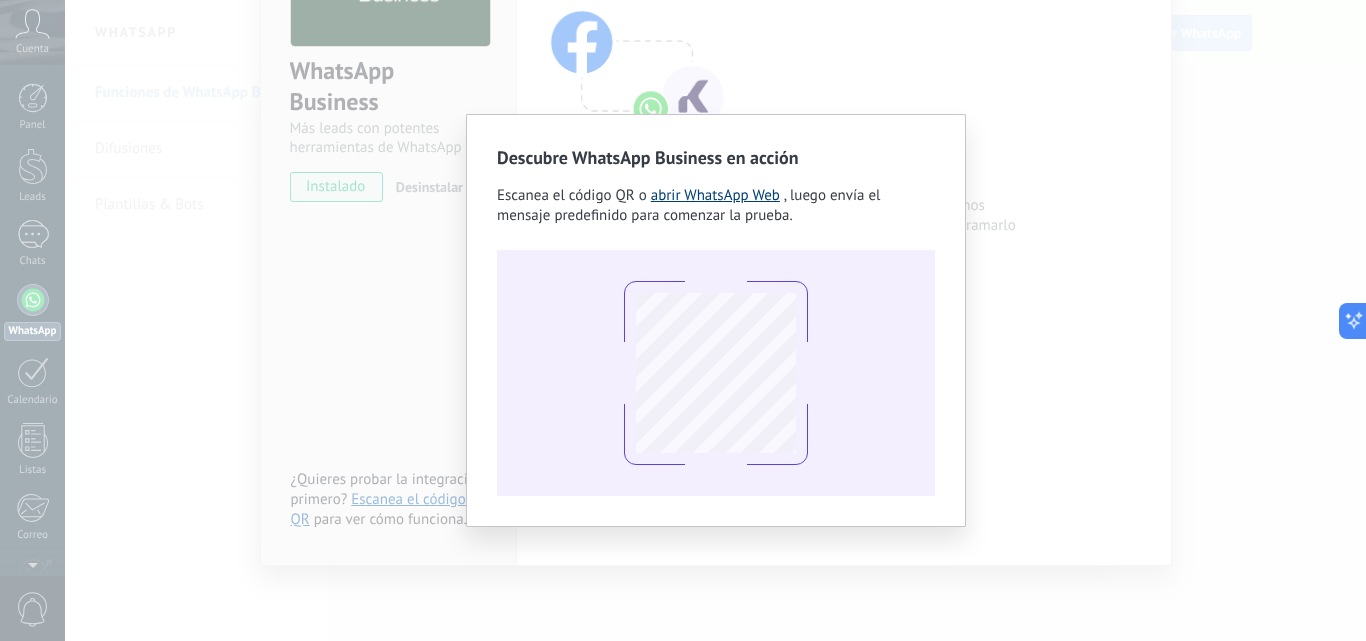 click on "abrir WhatsApp Web" at bounding box center [715, 195] 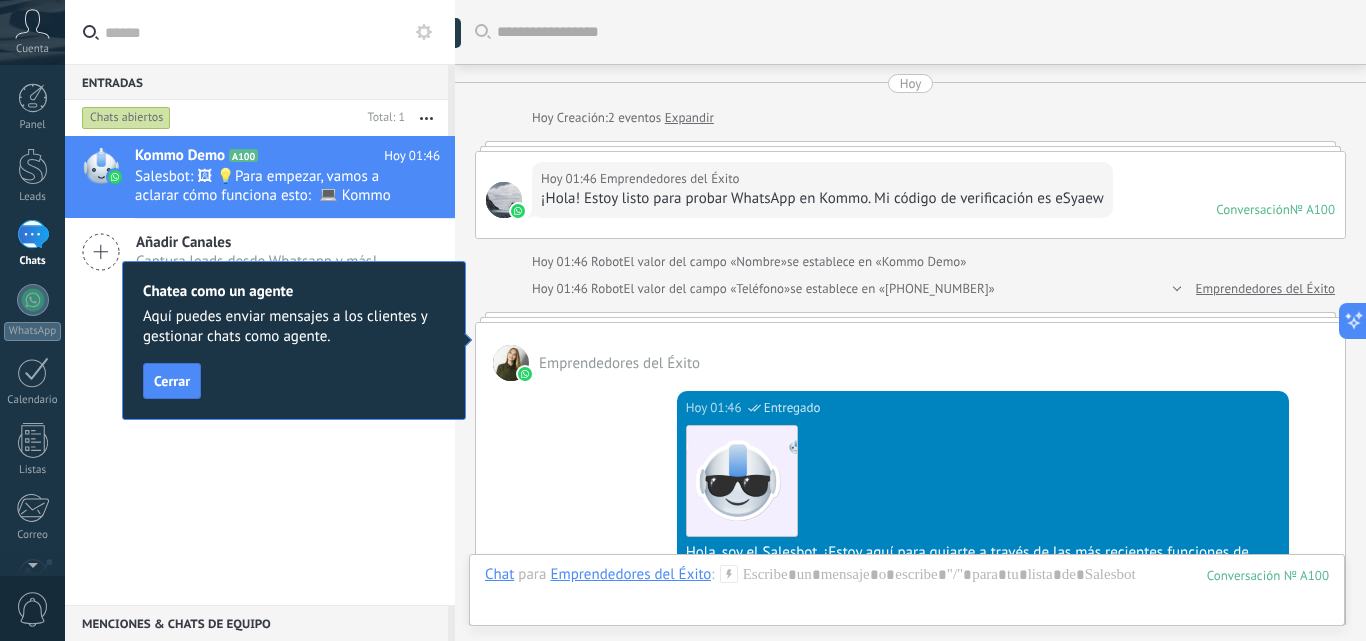 scroll, scrollTop: 848, scrollLeft: 0, axis: vertical 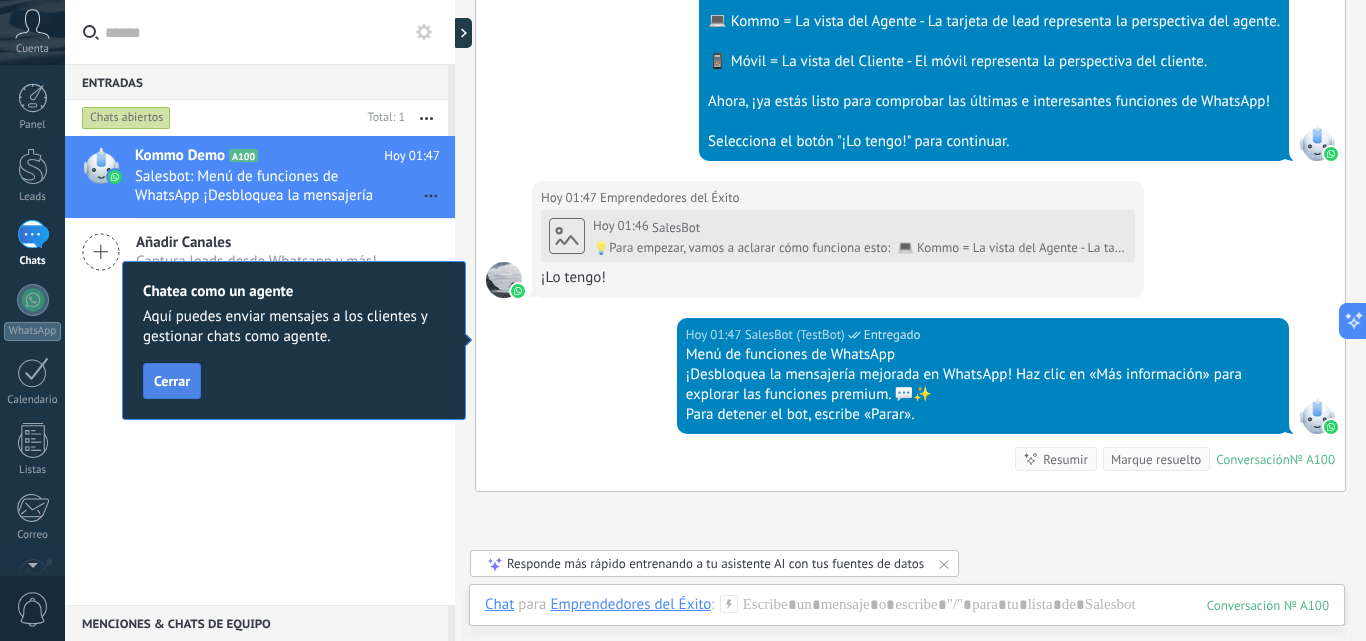 click on "Cerrar" at bounding box center [172, 381] 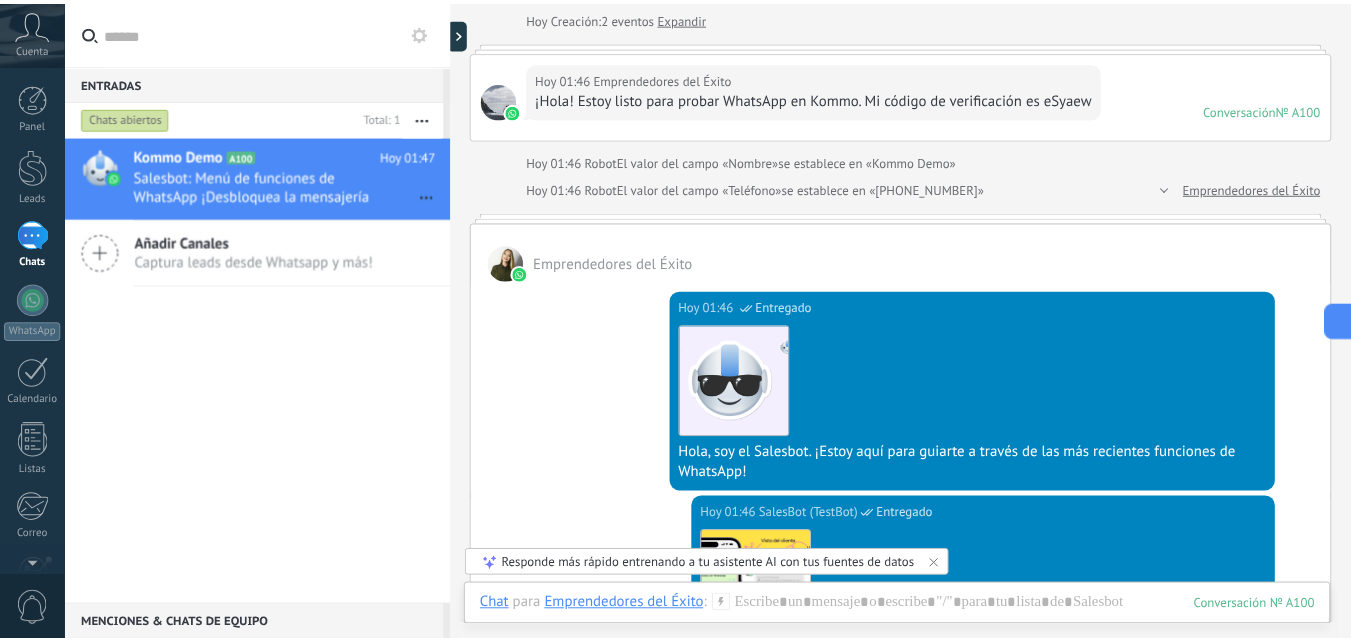 scroll, scrollTop: 0, scrollLeft: 0, axis: both 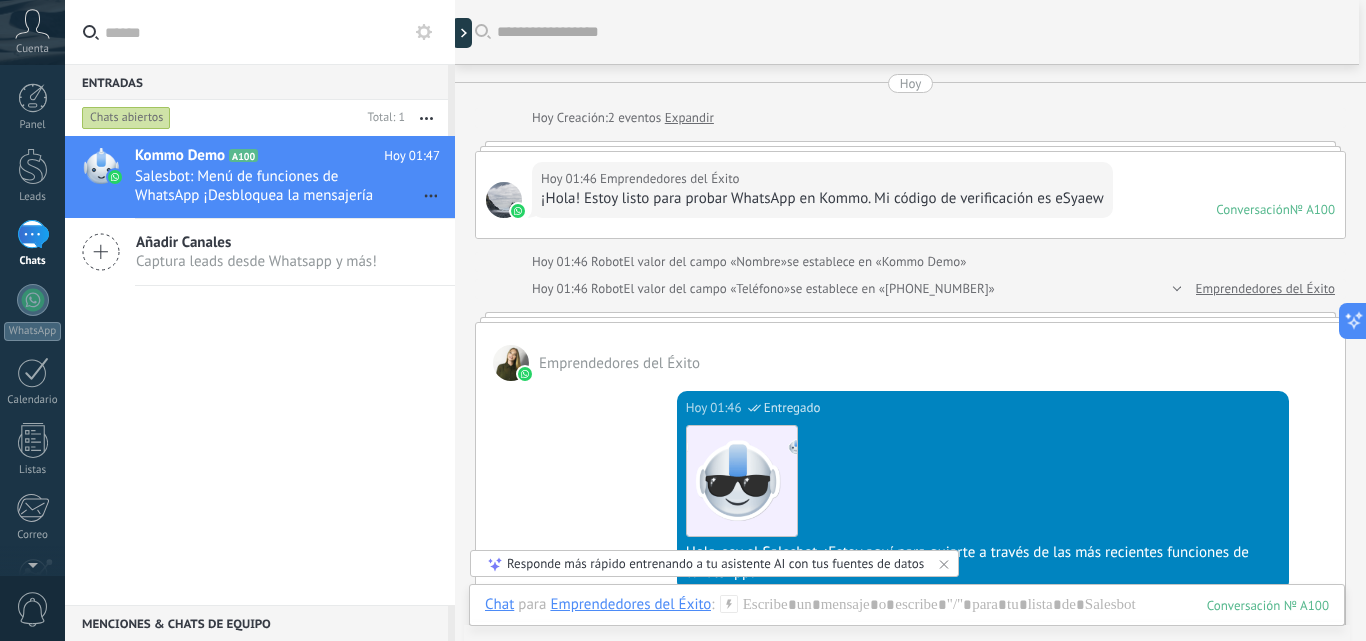 click on "1" at bounding box center (33, 234) 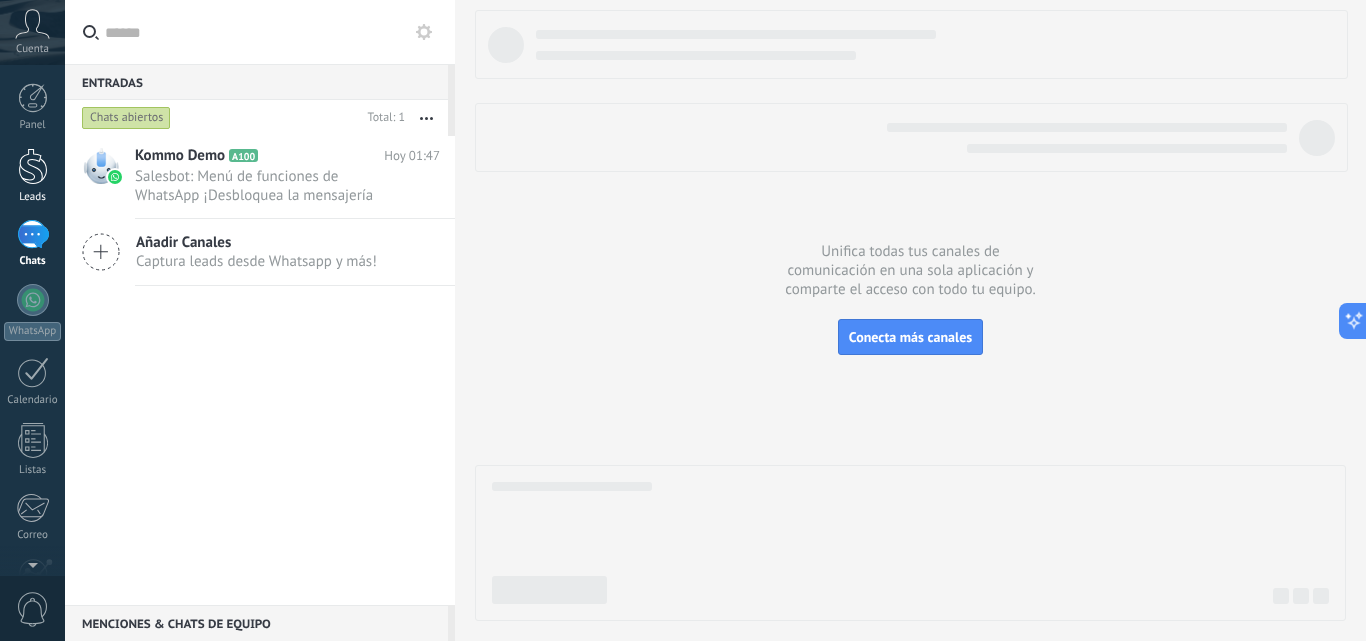 click at bounding box center (33, 166) 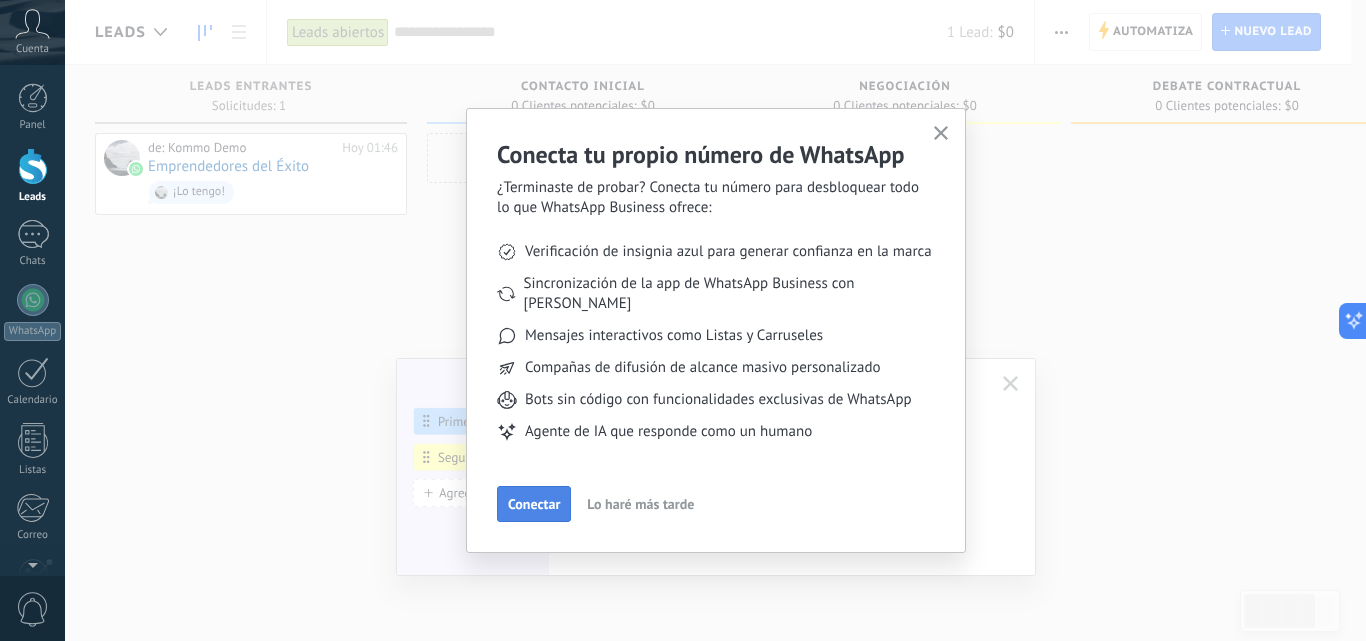 click on "Conectar" at bounding box center [534, 504] 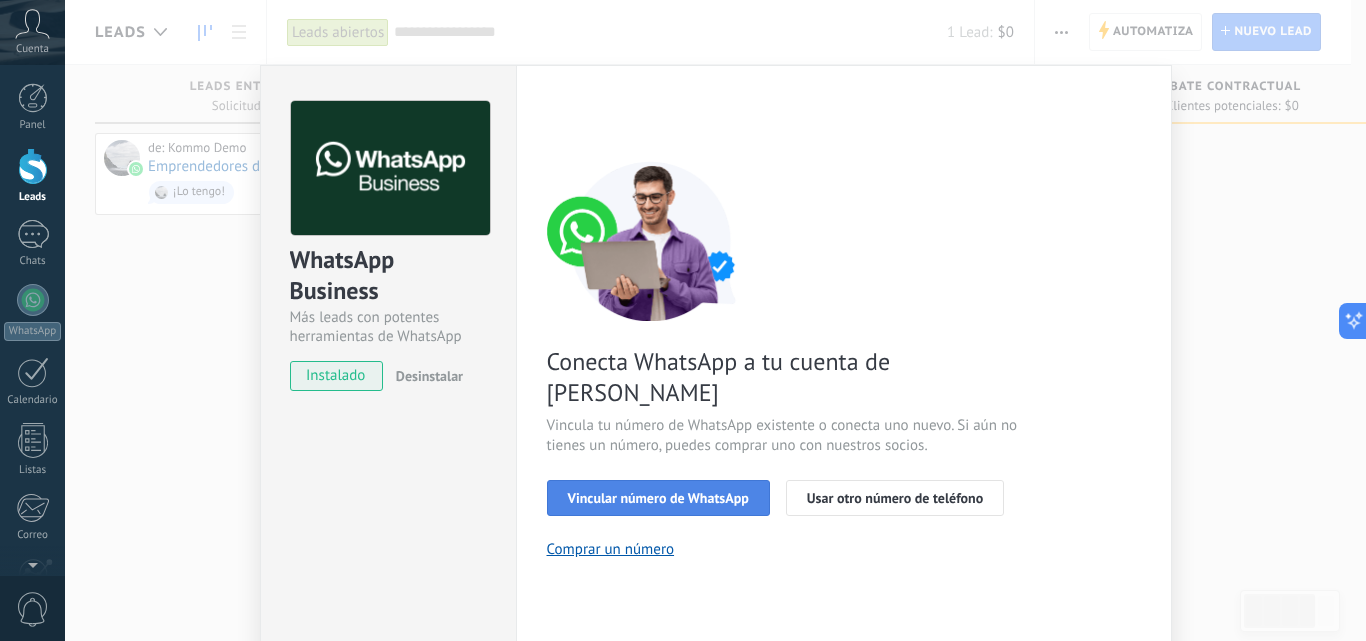 click on "Vincular número de WhatsApp" at bounding box center (658, 498) 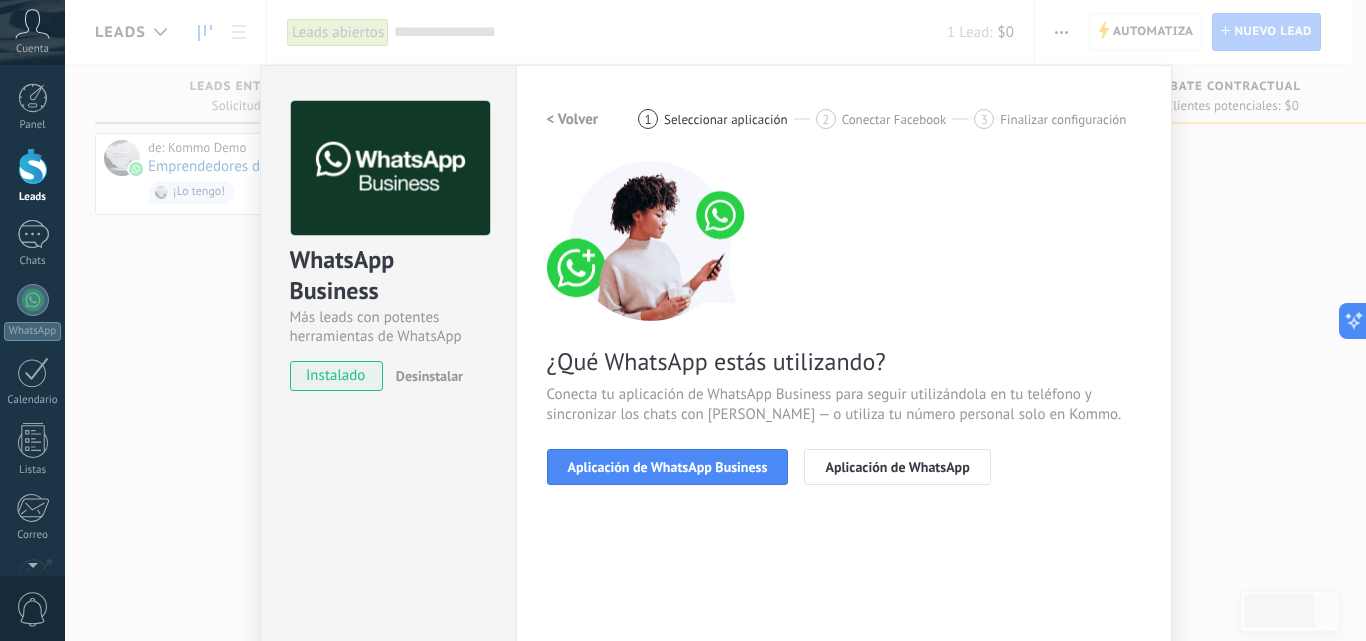 click on "WhatsApp Business Más leads con potentes herramientas de WhatsApp instalado Desinstalar Configuraciones Autorizaciones This tab logs the users who have granted integration access to this account. If you want to to remove a user's ability to send requests to the account on behalf of this integration, you can revoke access. If access is revoked from all users, the integration will stop working. This app is installed, but no one has given it access yet. WhatsApp Cloud API más _:  Guardar < Volver 1 Seleccionar aplicación 2 Conectar Facebook  3 Finalizar configuración ¿Qué WhatsApp estás utilizando? Conecta tu aplicación de WhatsApp Business para seguir utilizándola en tu teléfono y sincronizar los chats con Kommo — o utiliza tu número personal solo en Kommo. Aplicación de WhatsApp Business Aplicación de WhatsApp ¿Necesitas ayuda?" at bounding box center (715, 320) 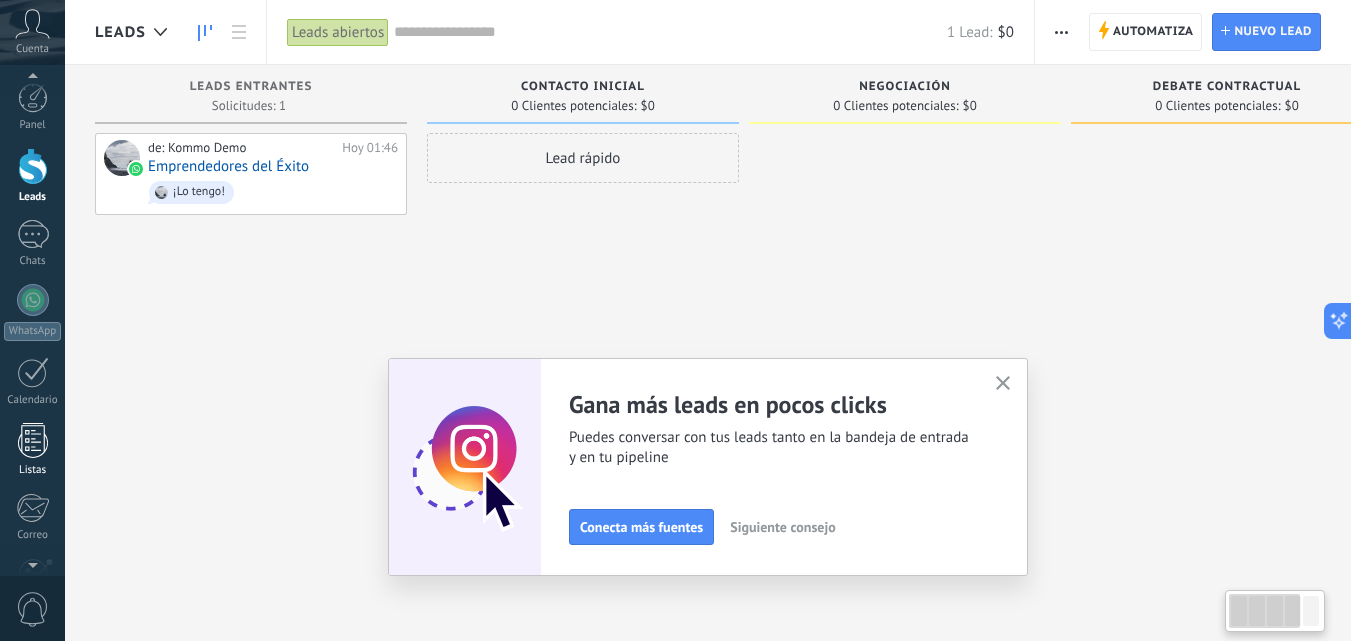 scroll, scrollTop: 191, scrollLeft: 0, axis: vertical 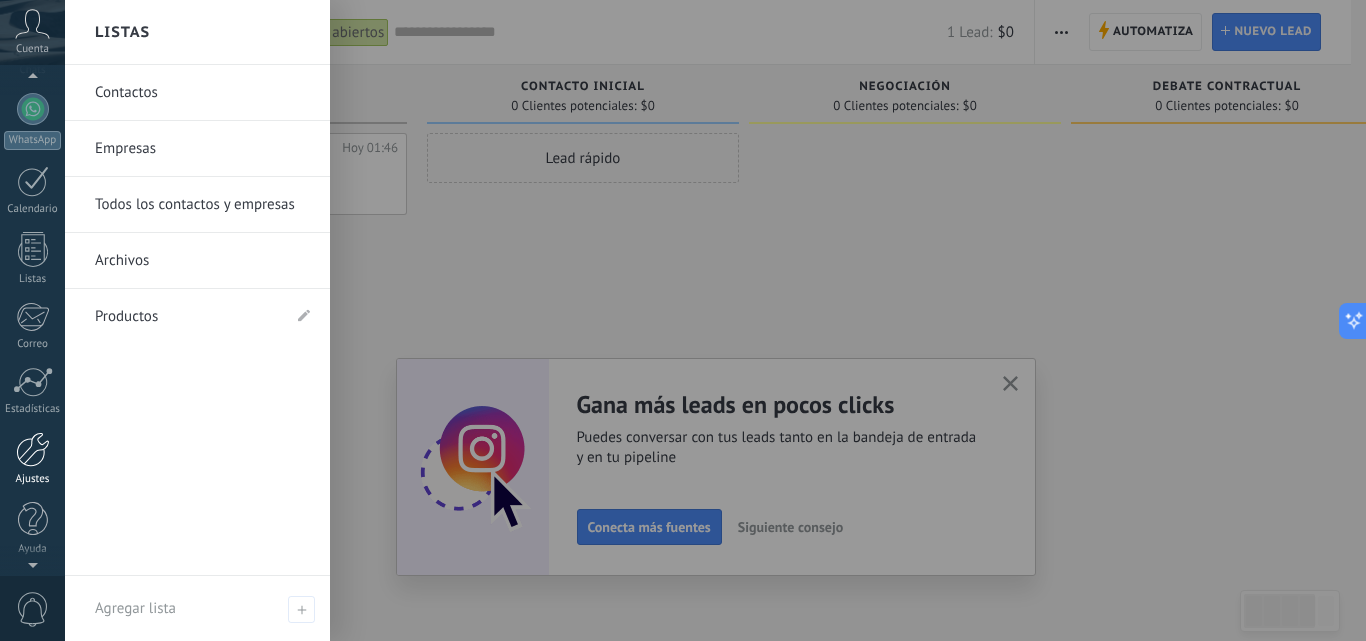click at bounding box center (33, 449) 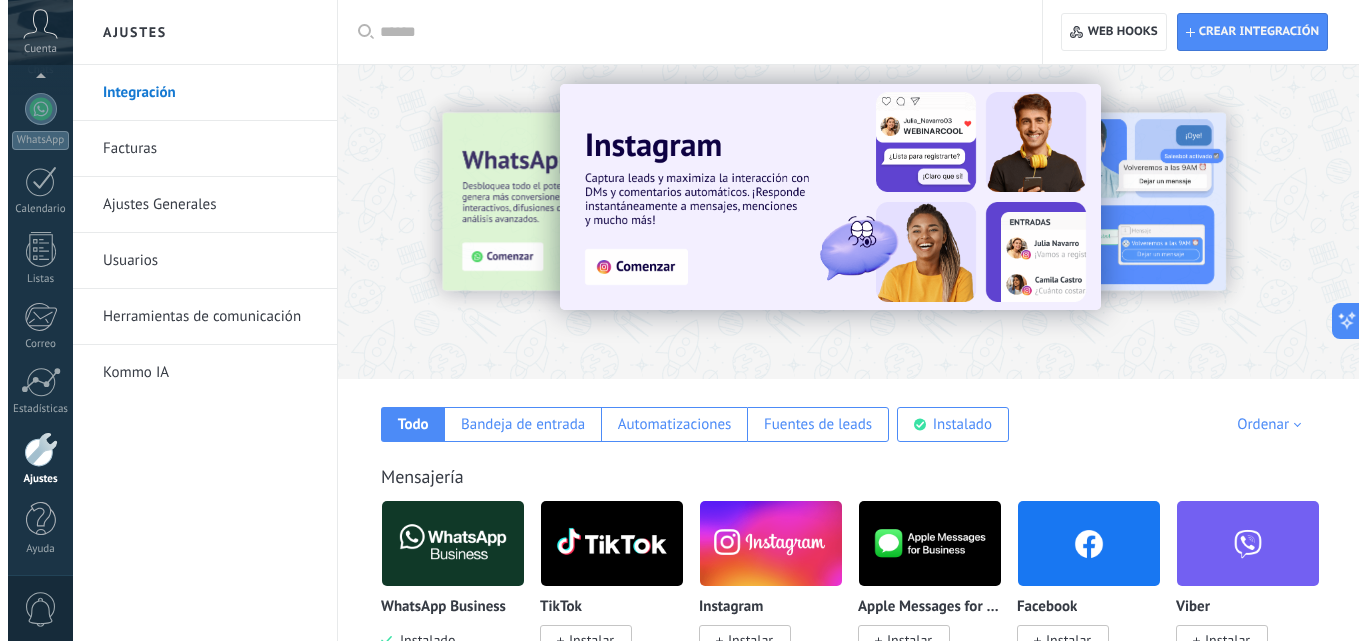 scroll, scrollTop: 0, scrollLeft: 0, axis: both 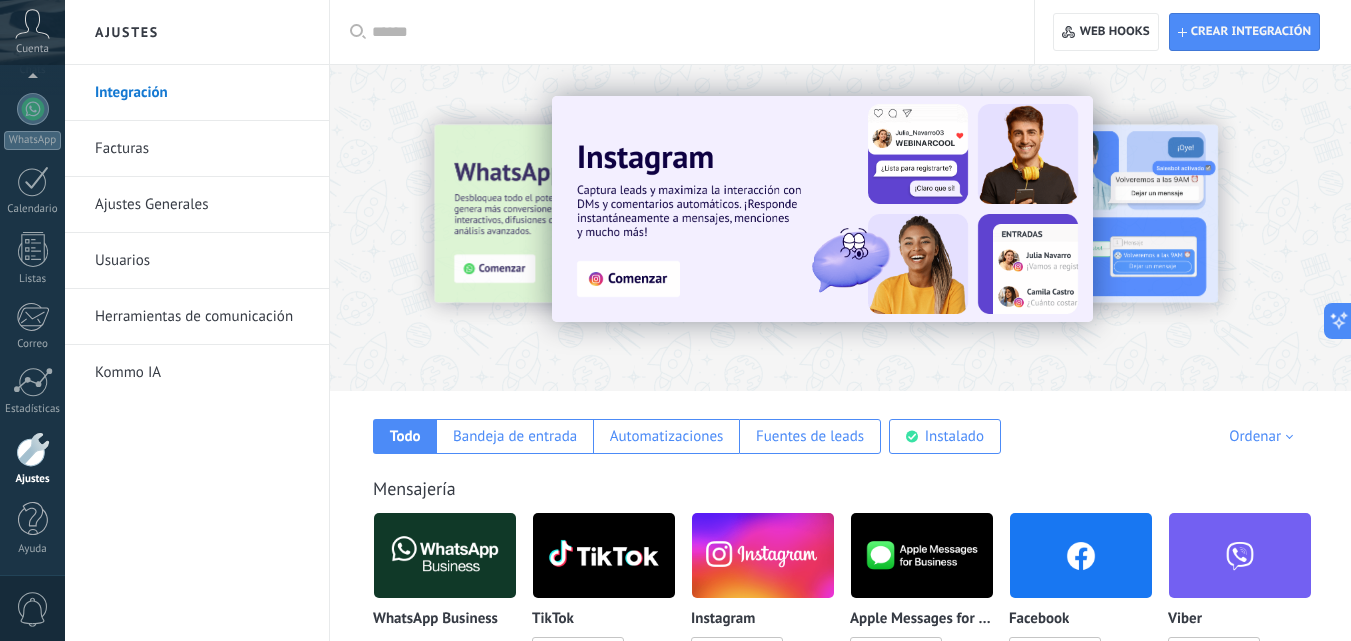 click at bounding box center (689, 32) 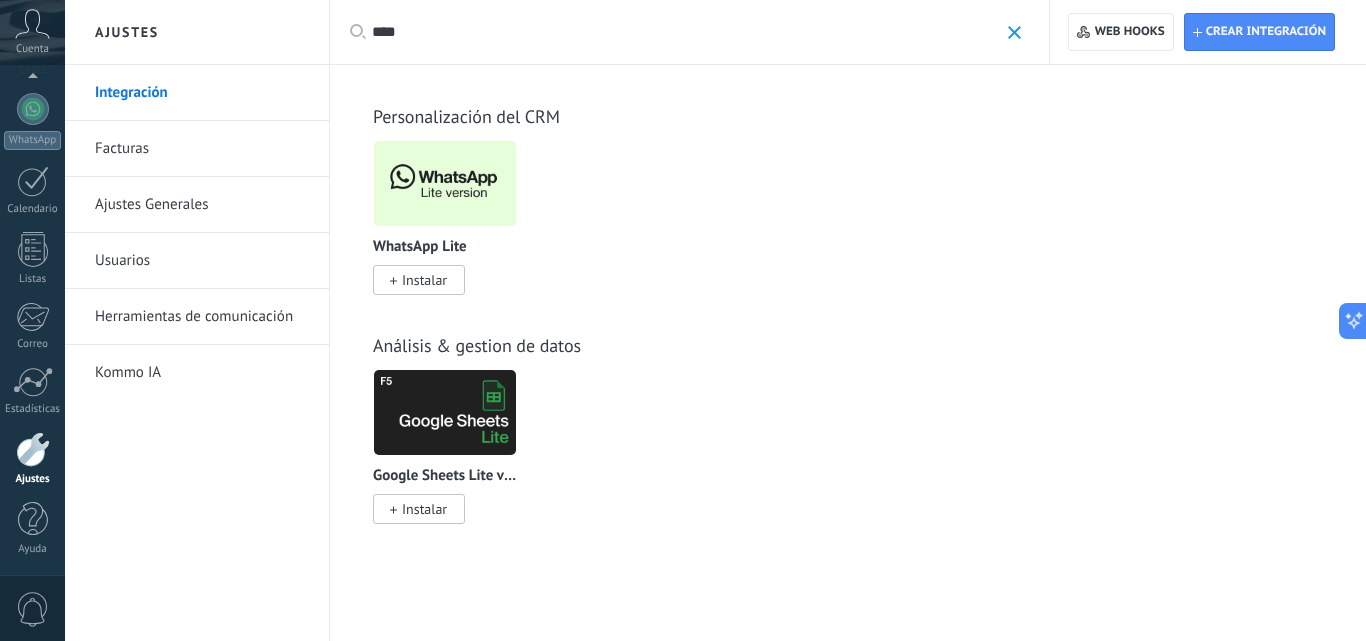 type on "****" 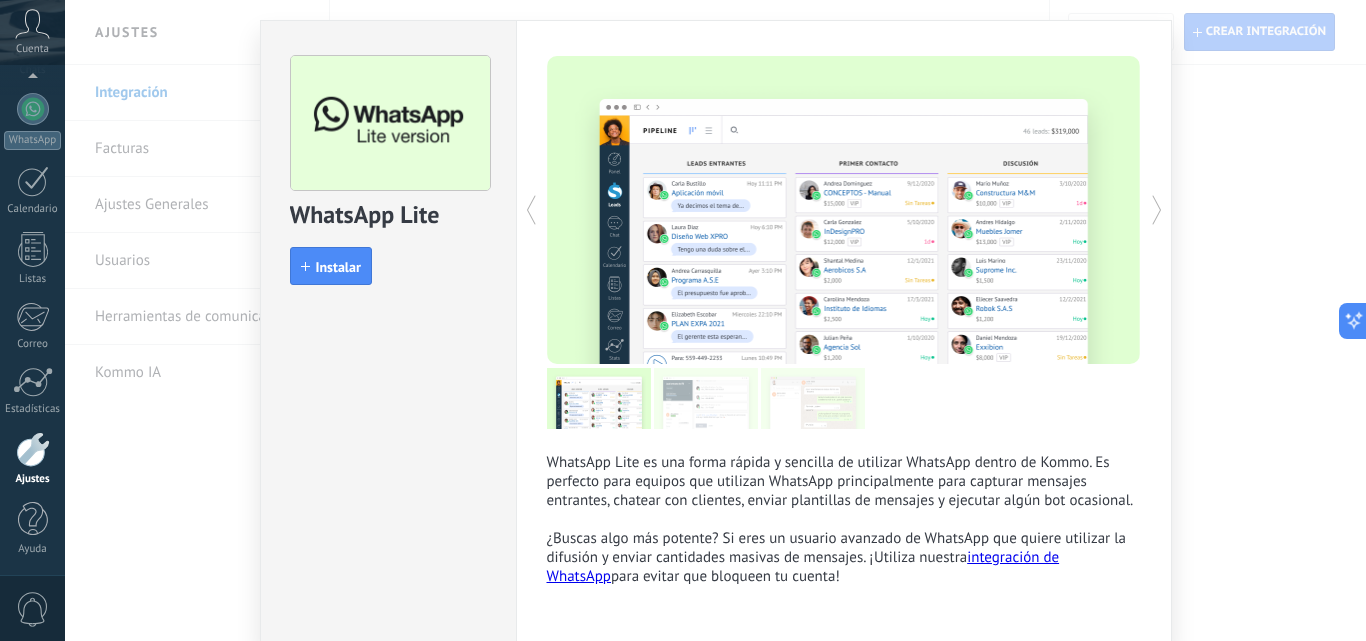 scroll, scrollTop: 23, scrollLeft: 0, axis: vertical 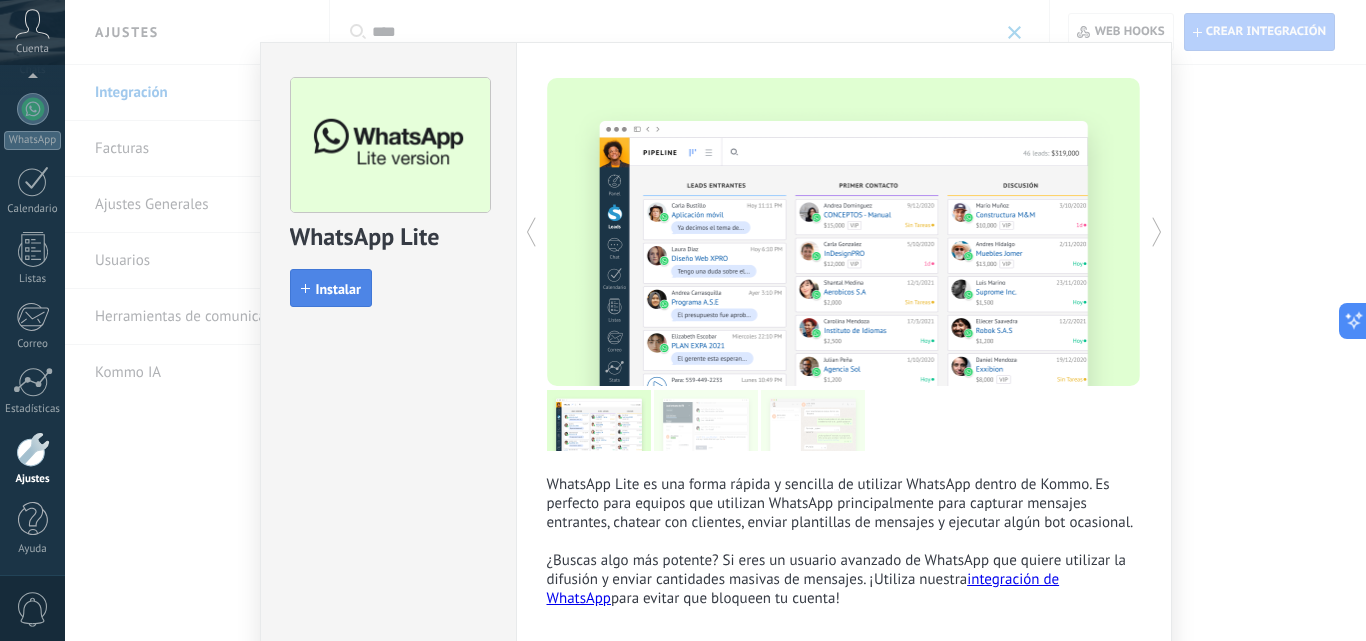 click on "Instalar" at bounding box center [338, 289] 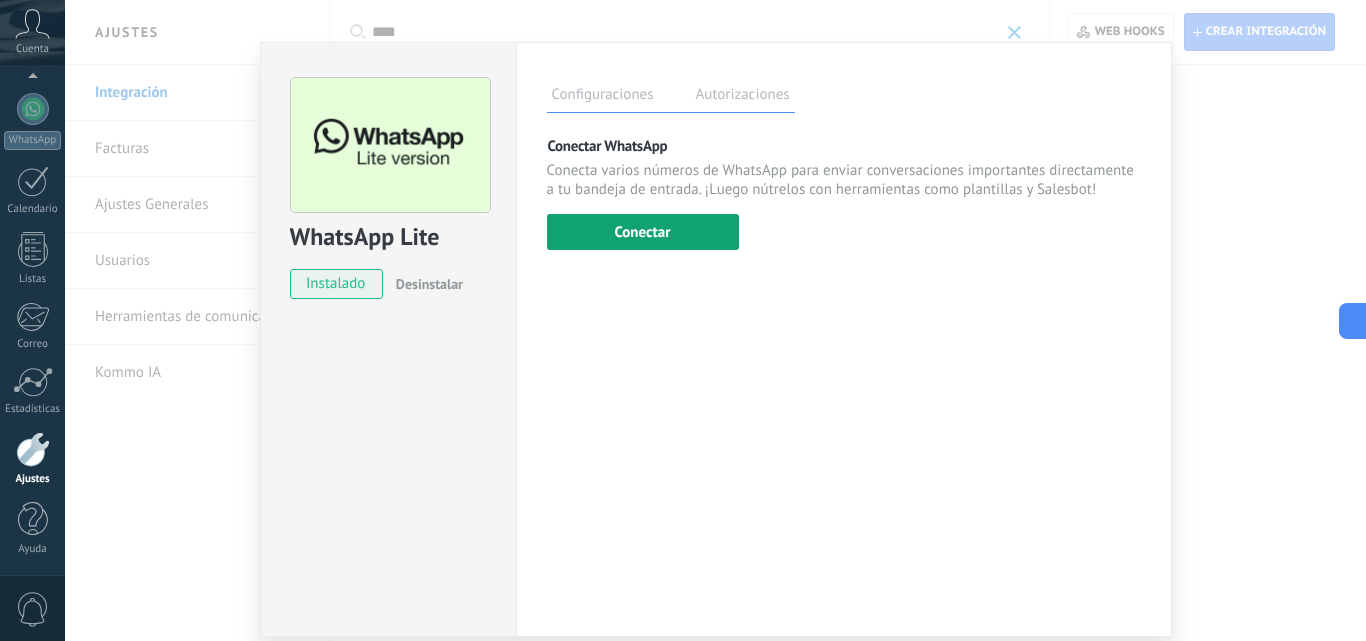 click on "Conectar" at bounding box center (643, 232) 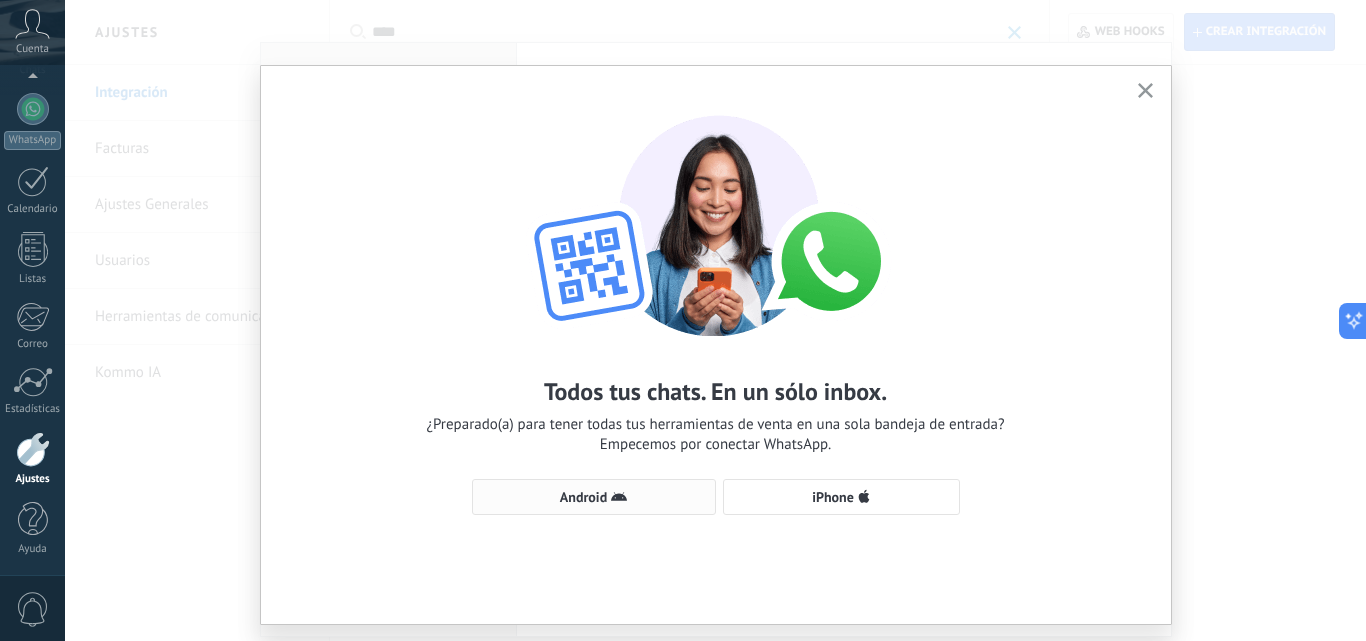 click 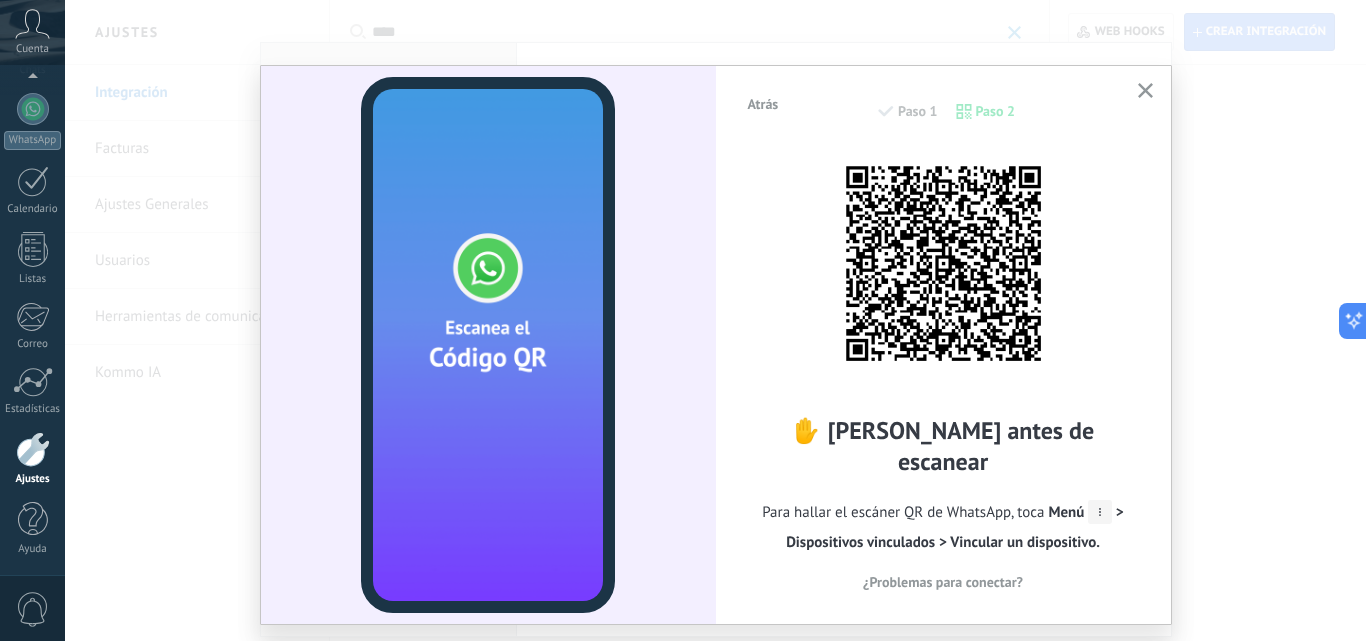 scroll, scrollTop: 49, scrollLeft: 0, axis: vertical 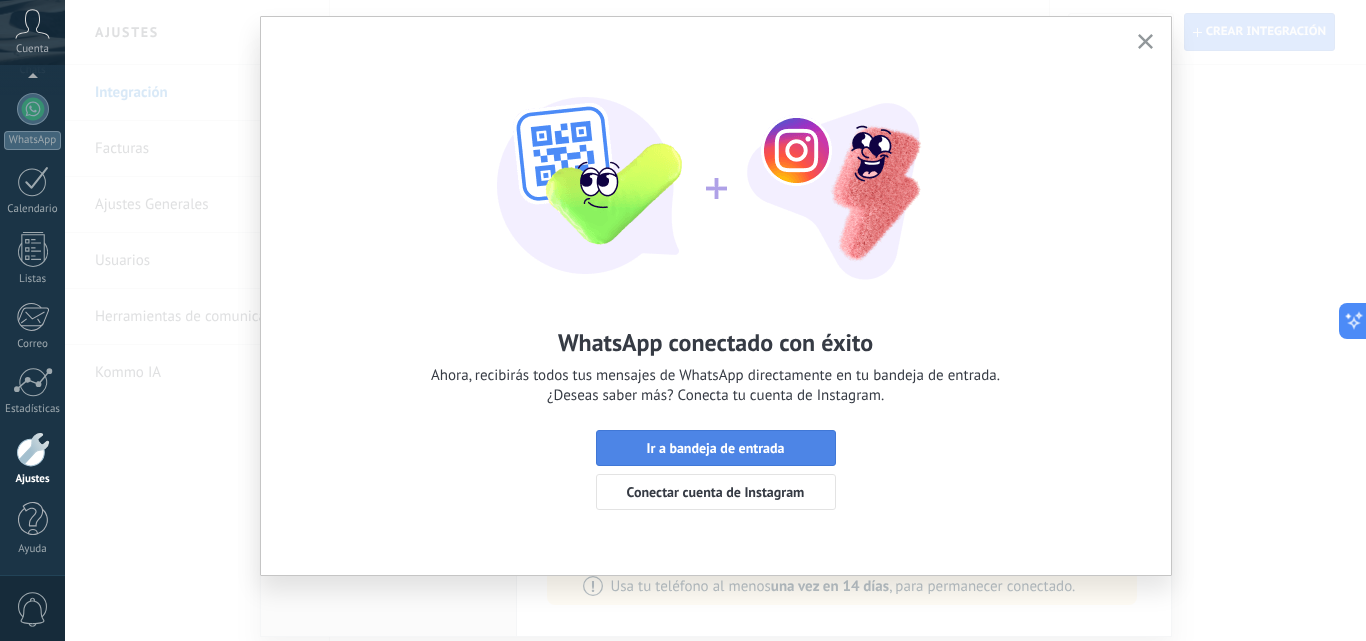 click on "Ir a bandeja de entrada" at bounding box center [715, 448] 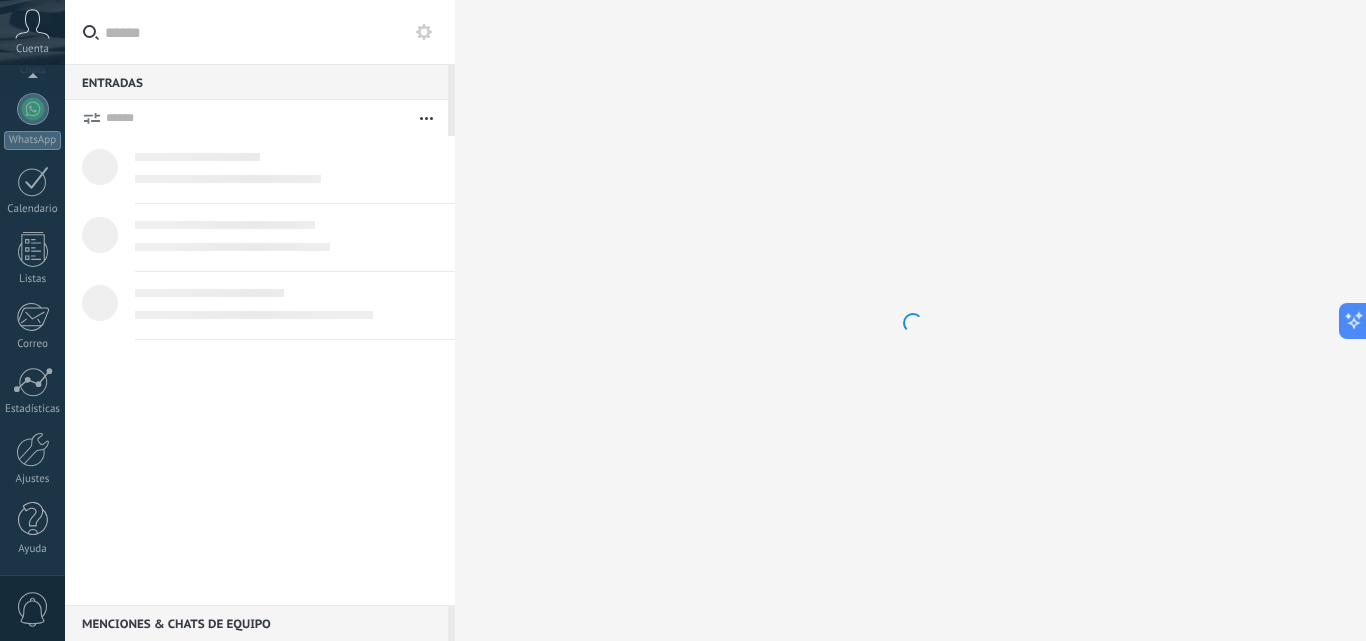 scroll, scrollTop: 0, scrollLeft: 0, axis: both 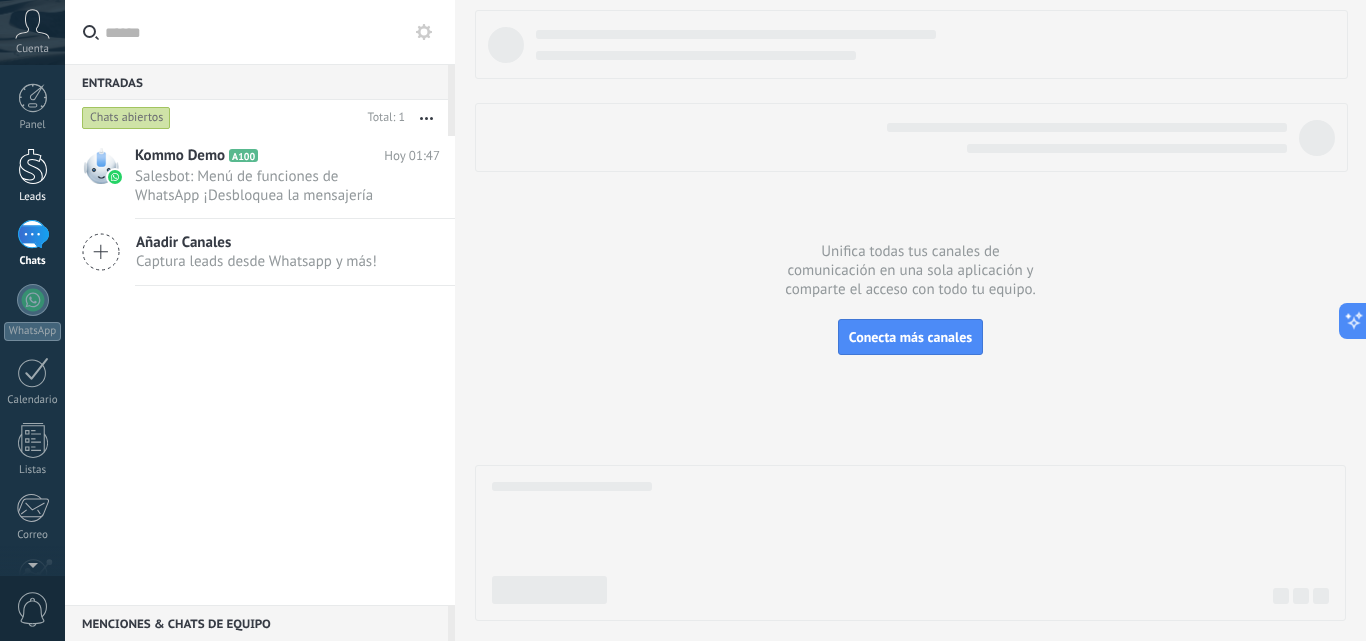 click at bounding box center [33, 166] 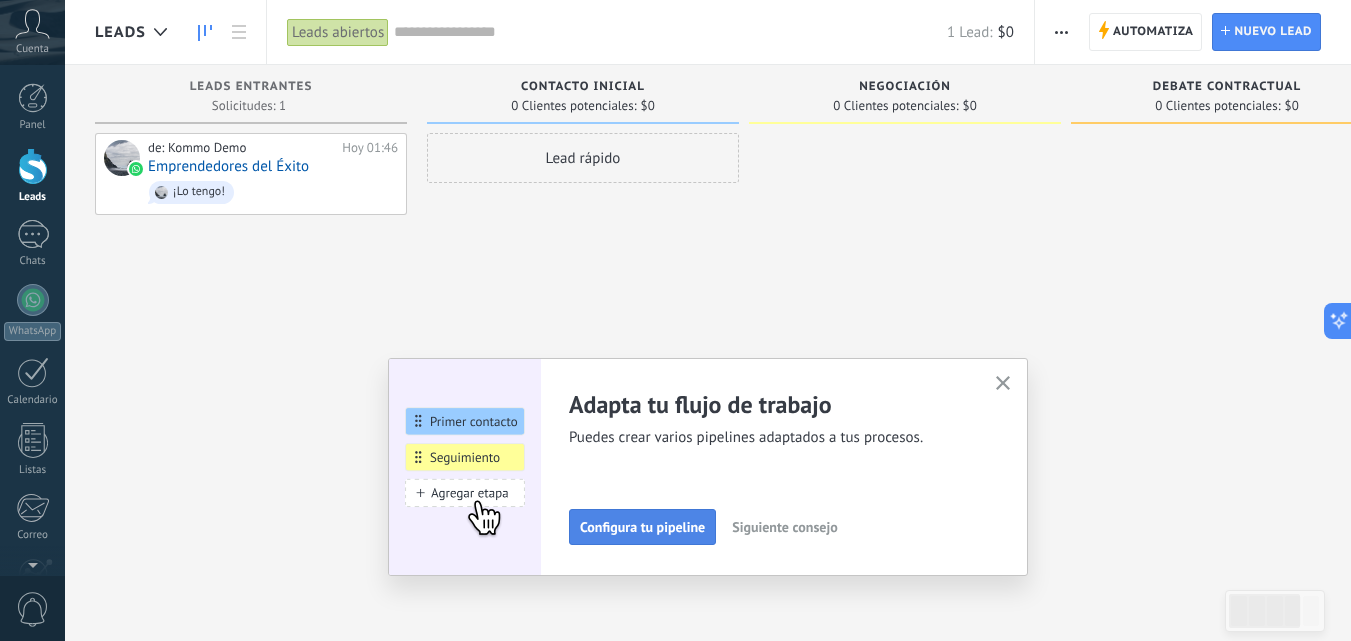 click on "Configura tu pipeline" at bounding box center [642, 527] 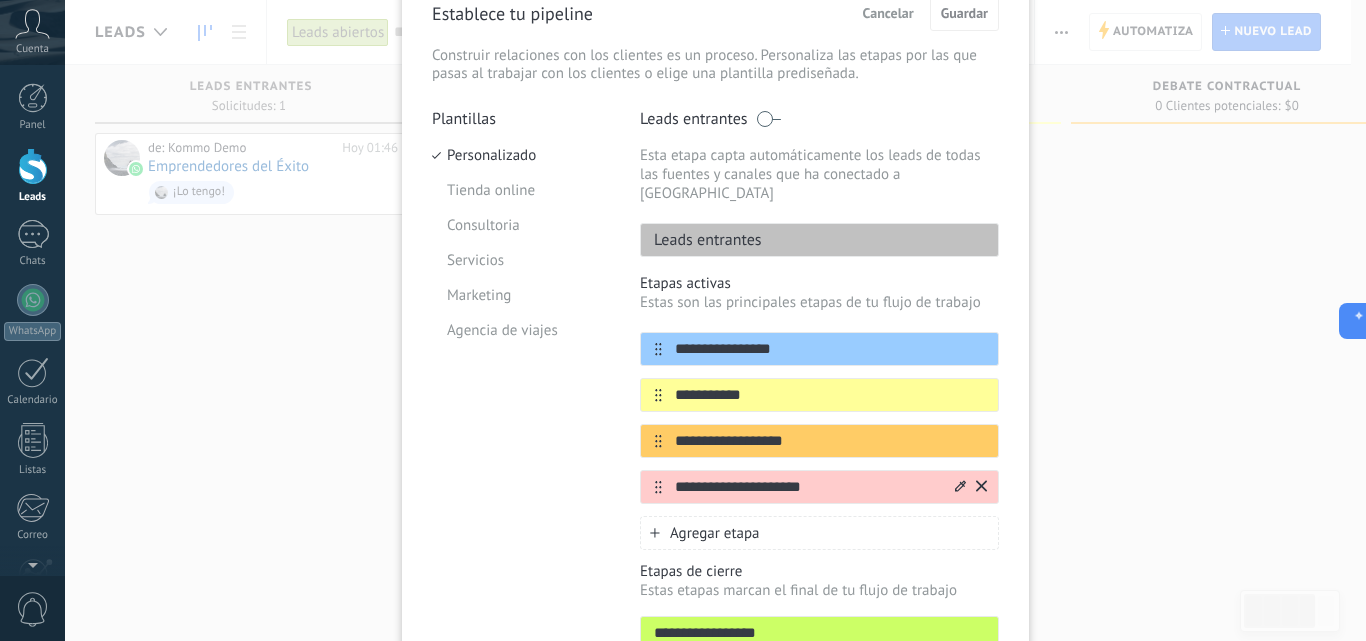 scroll, scrollTop: 200, scrollLeft: 0, axis: vertical 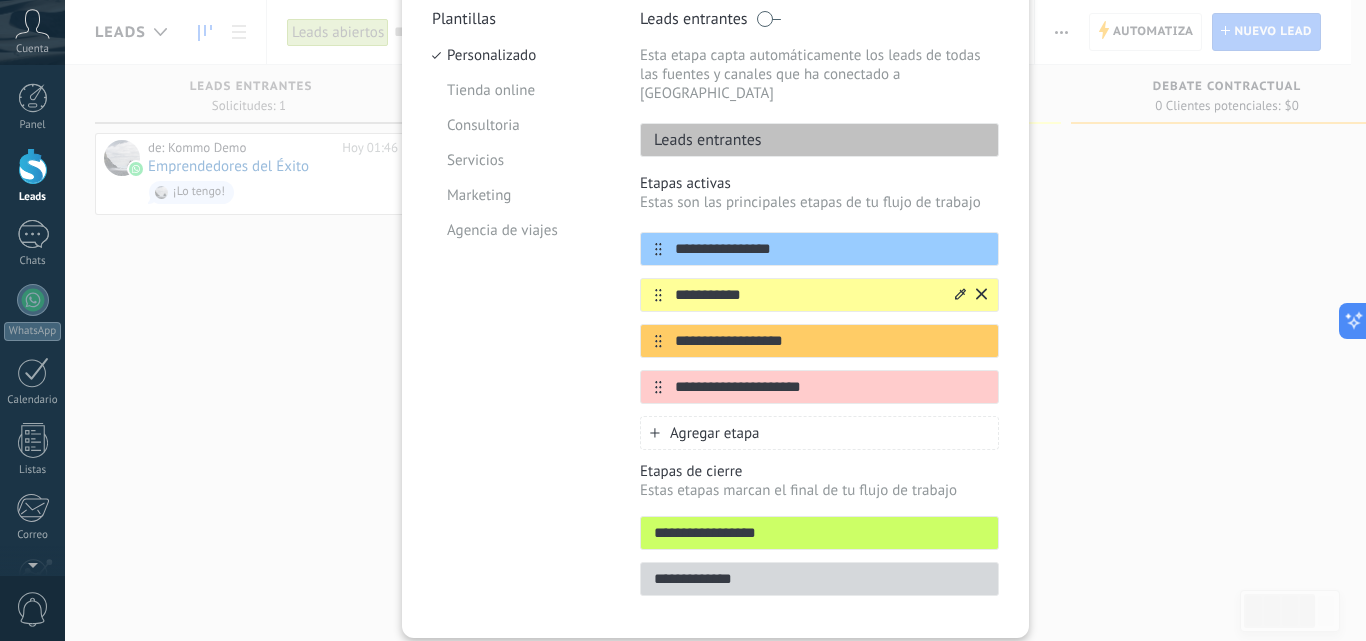 click on "**********" at bounding box center (807, 295) 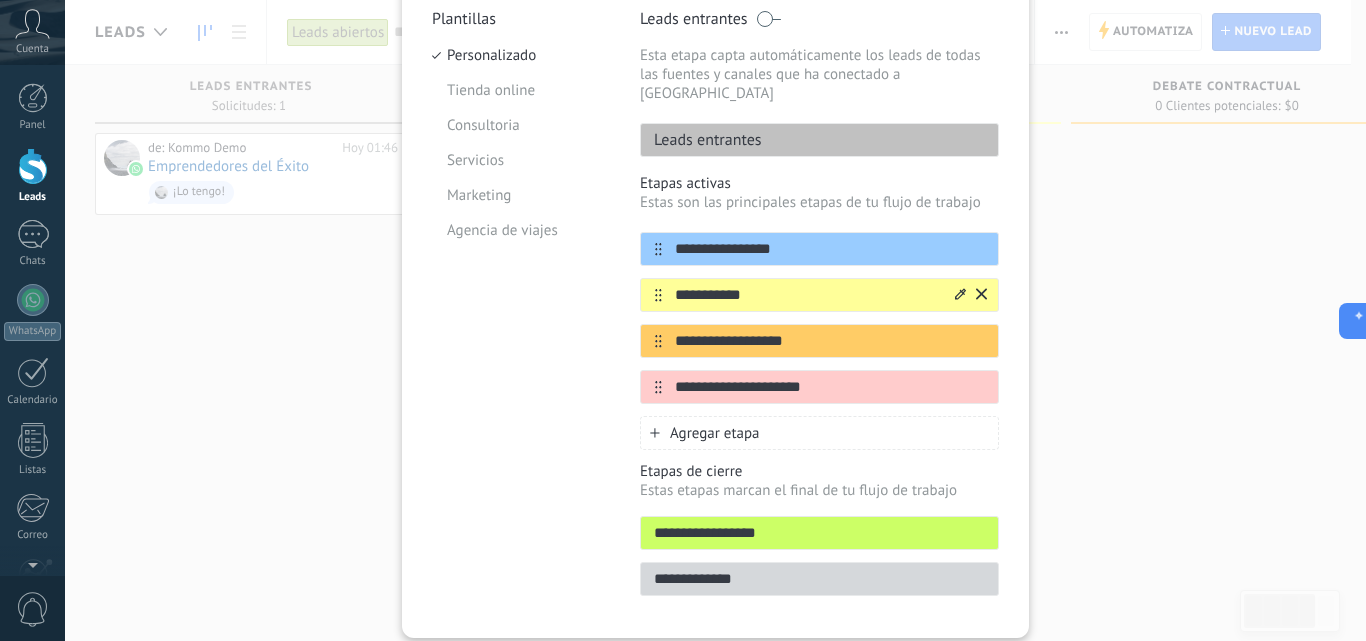 drag, startPoint x: 774, startPoint y: 281, endPoint x: 648, endPoint y: 287, distance: 126.14278 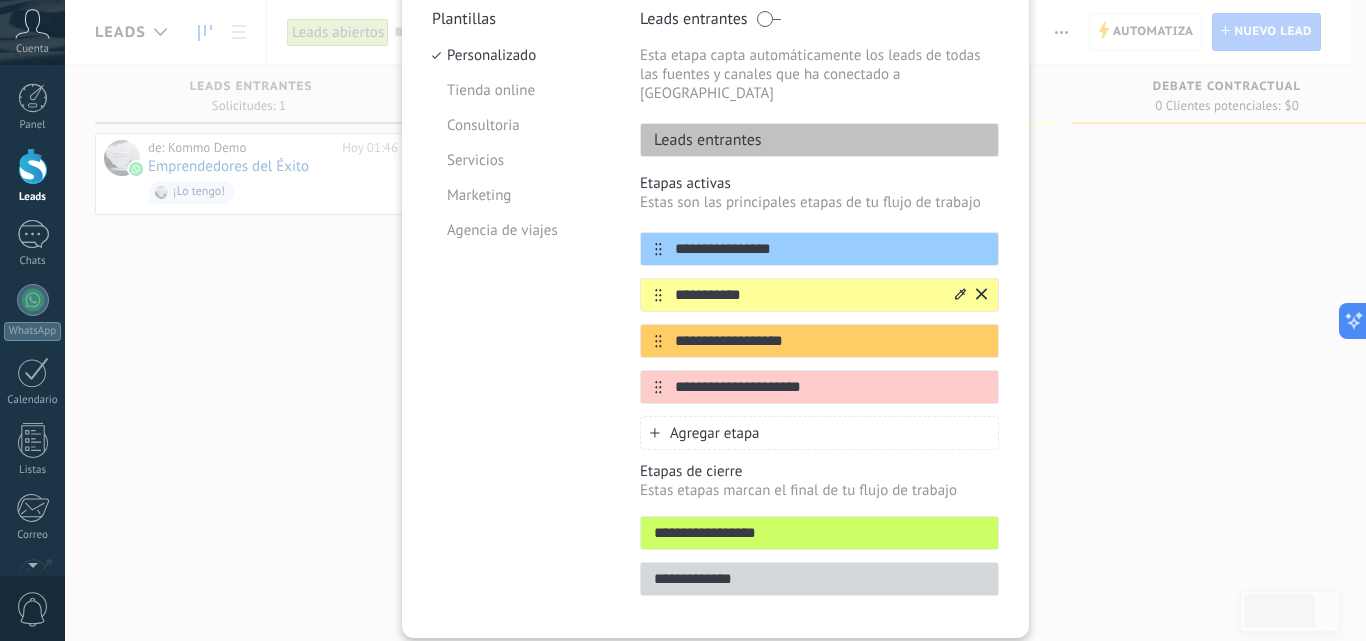 type on "*" 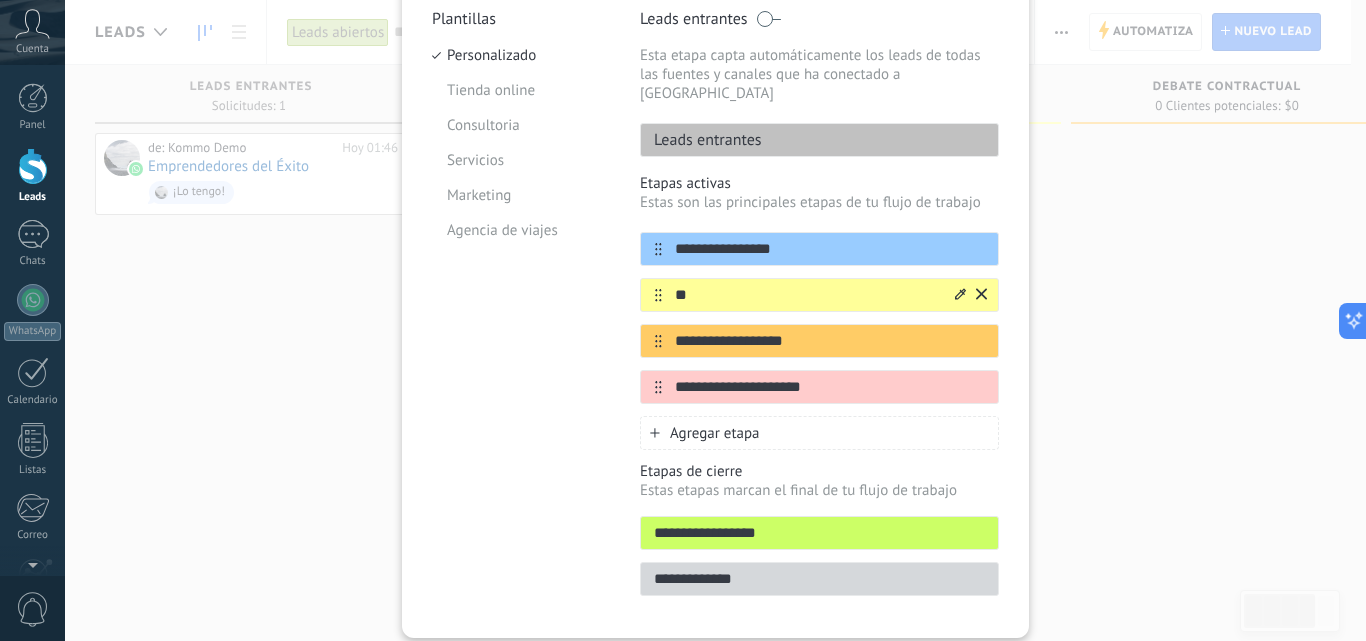 type on "*" 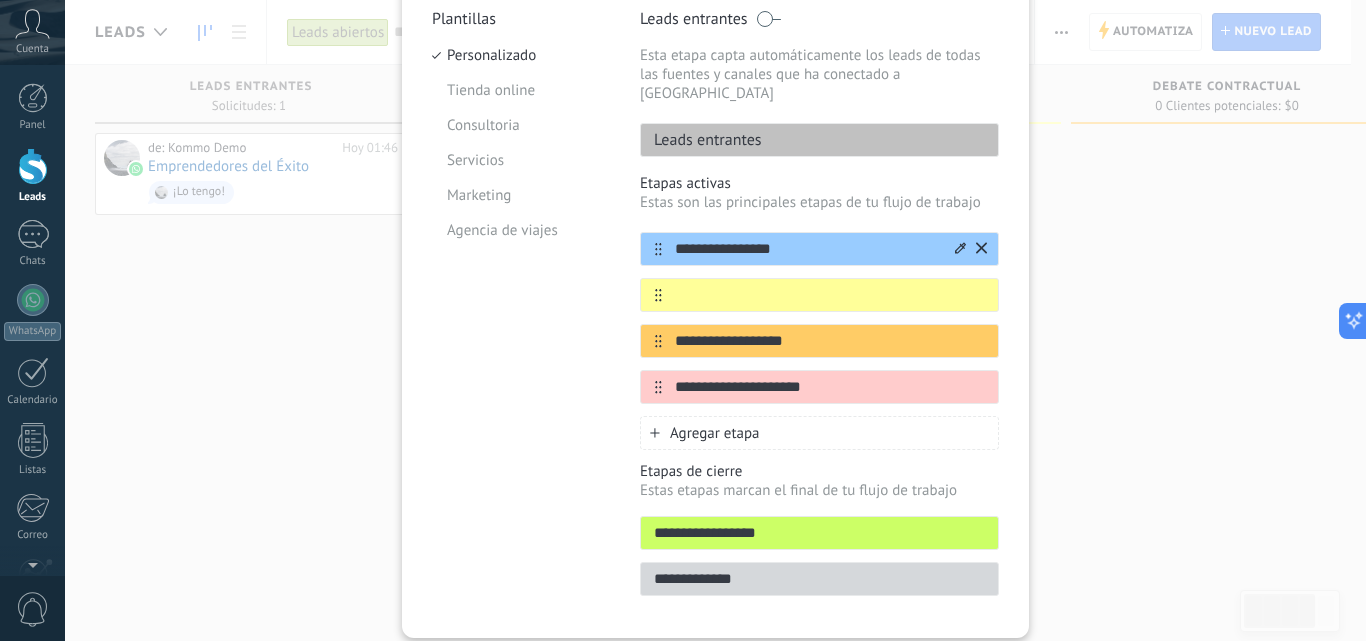 type 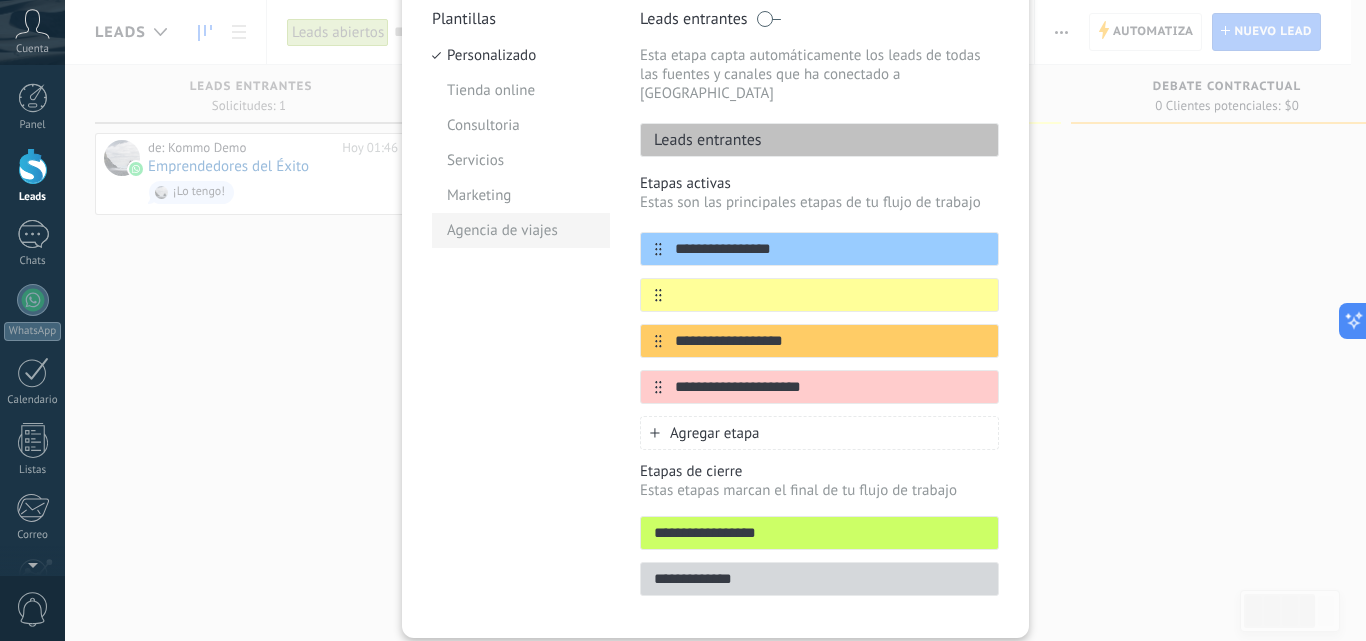drag, startPoint x: 791, startPoint y: 234, endPoint x: 601, endPoint y: 225, distance: 190.21304 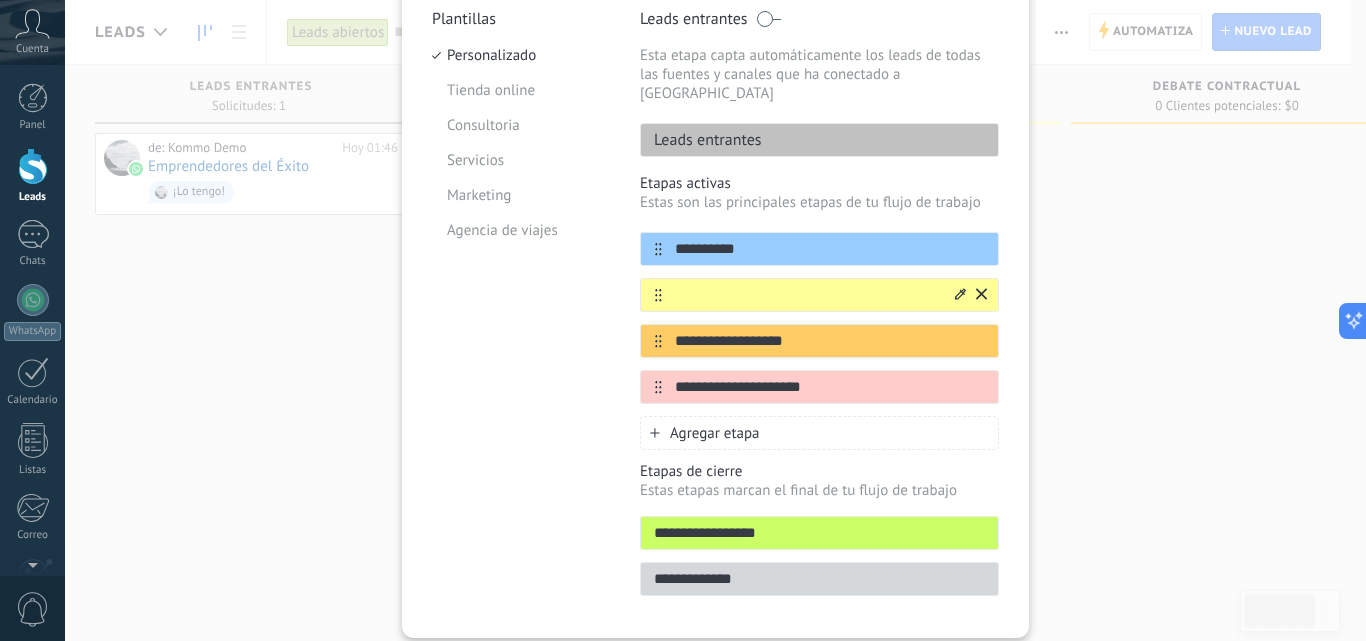type on "**********" 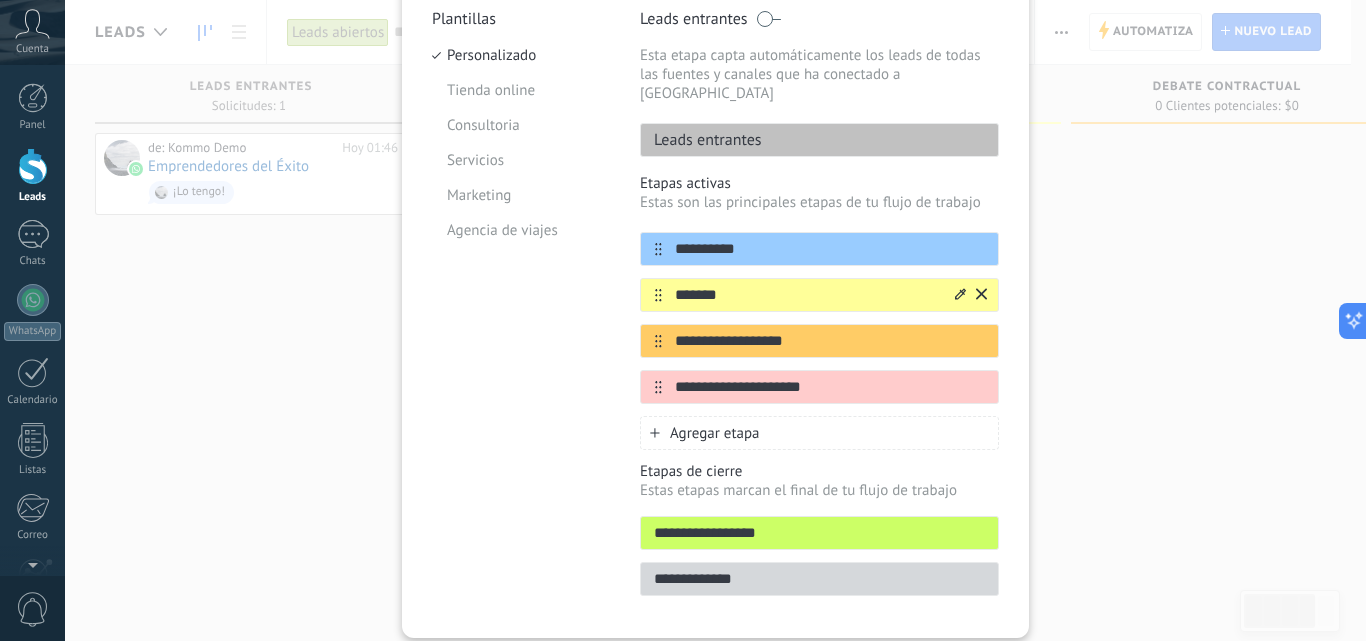 click on "*******" at bounding box center [807, 295] 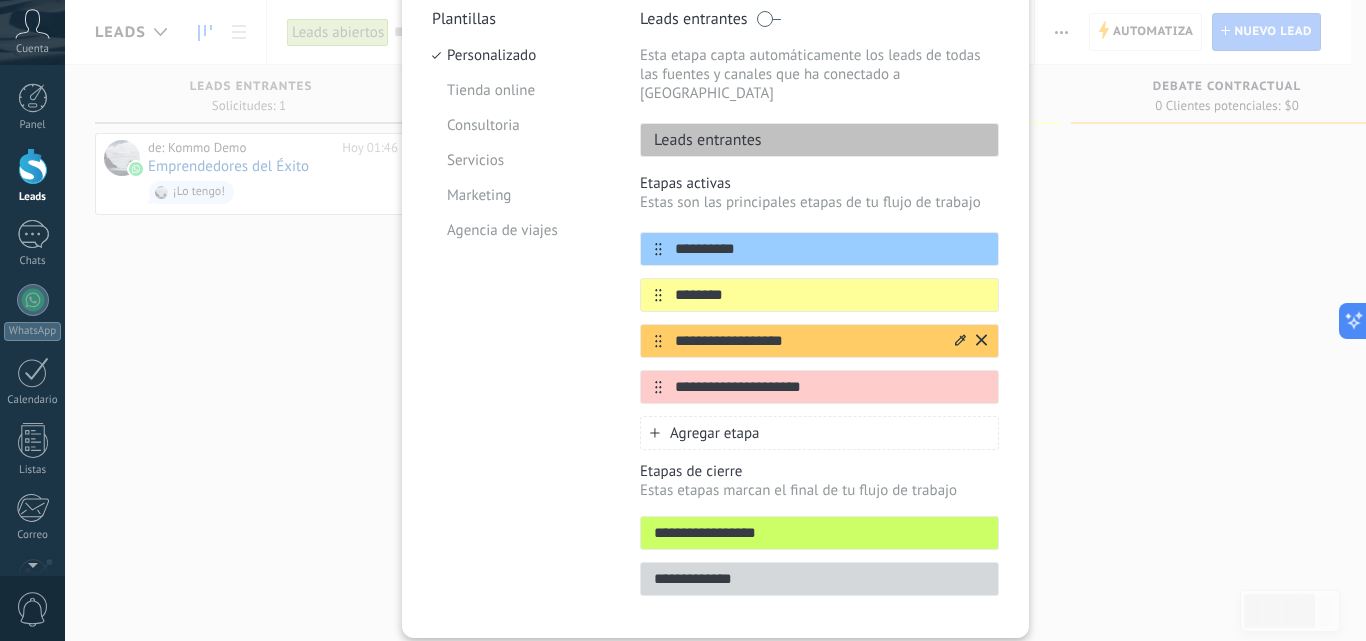 type on "********" 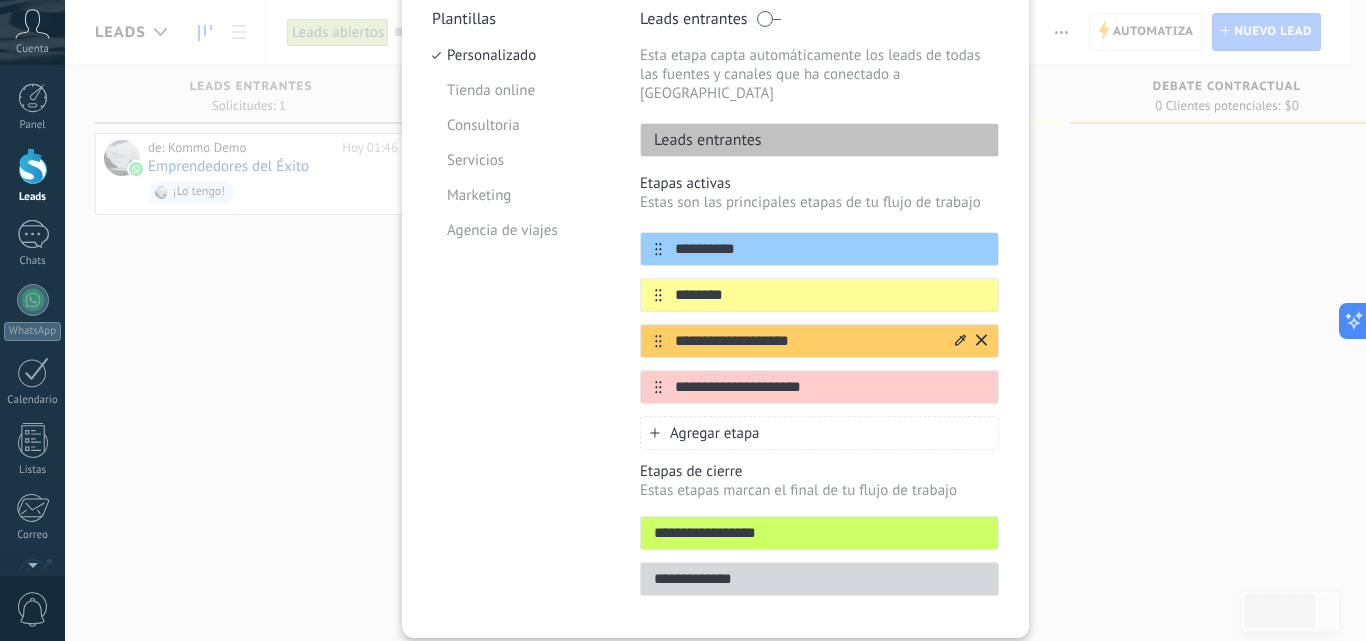 click on "**********" at bounding box center (807, 341) 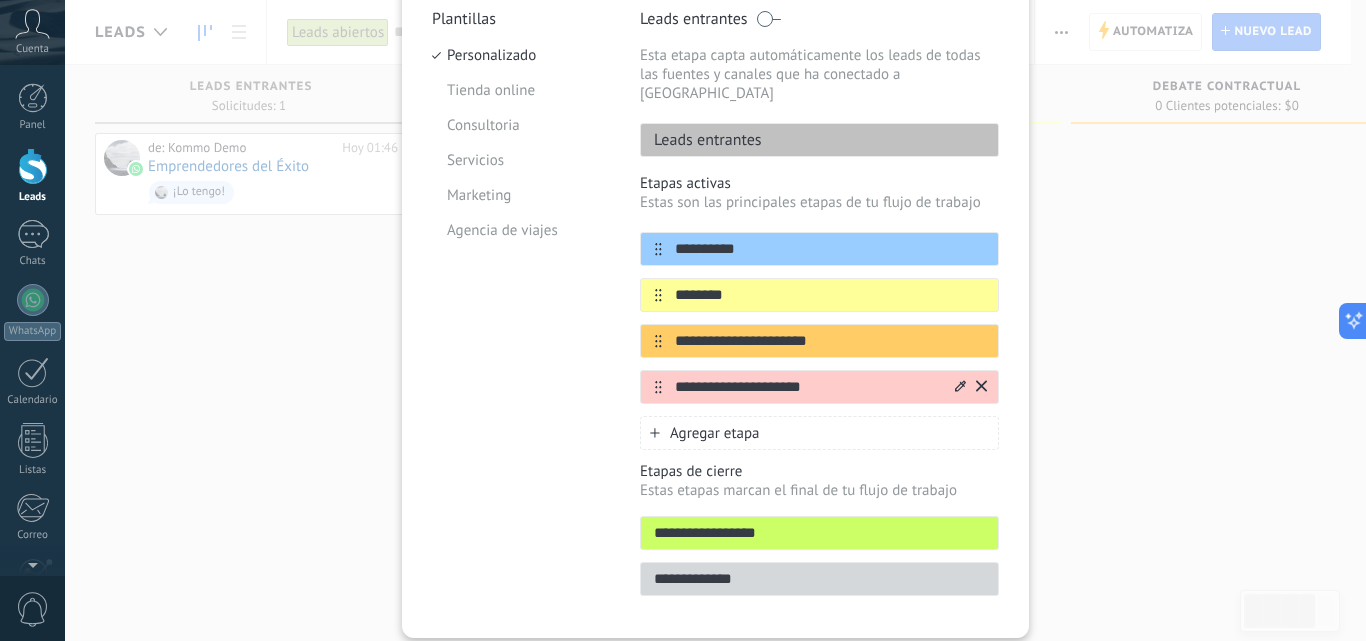 drag, startPoint x: 837, startPoint y: 369, endPoint x: 660, endPoint y: 364, distance: 177.0706 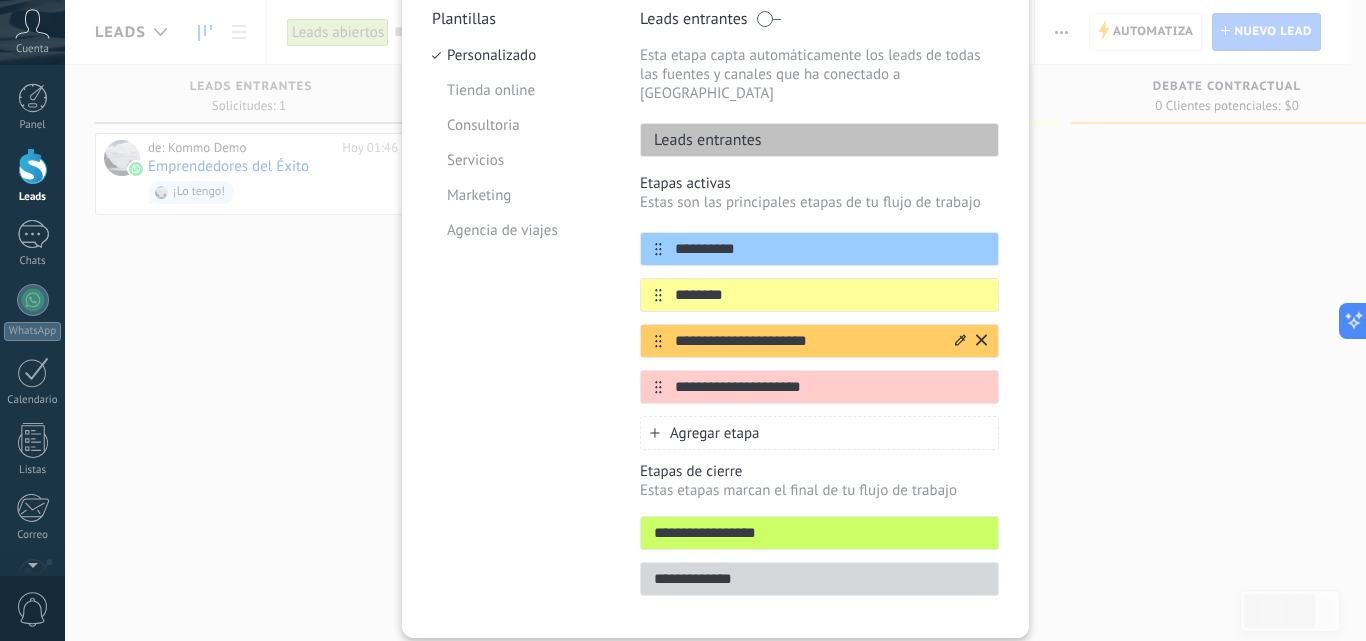 click on "**********" at bounding box center (807, 341) 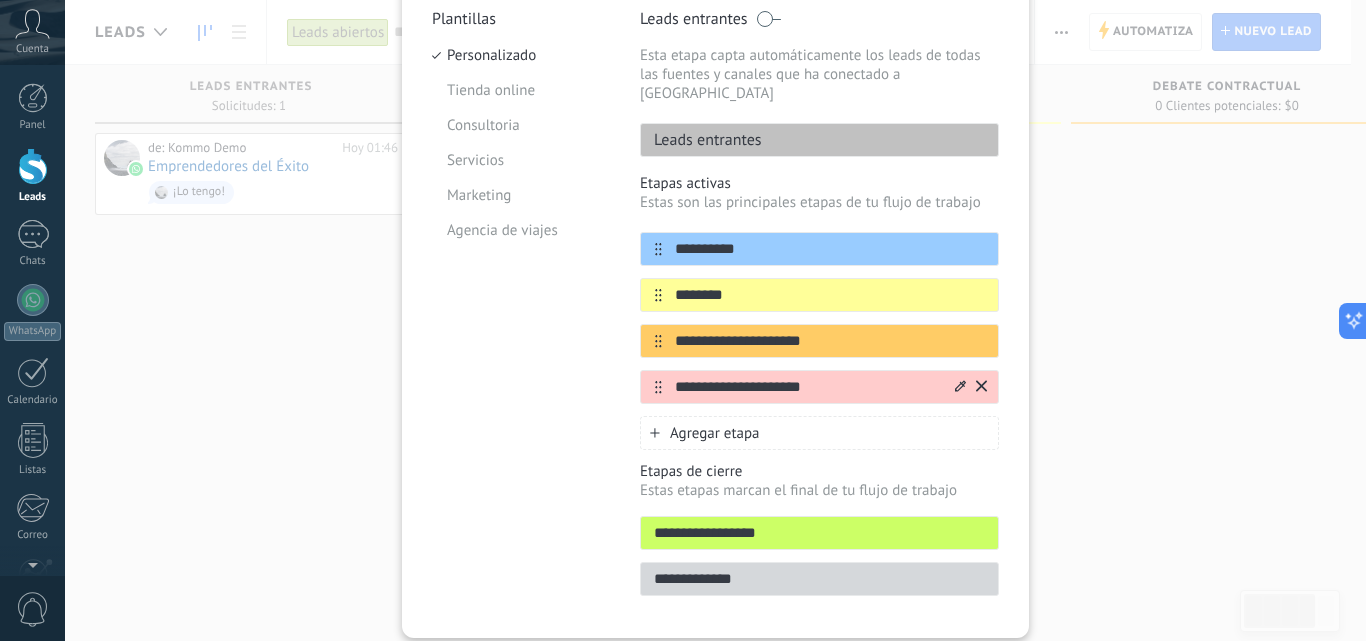 type on "**********" 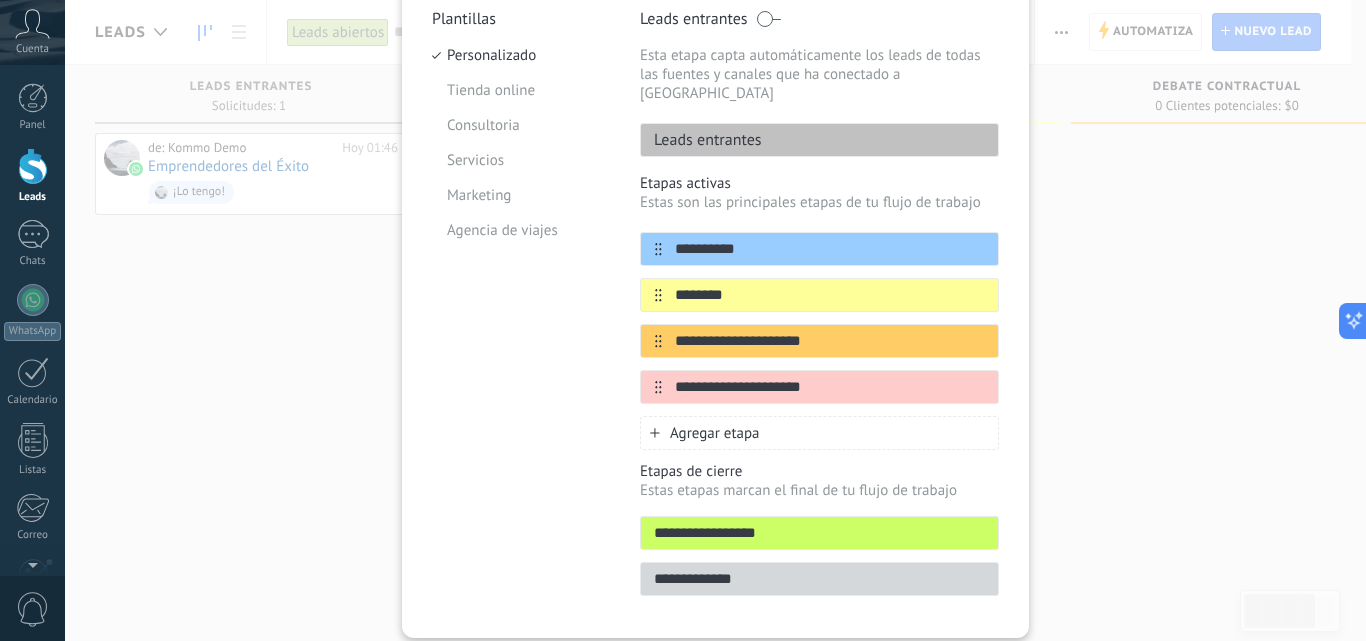 type on "*" 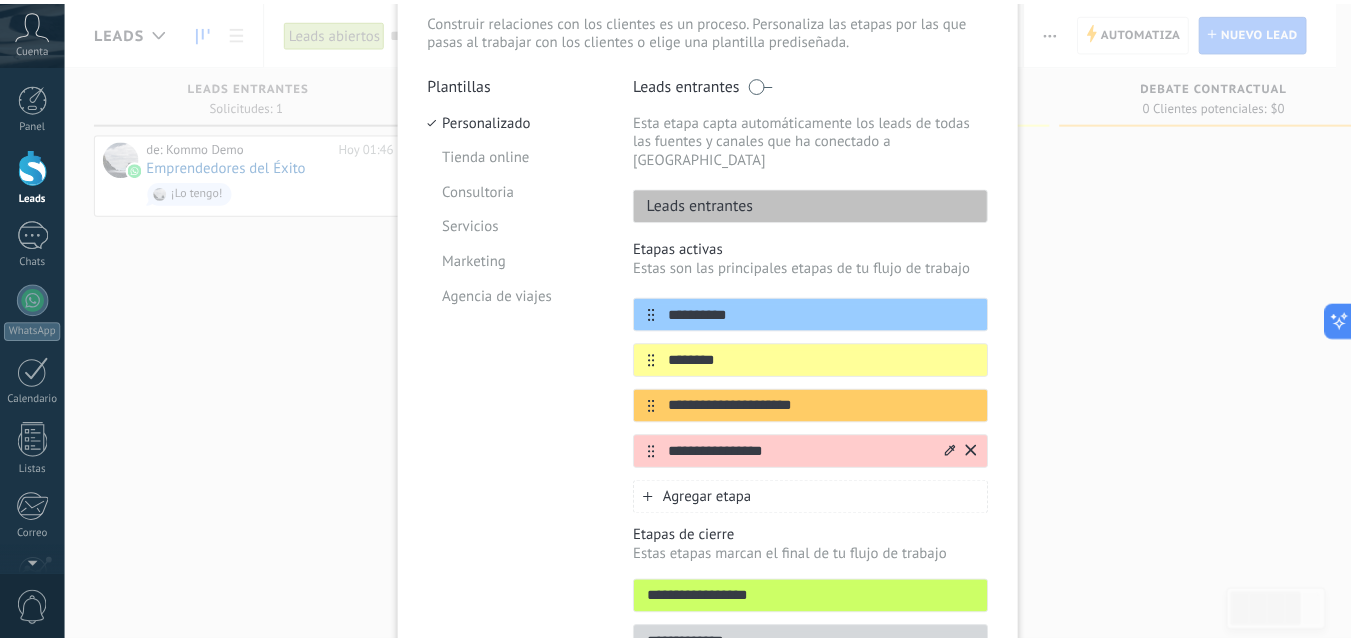 scroll, scrollTop: 43, scrollLeft: 0, axis: vertical 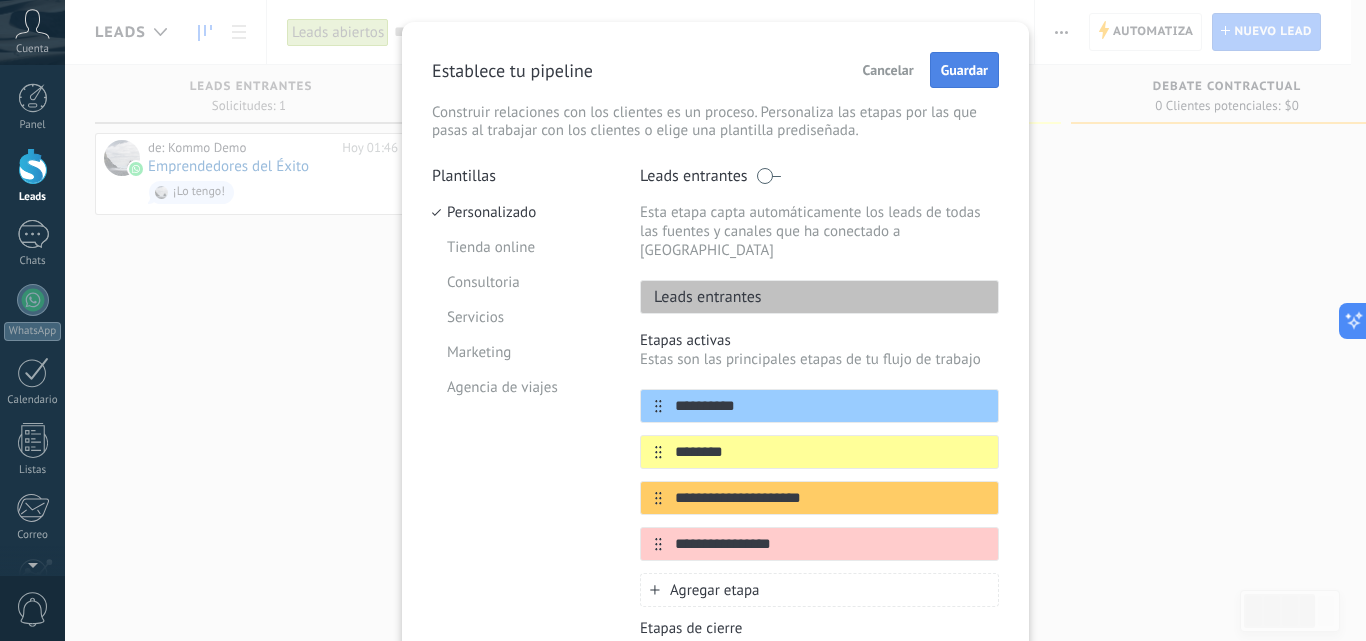 type on "**********" 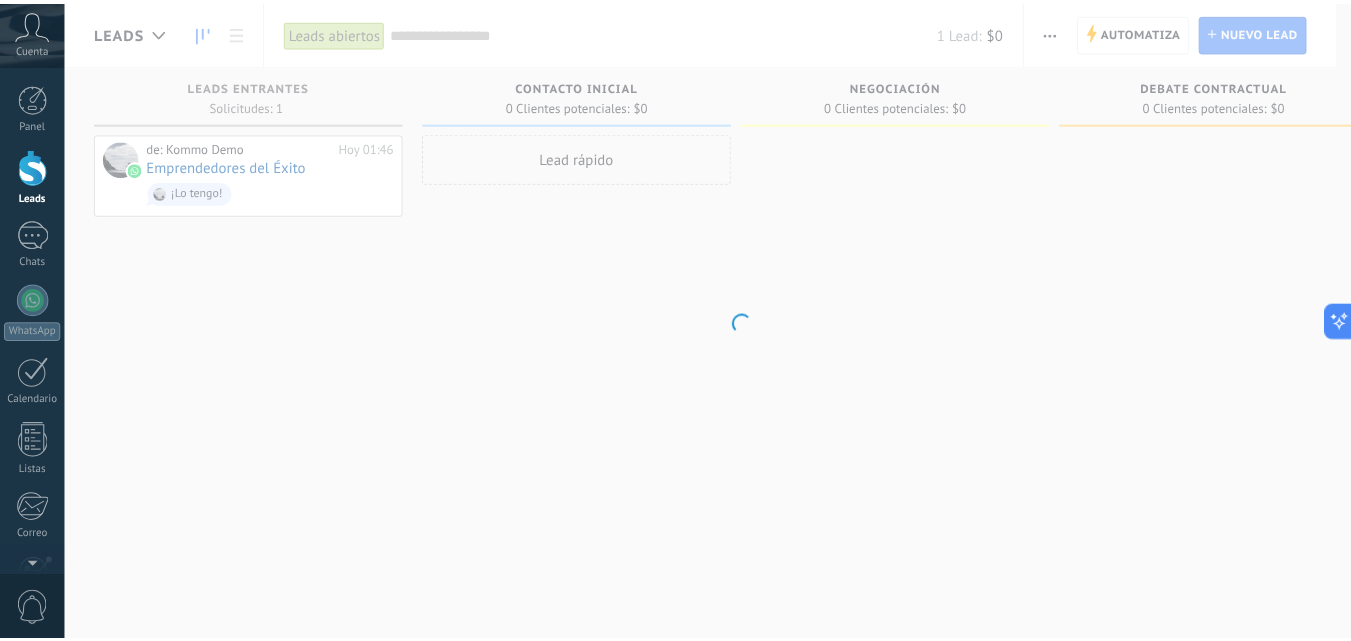 scroll, scrollTop: 0, scrollLeft: 0, axis: both 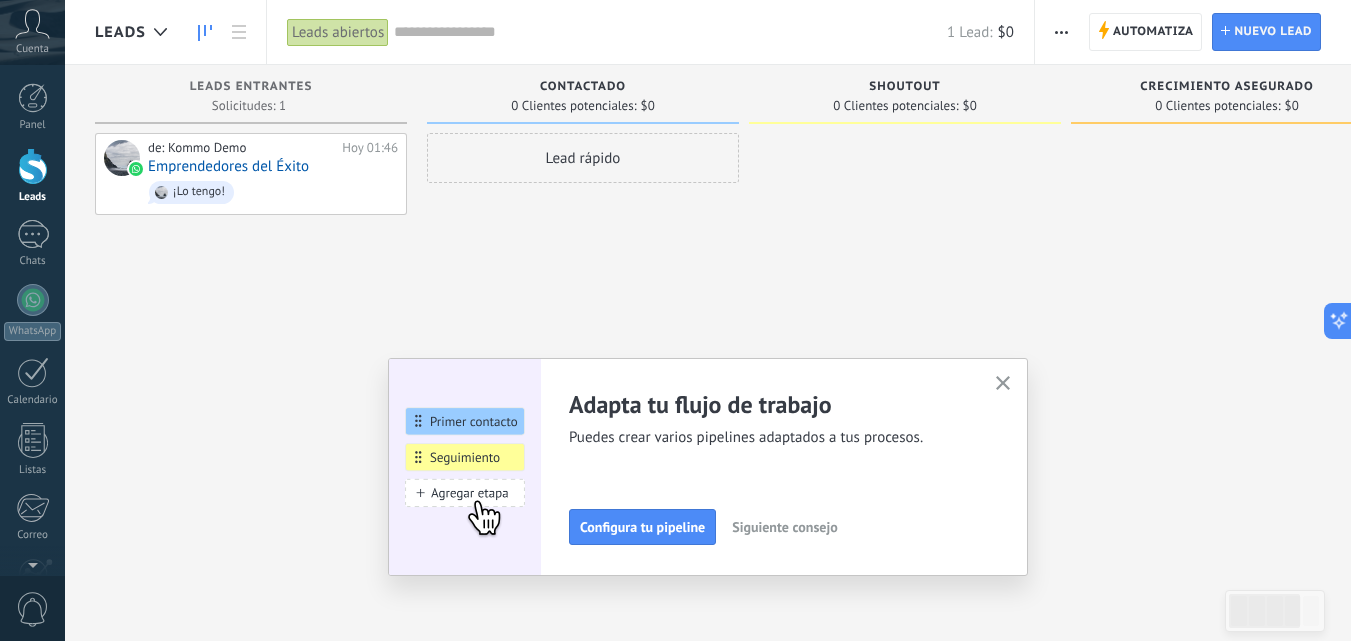 click at bounding box center (905, 323) 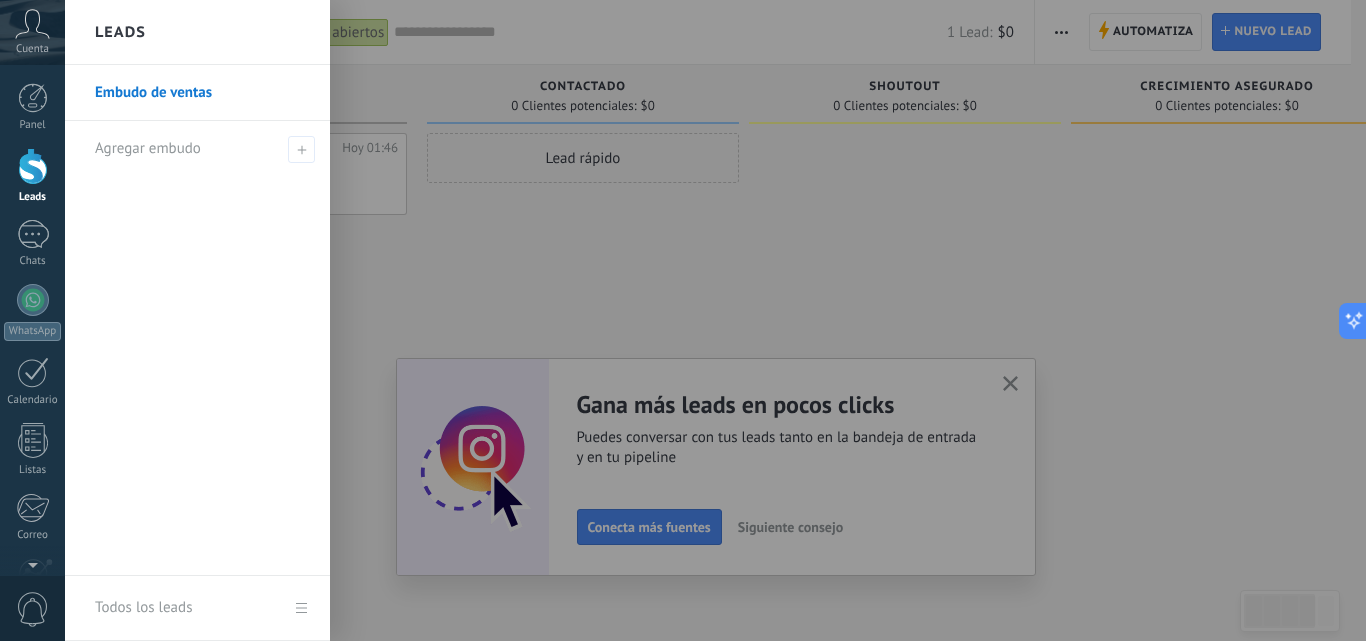 click at bounding box center [748, 320] 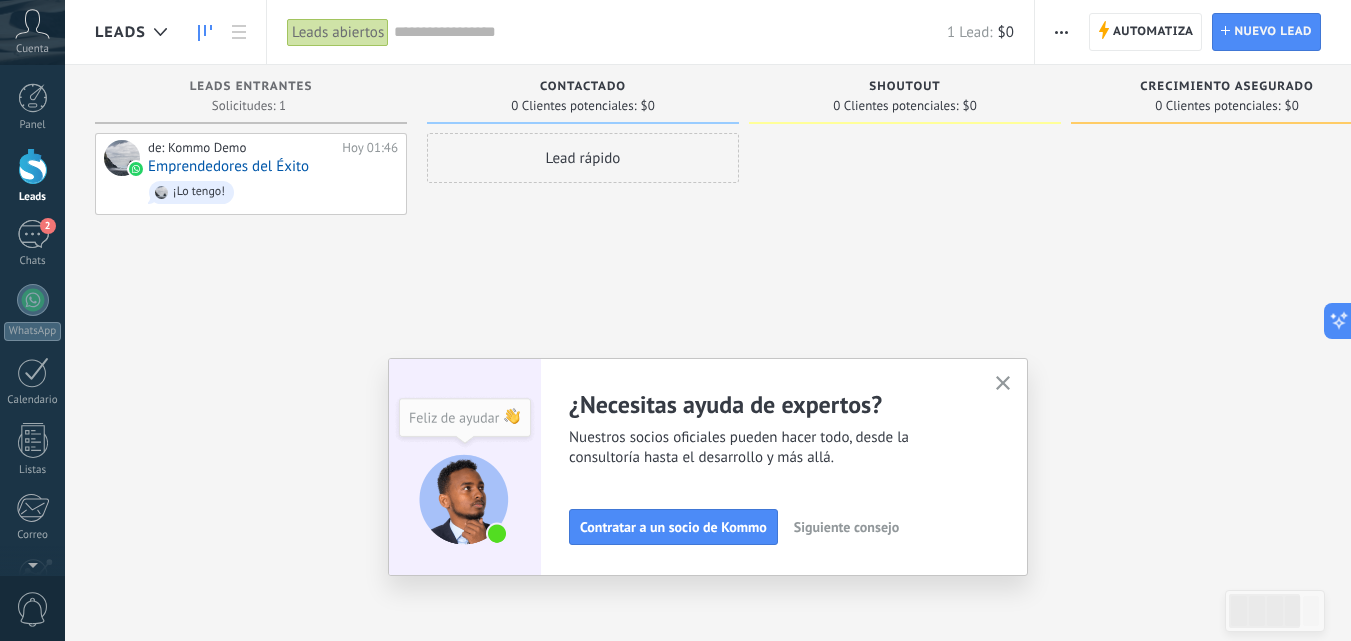 drag, startPoint x: 1018, startPoint y: 391, endPoint x: 955, endPoint y: 422, distance: 70.21396 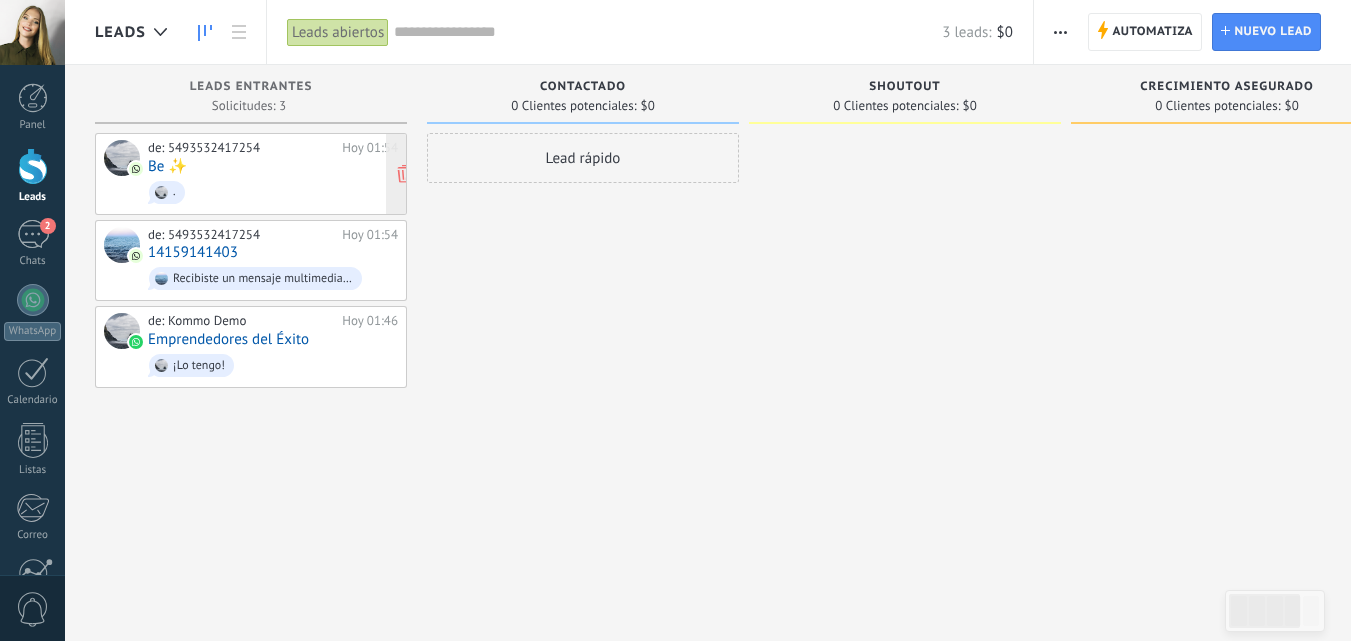 scroll, scrollTop: 0, scrollLeft: 0, axis: both 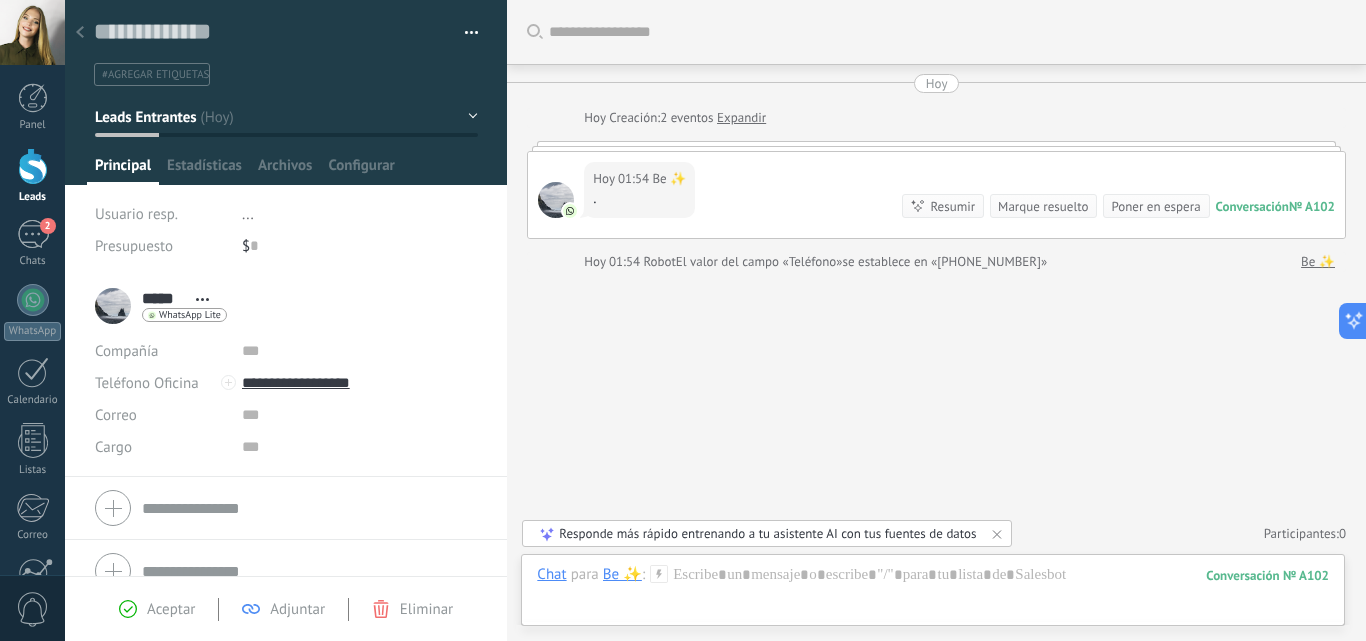 click 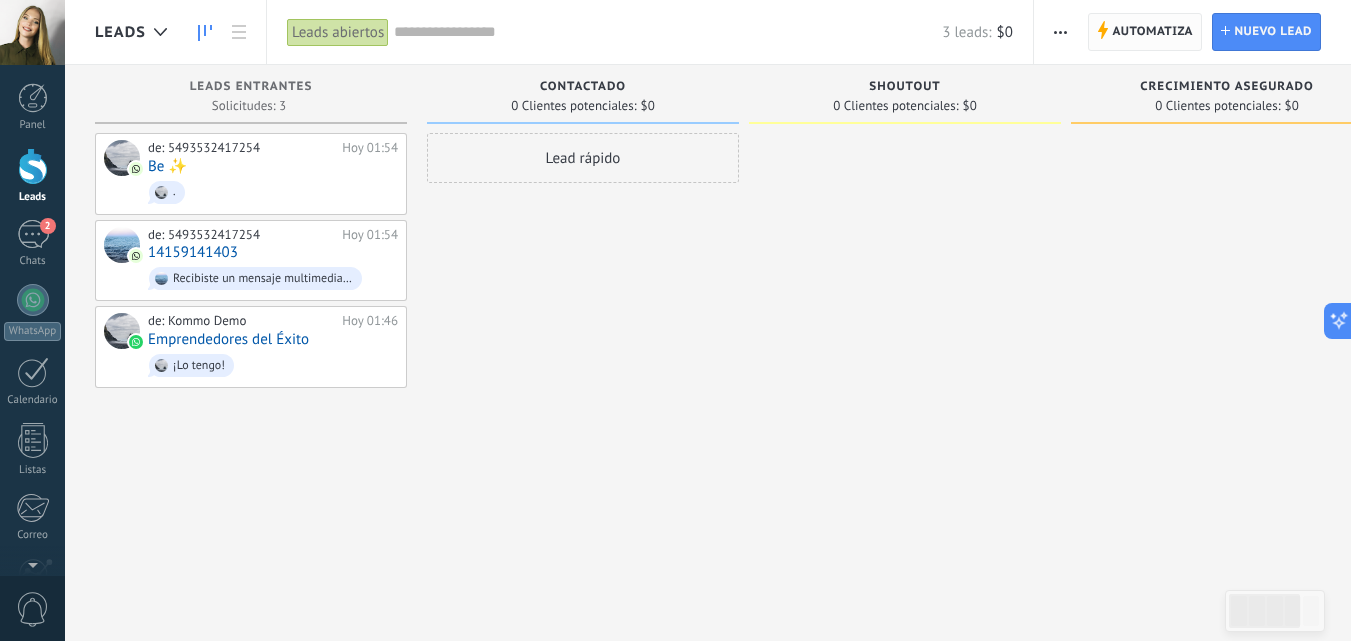click on "Automatiza" at bounding box center (1152, 32) 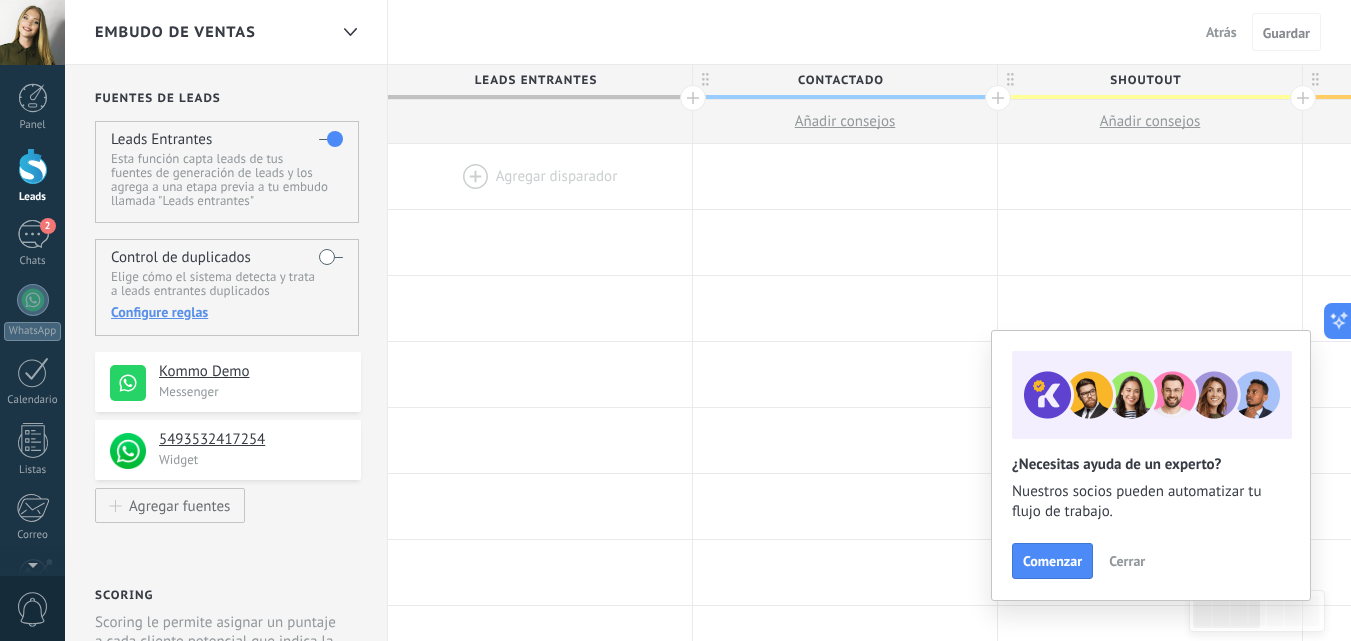 click at bounding box center (331, 257) 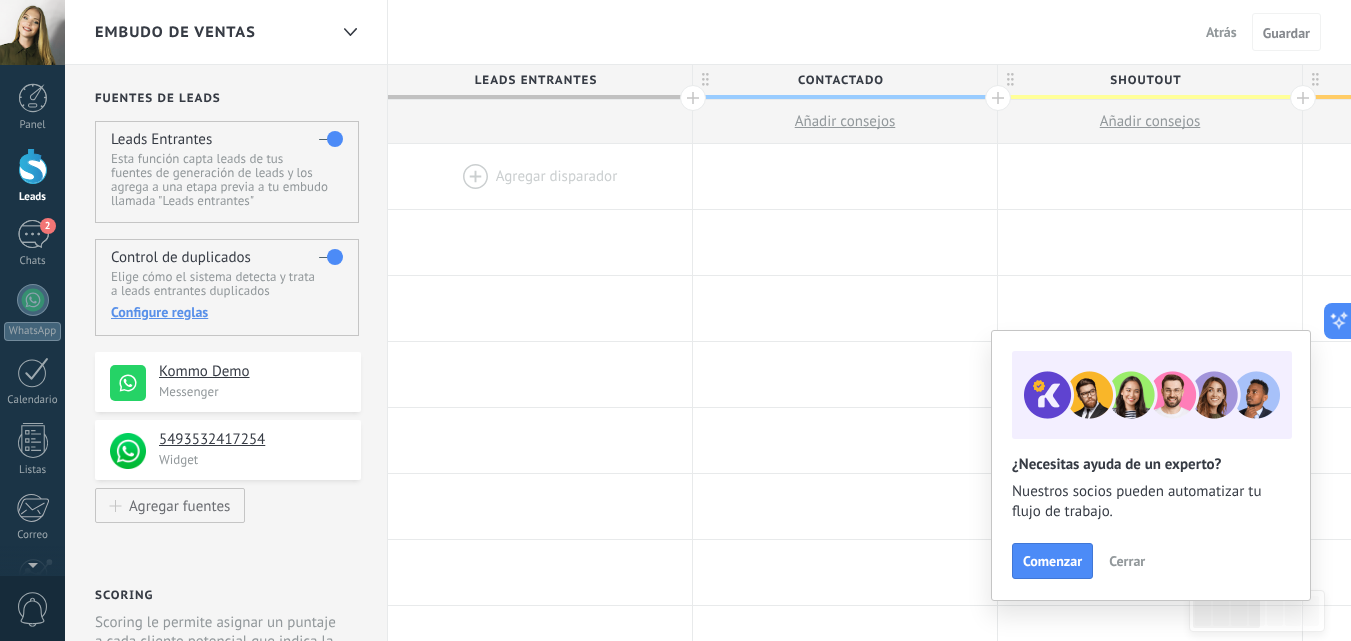 click on "Cerrar" at bounding box center [1127, 561] 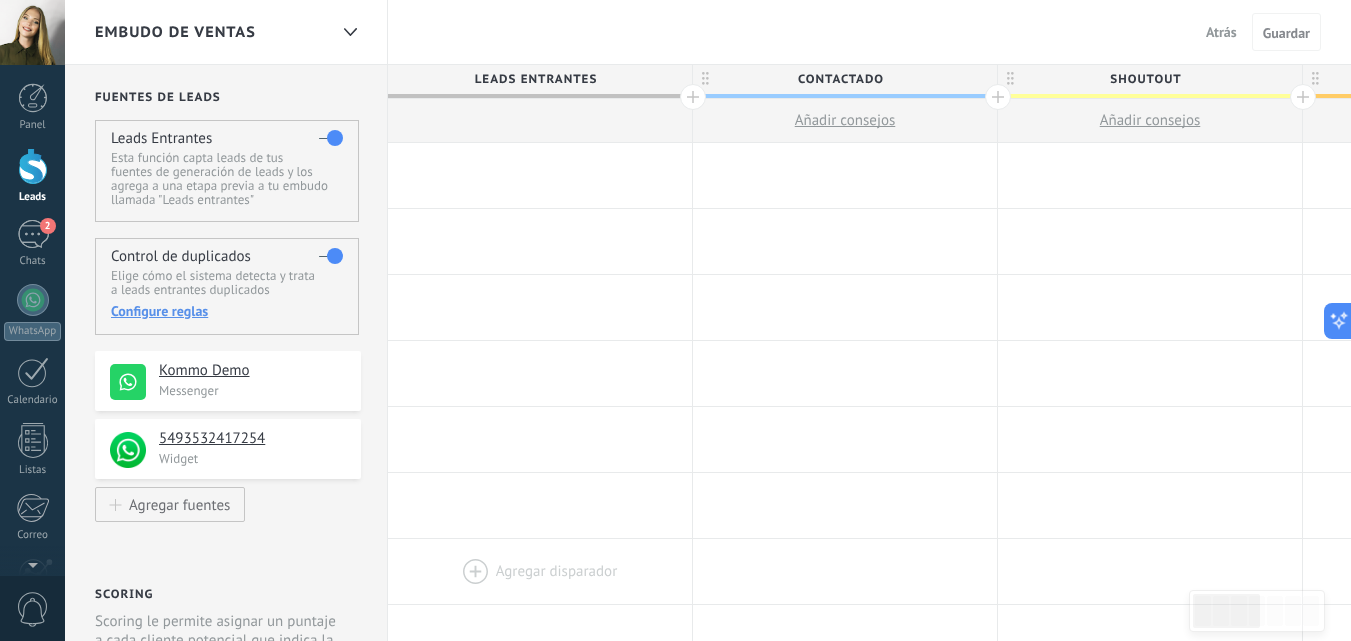 scroll, scrollTop: 0, scrollLeft: 0, axis: both 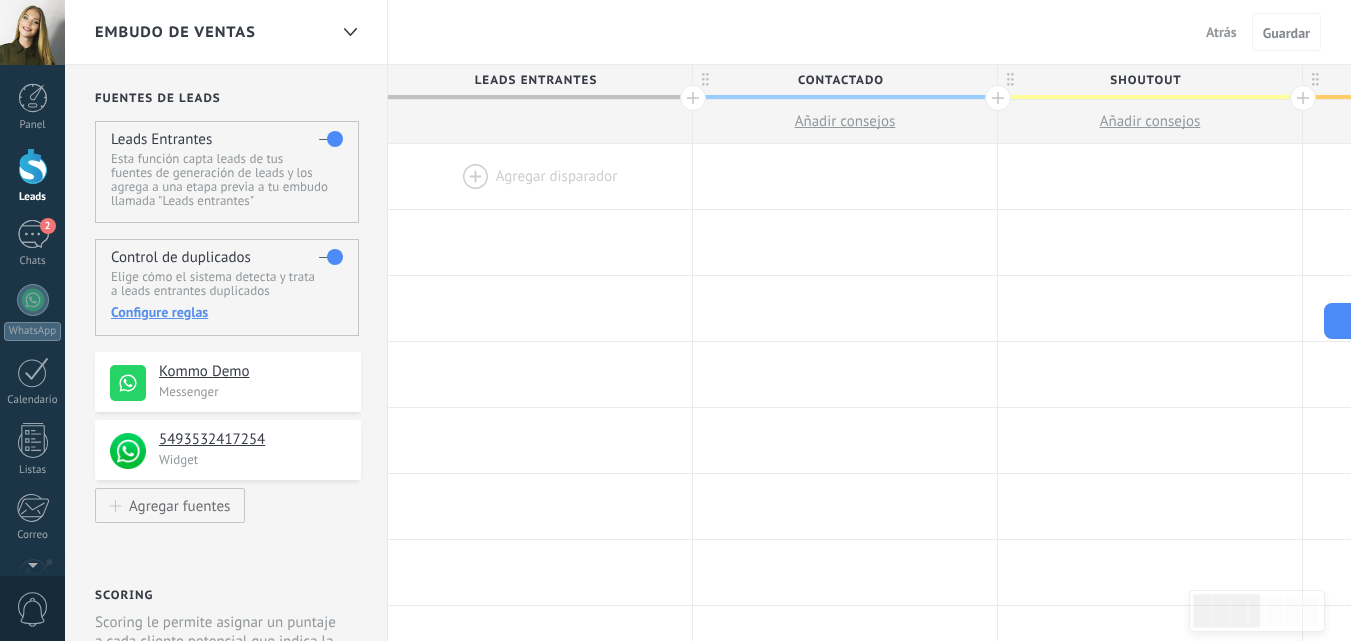 click at bounding box center (540, 176) 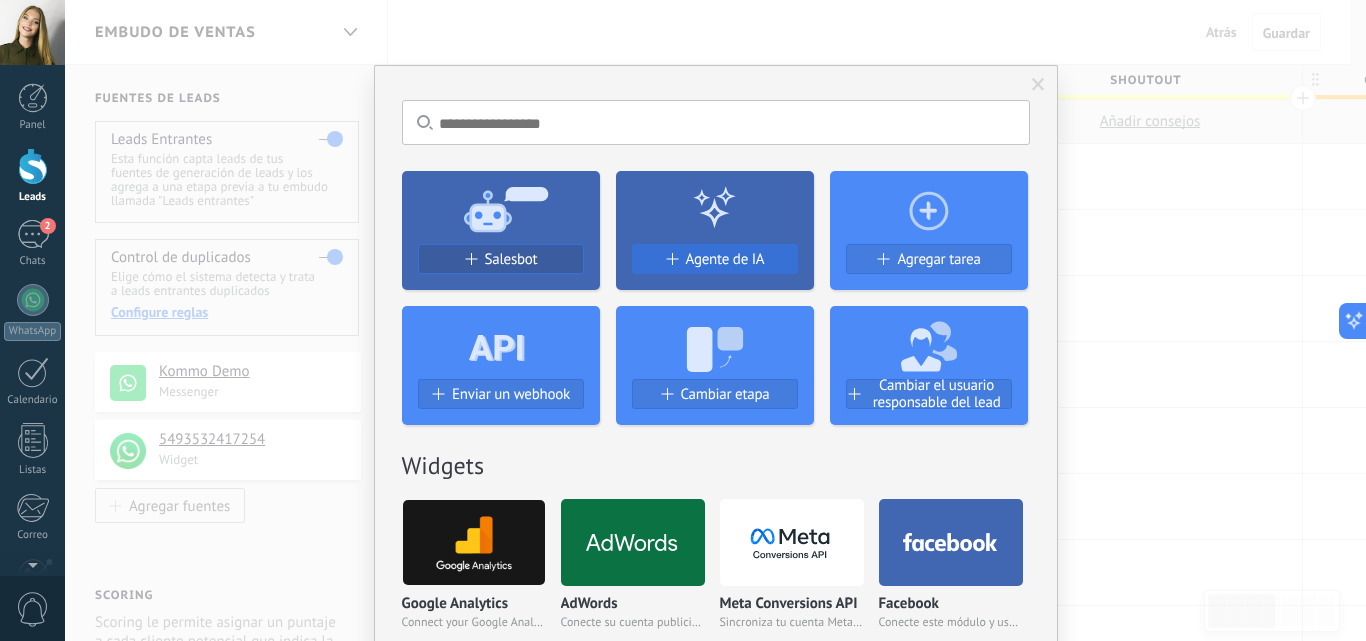 click on "Agente de IA" at bounding box center (725, 259) 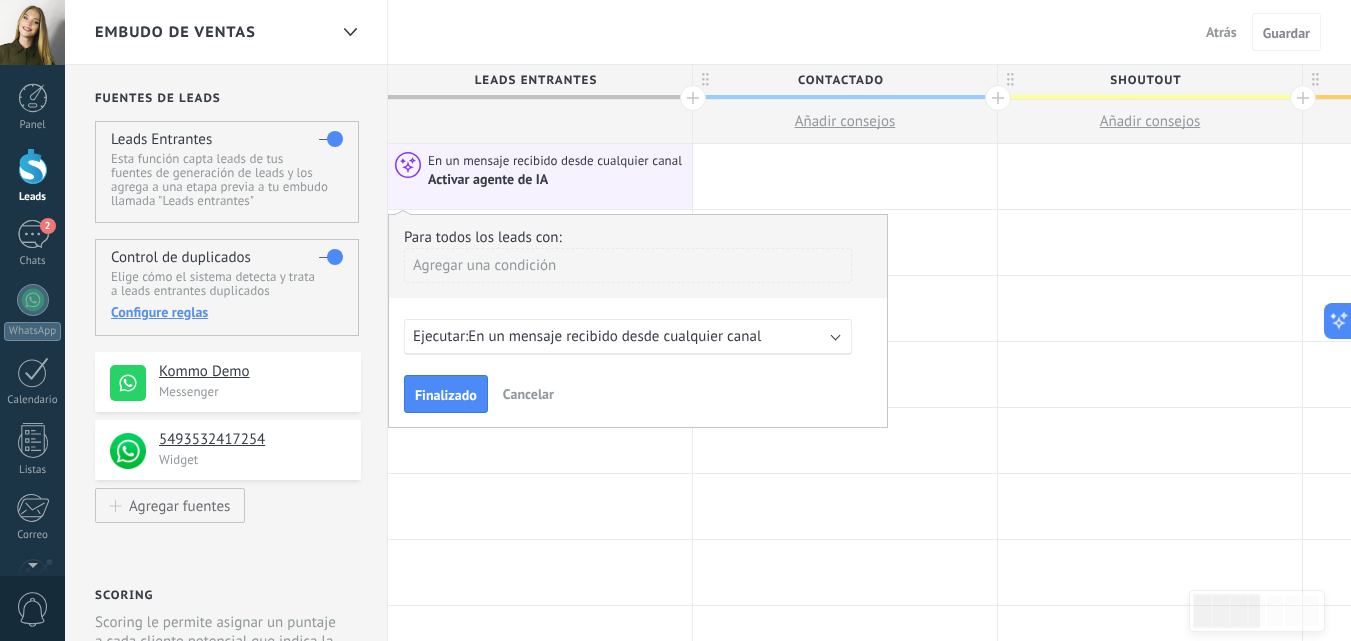 click on "En un mensaje recibido desde cualquier canal" at bounding box center (614, 336) 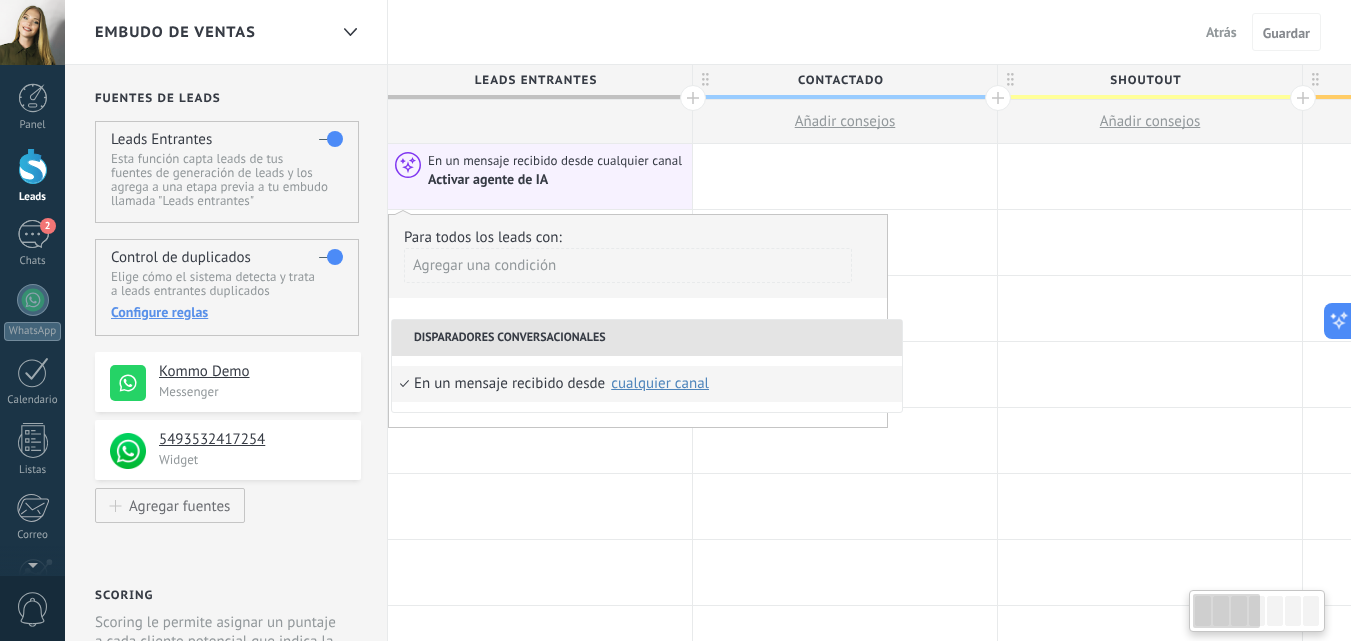 click on "cualquier canal" at bounding box center (660, 383) 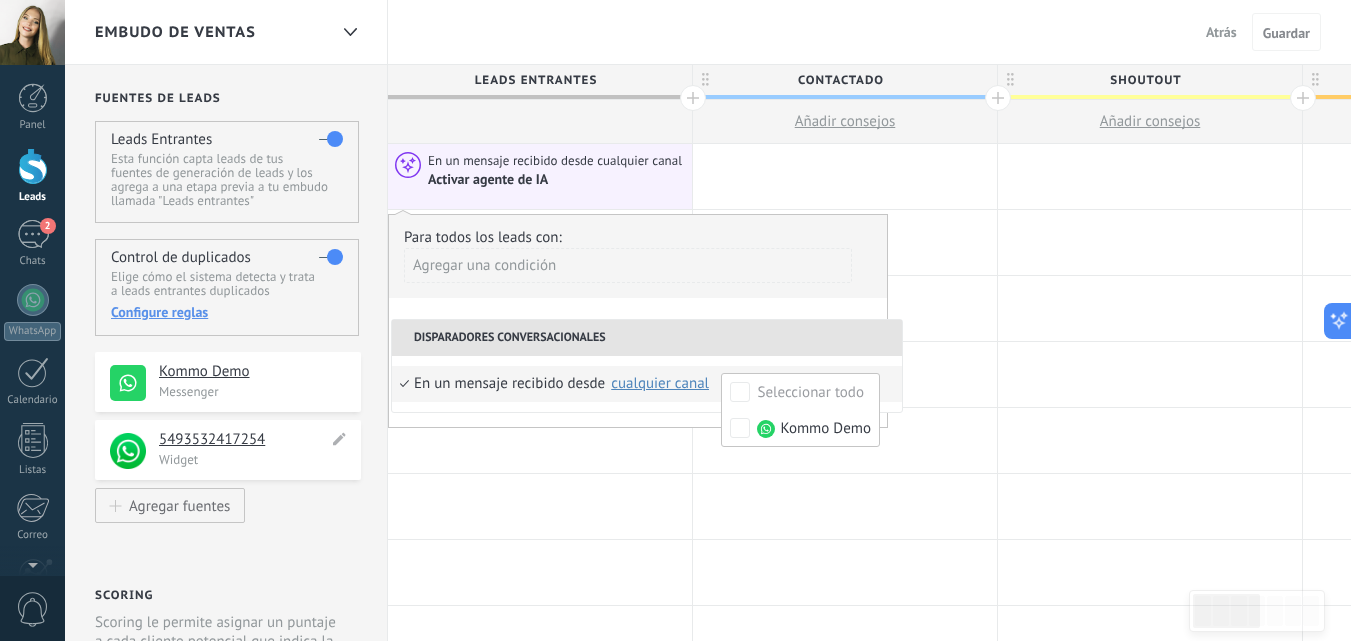 click on "Widget" at bounding box center [254, 459] 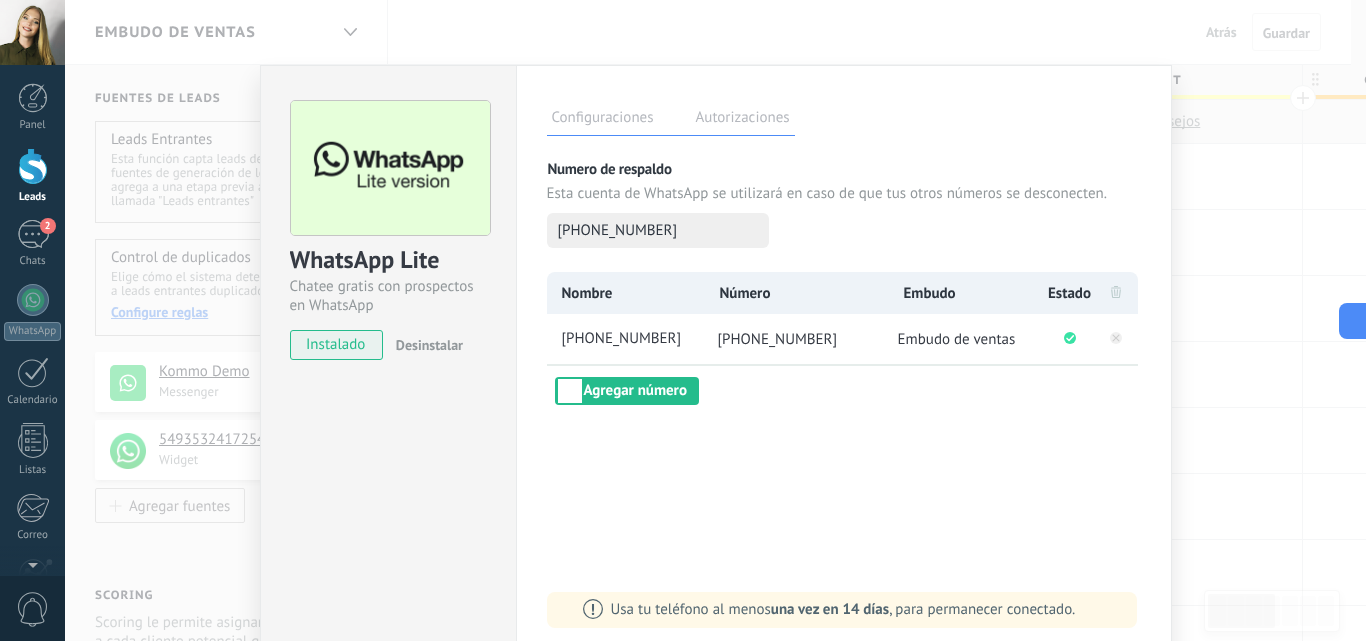 click on "Autorizaciones" at bounding box center (743, 120) 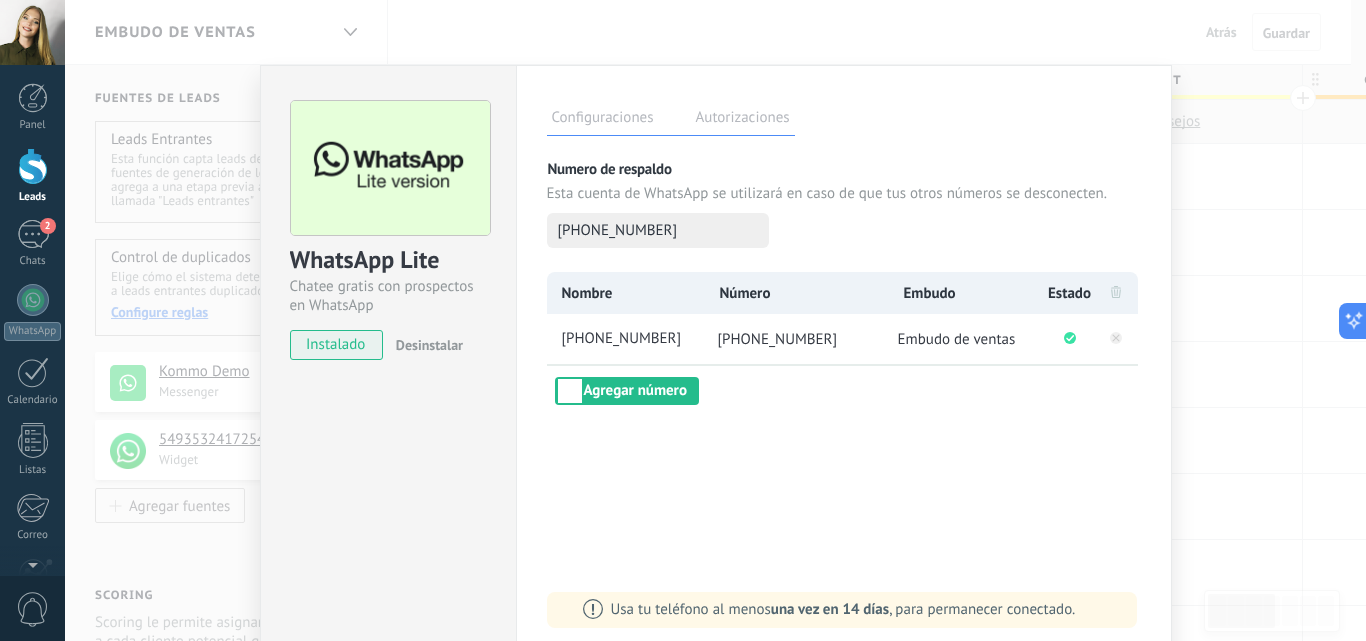 click on "WhatsApp Lite Chatee gratis con prospectos en WhatsApp instalado Desinstalar Configuraciones Autorizaciones Esta pestaña registra a los usuarios que han concedido acceso a las integración a esta cuenta. Si deseas remover la posibilidad que un usuario pueda enviar solicitudes a la cuenta en nombre de esta integración, puedes revocar el acceso. Si el acceso a todos los usuarios es revocado, la integración dejará de funcionar. Esta aplicacion está instalada, pero nadie le ha dado acceso aun. Más de 2 mil millones de personas utilizan activamente WhatsApp para conectarse con amigos, familiares y empresas. Esta integración agrega el chat más popular a tu arsenal de comunicación: captura automáticamente leads desde los mensajes entrantes, comparte el acceso al chat con todo tu equipo y potencia todo con las herramientas integradas de Kommo, como el botón de compromiso y Salesbot. más _:  Guardar Numero de respaldo Esta cuenta de WhatsApp se utilizará en caso de que tus otros números se desconecten." at bounding box center [715, 320] 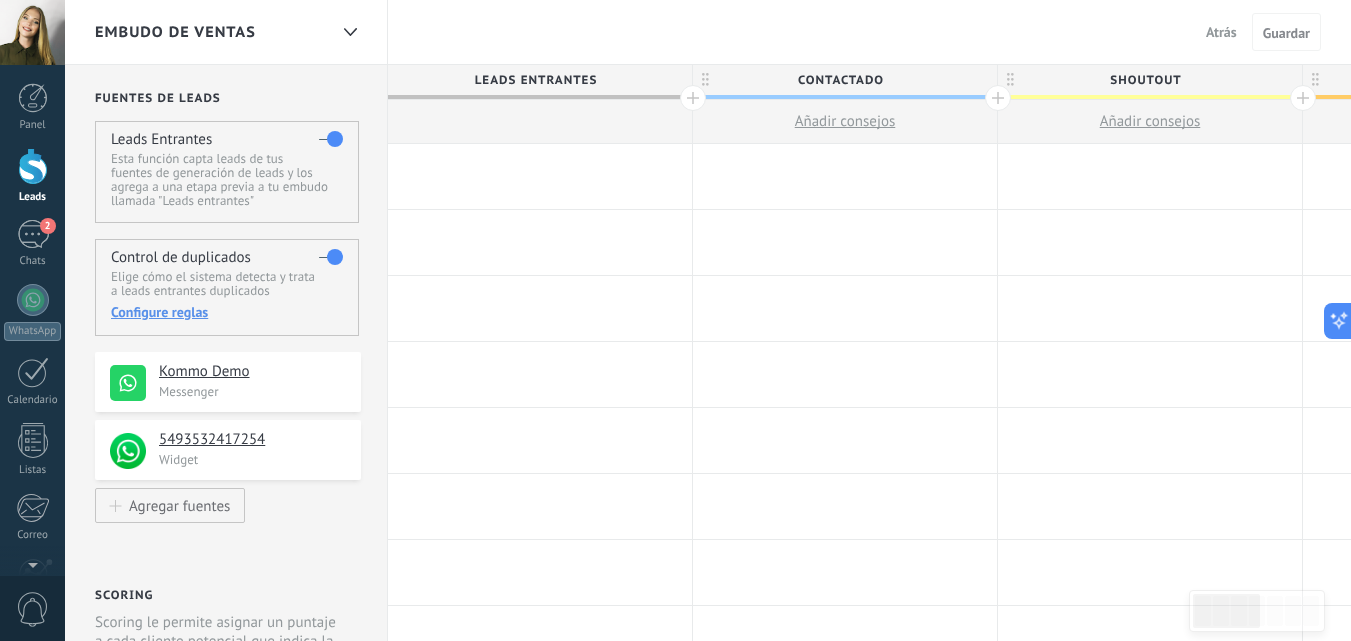click at bounding box center [540, 176] 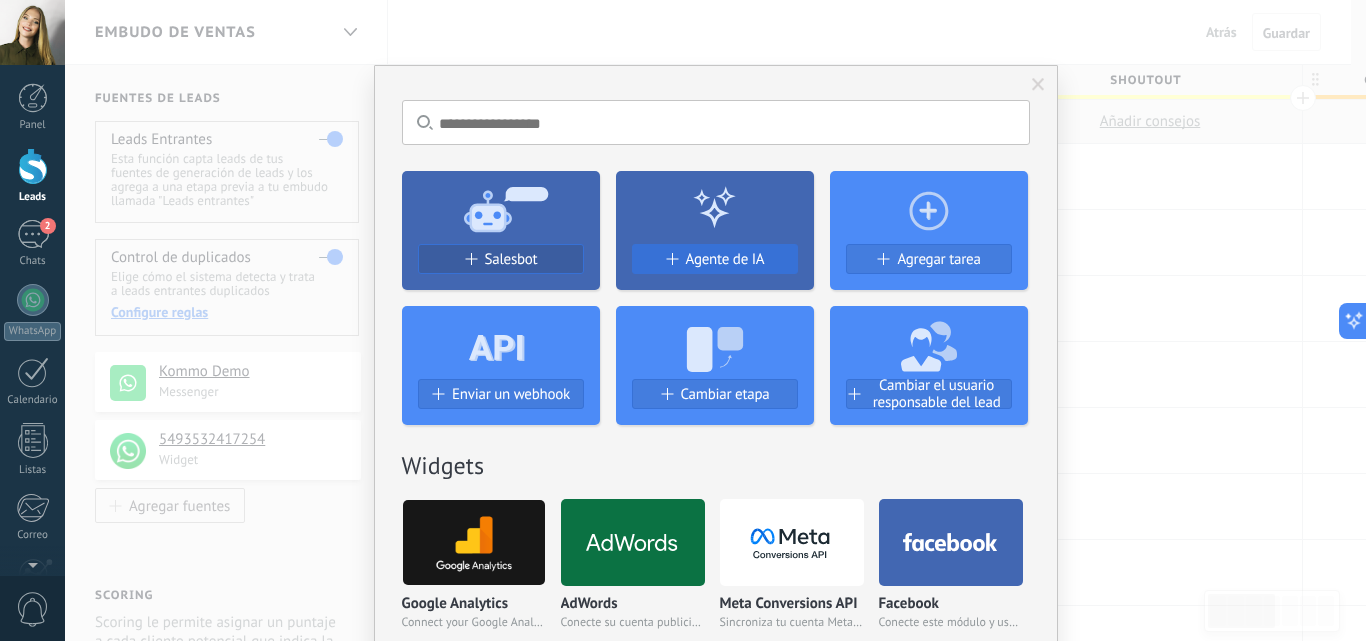 click on "Agente de IA" at bounding box center (725, 259) 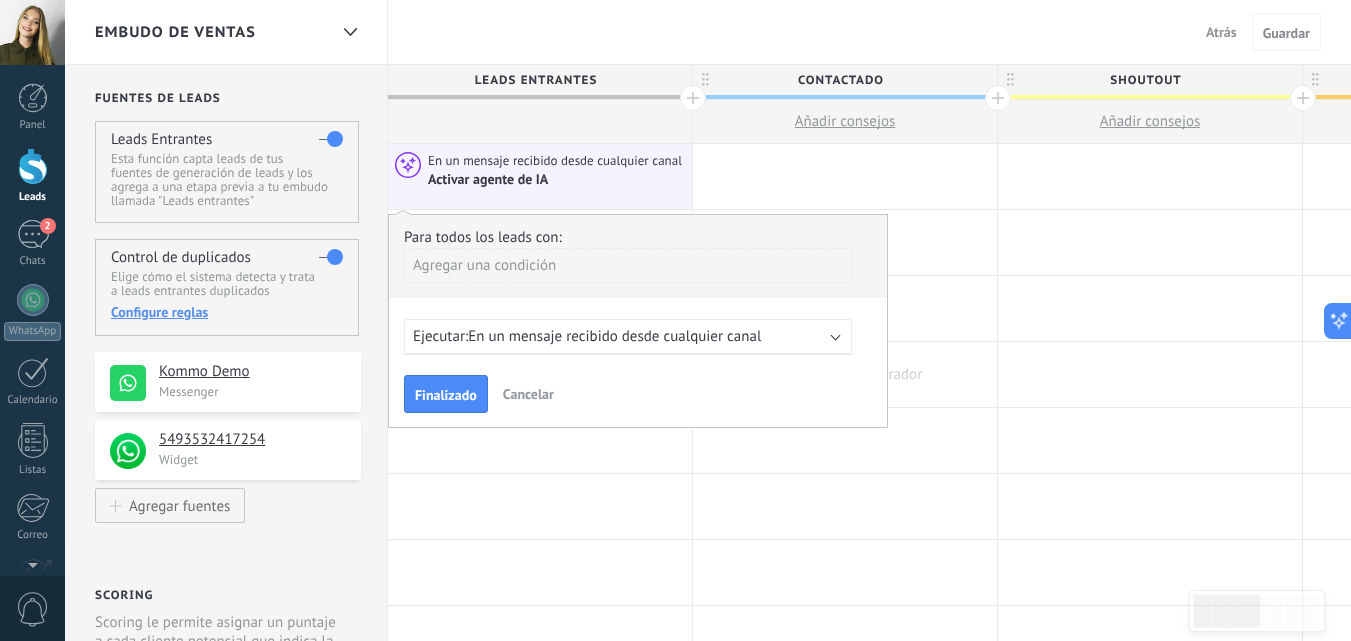 click at bounding box center (1150, 374) 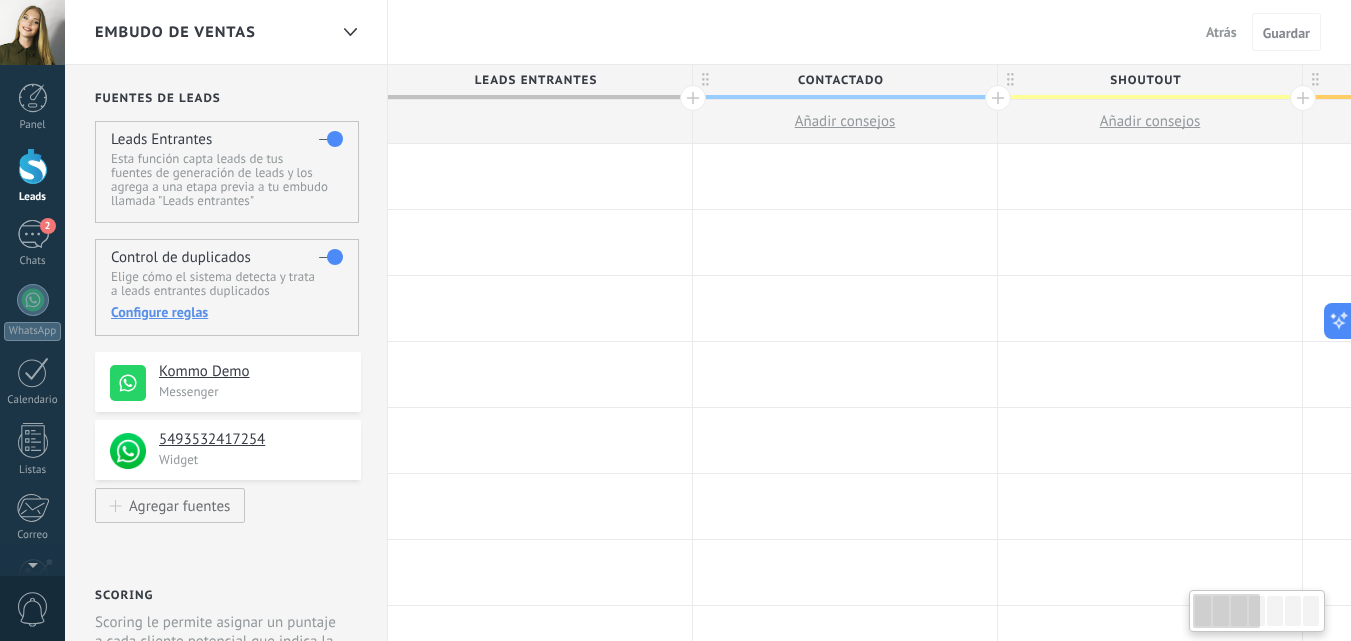 click at bounding box center [540, 176] 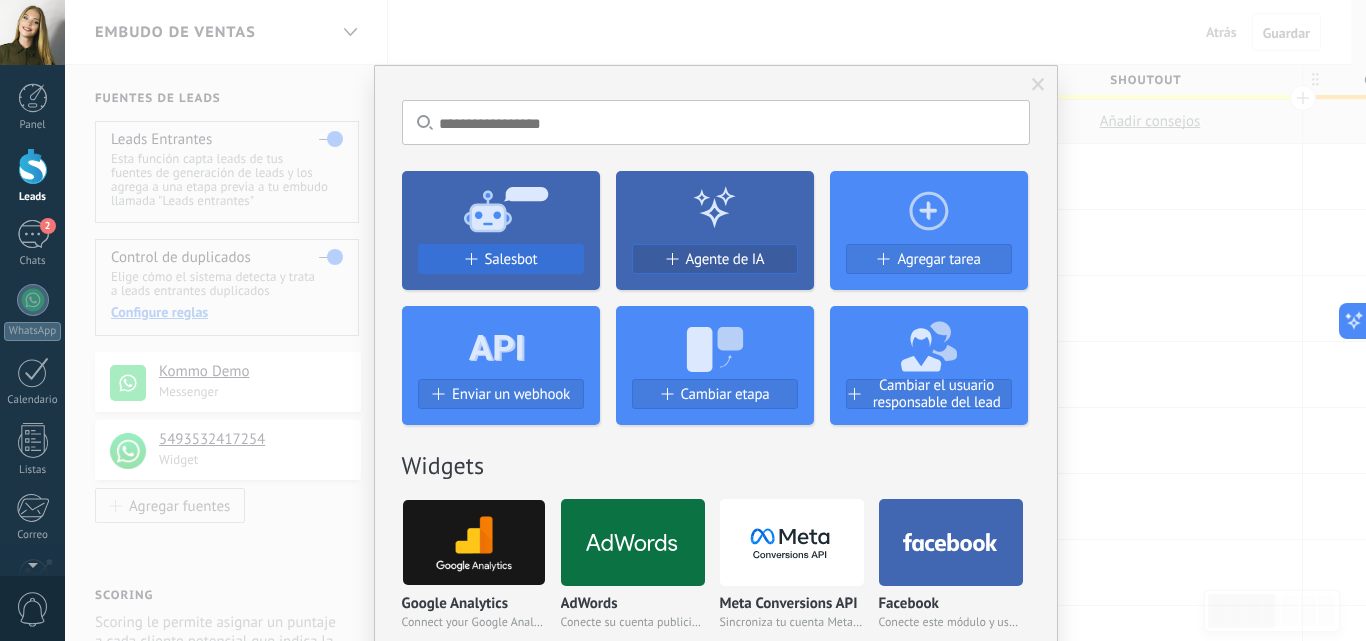 click on "Salesbot" at bounding box center (511, 259) 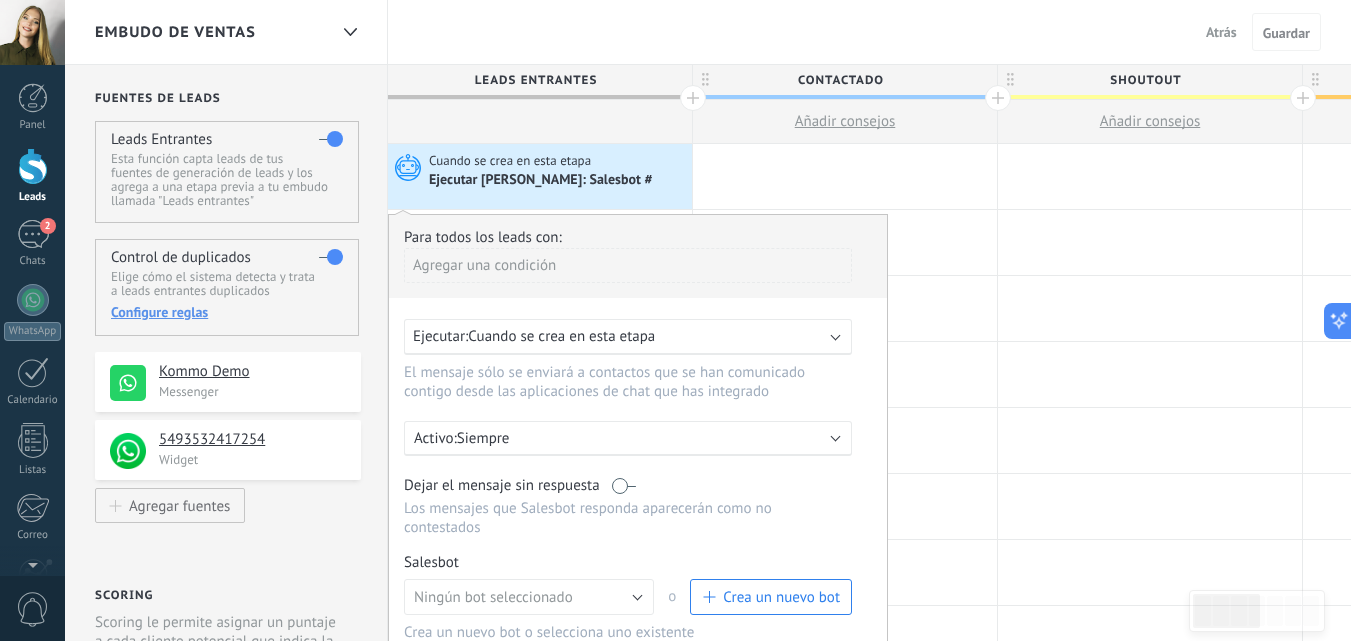 click on "Agregar una condición" at bounding box center (628, 265) 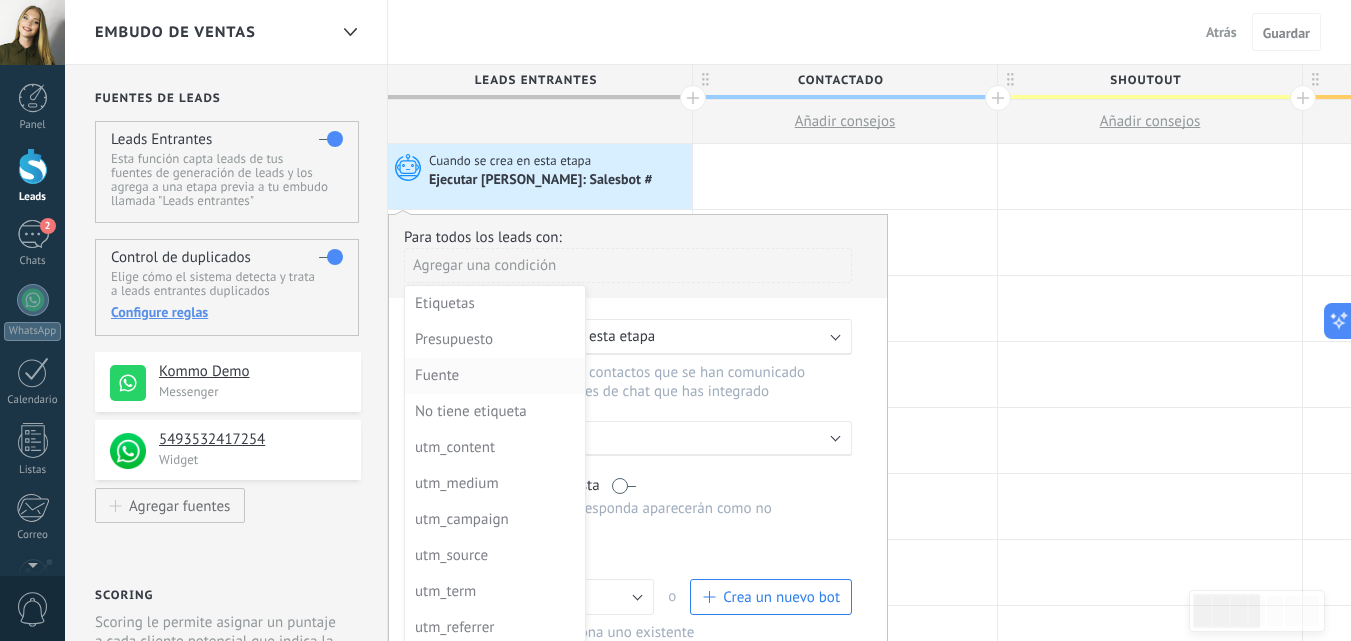 click on "Fuente" at bounding box center [493, 376] 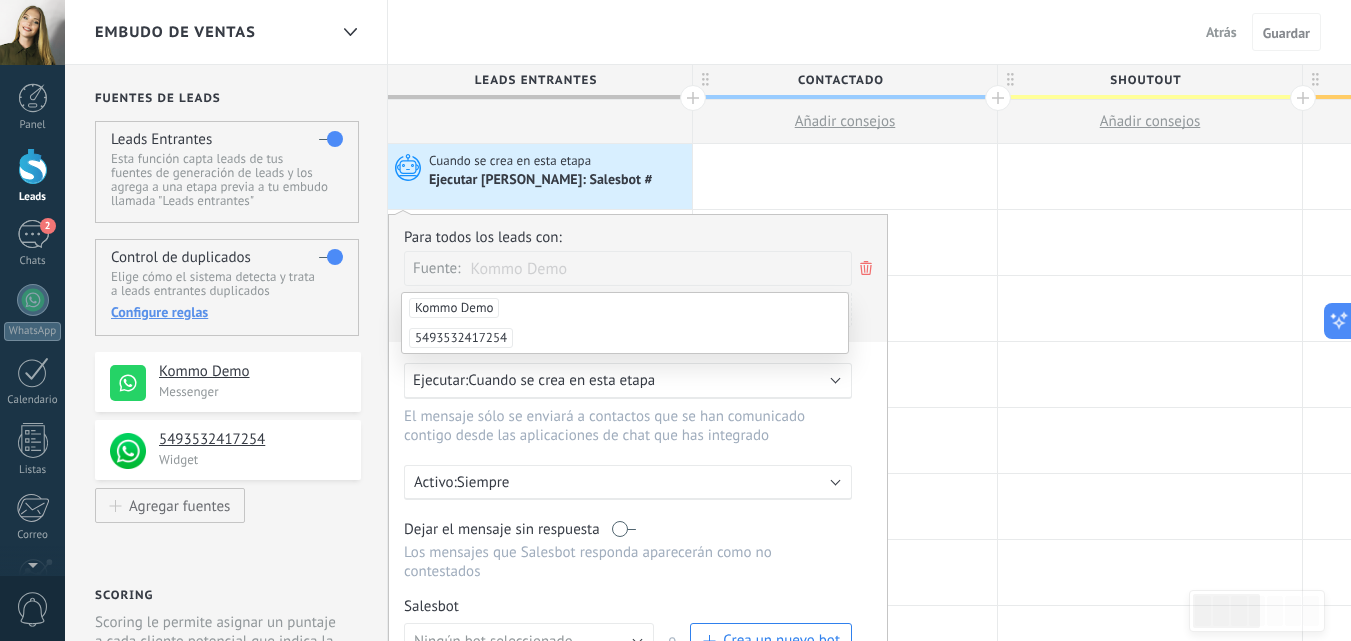 click on "Kommo Demo" at bounding box center (454, 308) 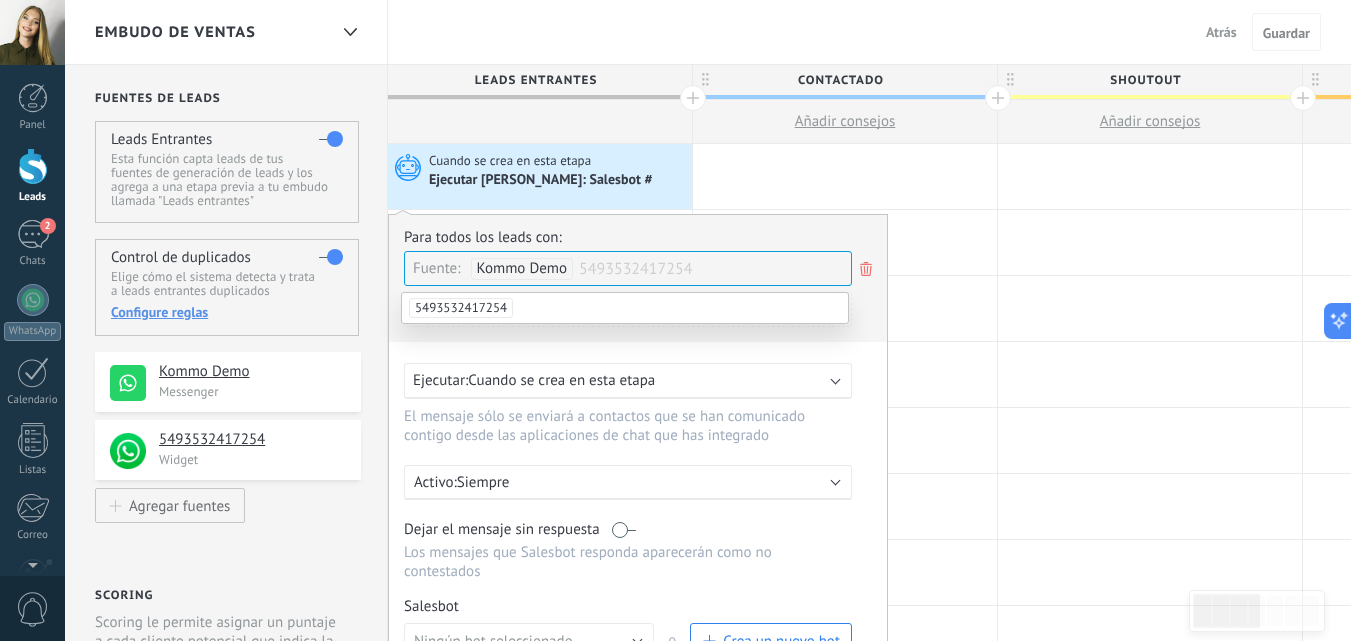 click on "Kommo Demo" at bounding box center [522, 268] 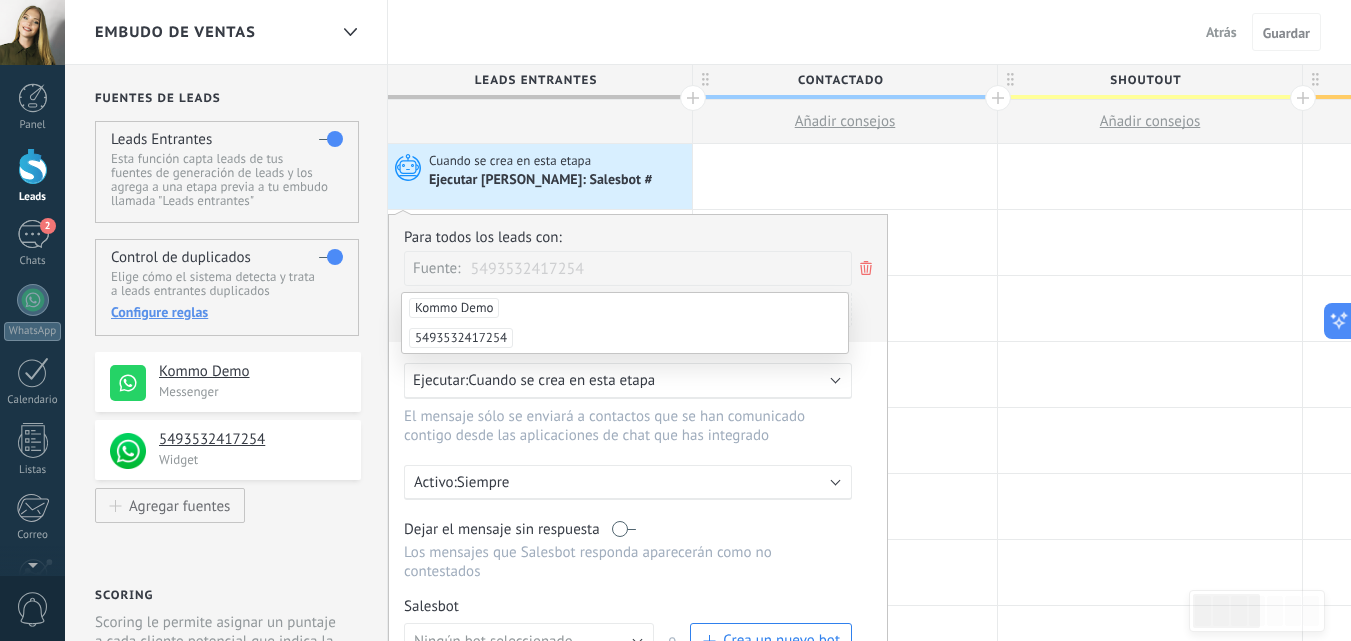 click on "5493532417254" at bounding box center (461, 338) 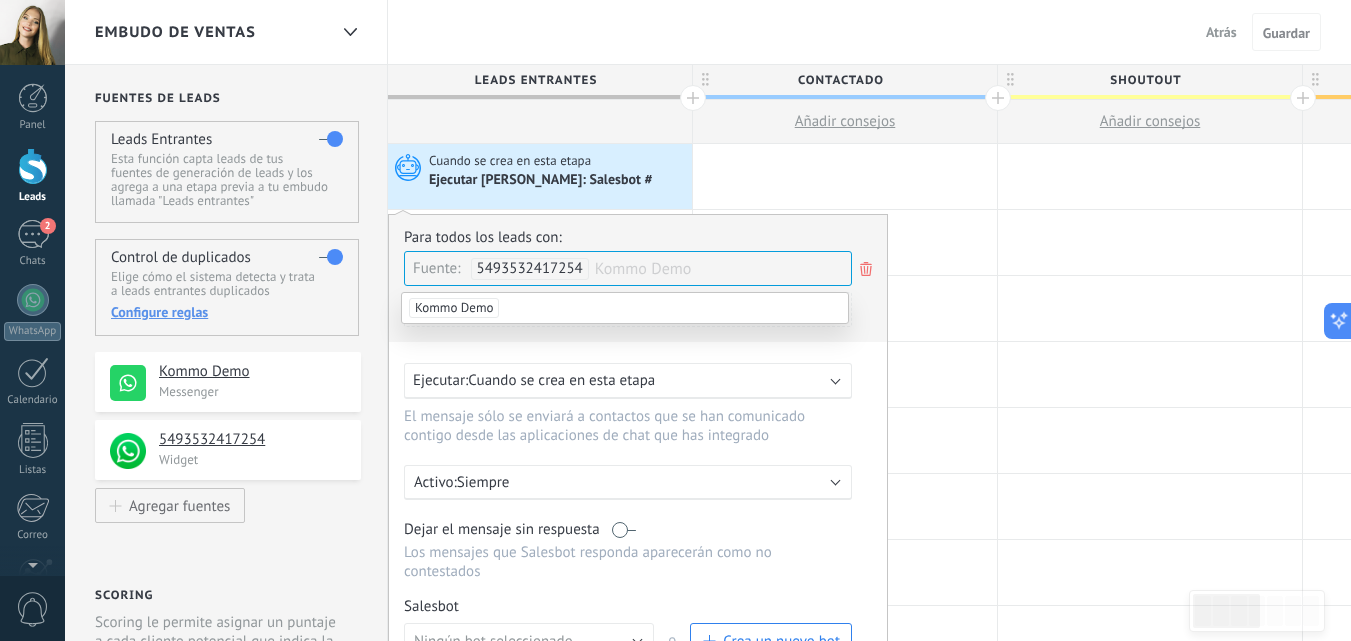 click on "Para todos los leads con: Fuente:  5493532417254 Kommo Demo Agregar una condición Ejecutar:  Cuando se crea en esta etapa El mensaje sólo se enviará a contactos que se han comunicado contigo desde las aplicaciones de chat que has integrado Activo:  Siempre Dejar el mensaje sin respuesta Los mensajes que Salesbot responda aparecerán como no contestados    Salesbot Gestionar Ningún bot seleccionado TestBot Ningún bot seleccionado o Crea un nuevo bot Crea un nuevo bot o selecciona uno existente Aplicar a todos los leads en esta etapa Finalizado Cancelar" at bounding box center (638, 506) 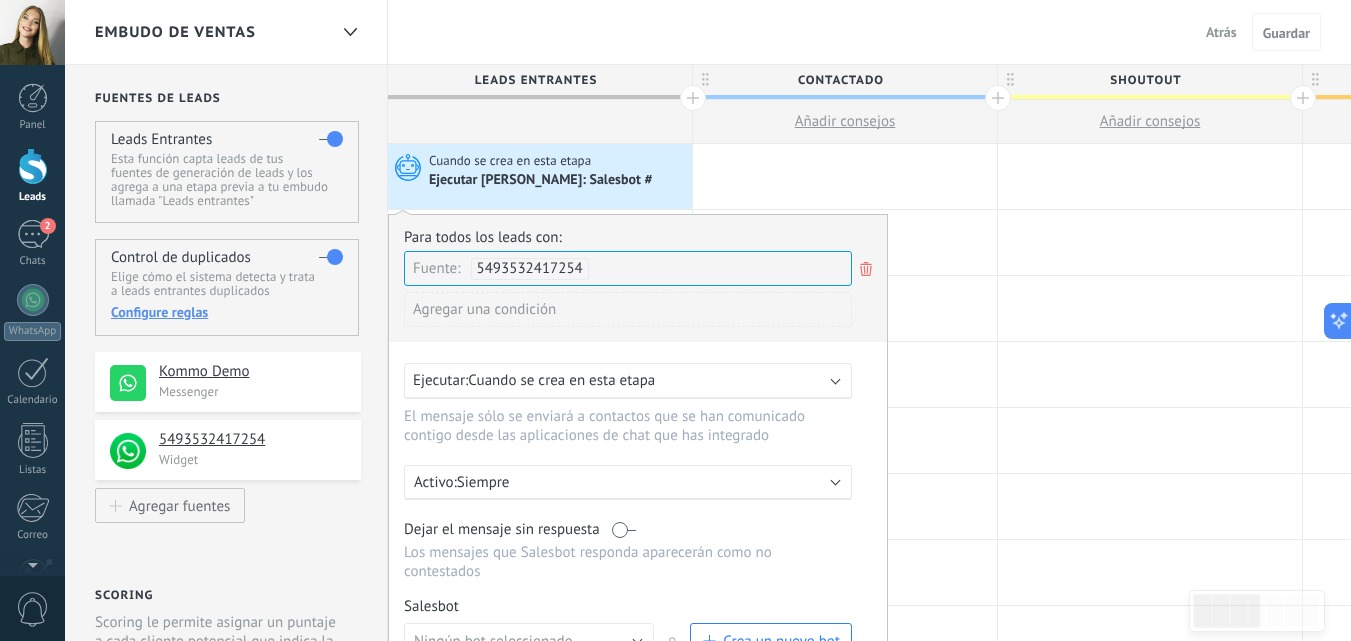 click on "Agregar una condición" at bounding box center (628, 309) 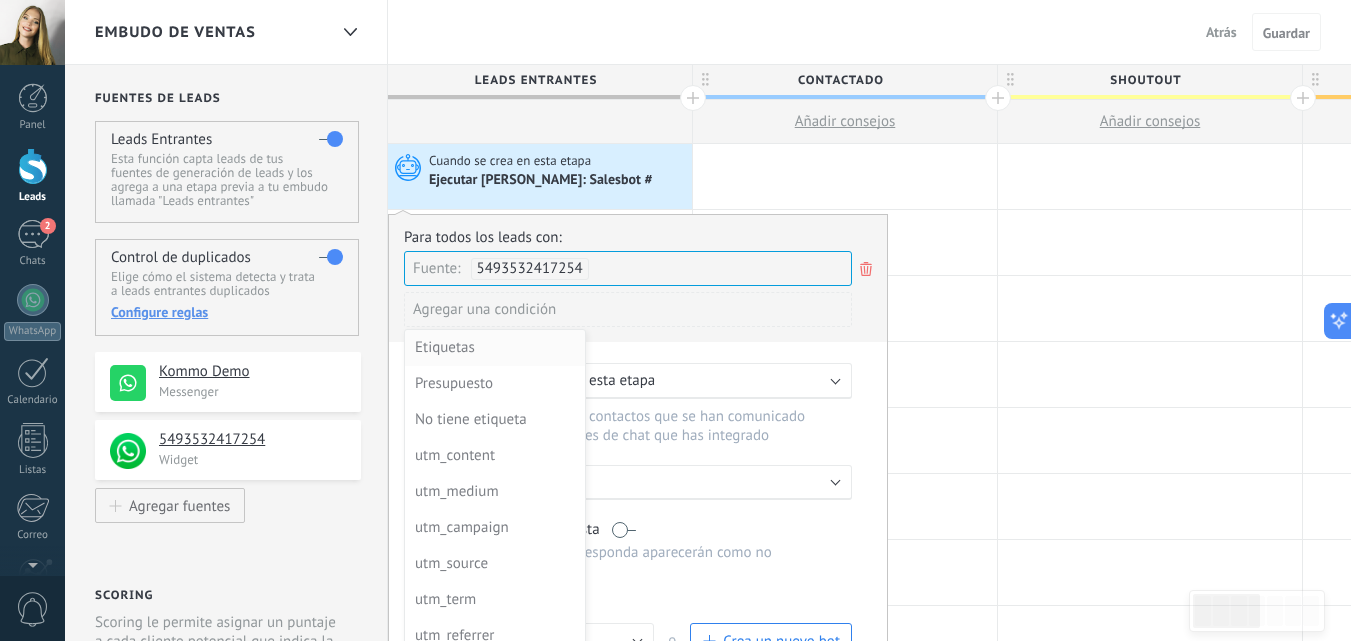 scroll, scrollTop: 108, scrollLeft: 0, axis: vertical 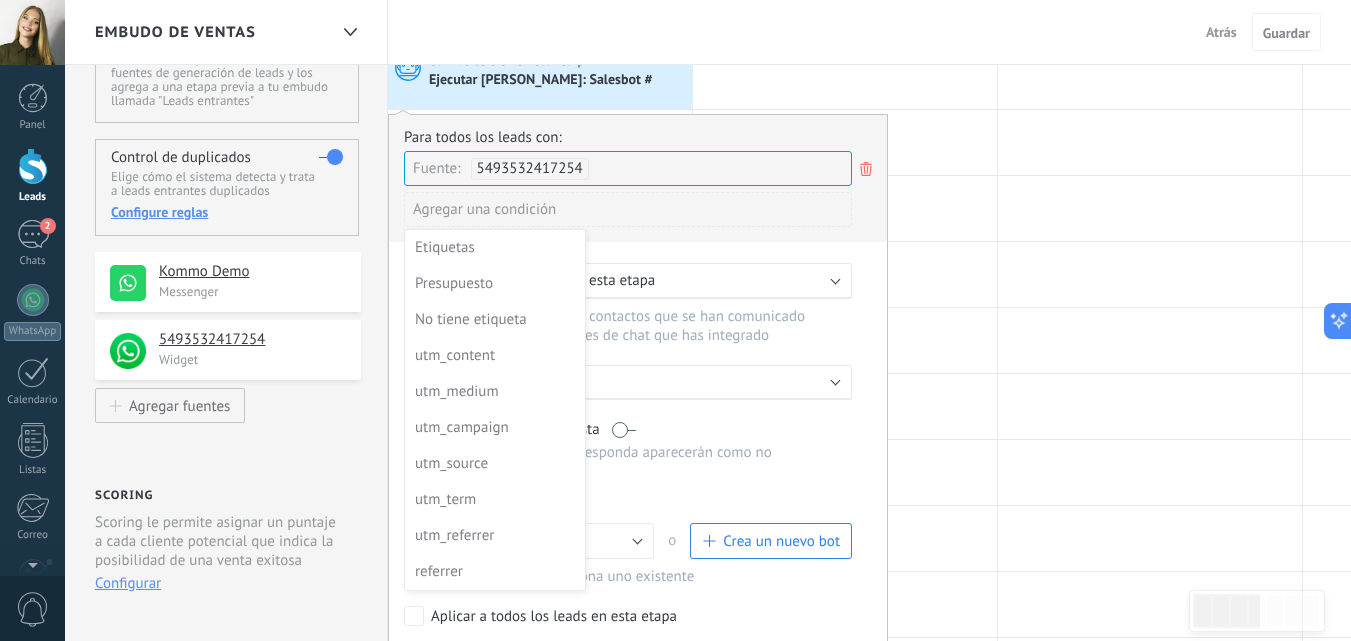 click at bounding box center [638, 406] 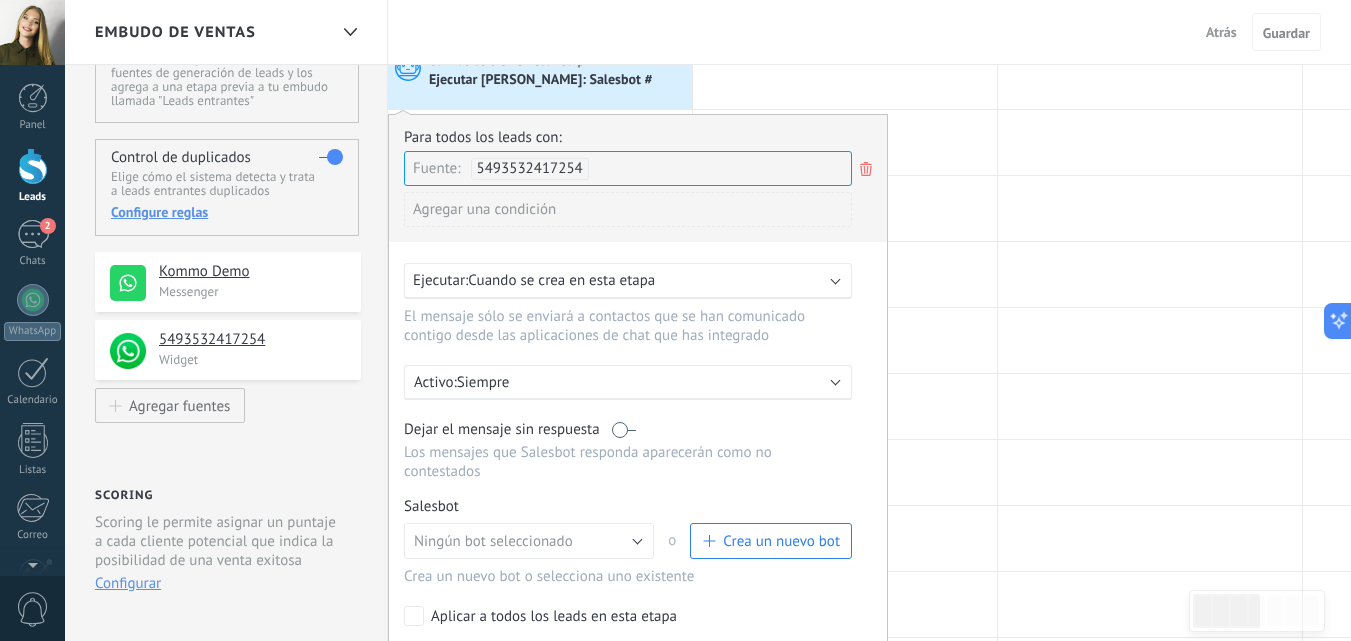click on "Cuando se crea en esta etapa" at bounding box center [561, 280] 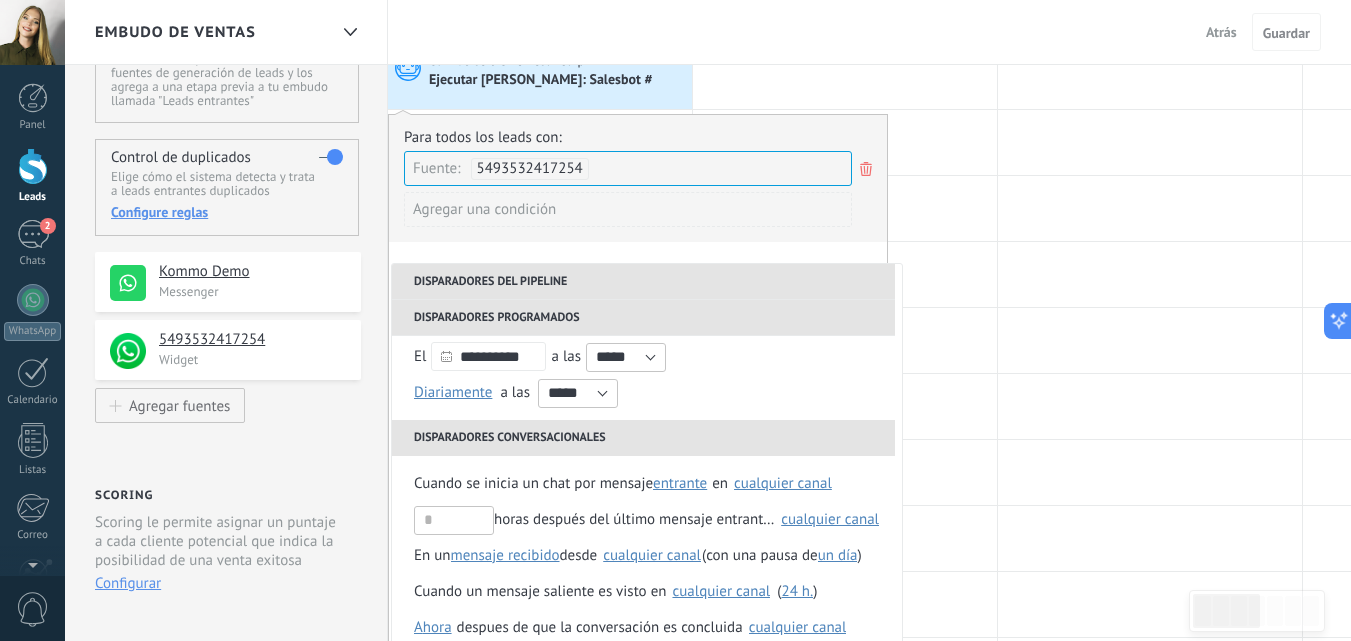 scroll, scrollTop: 164, scrollLeft: 0, axis: vertical 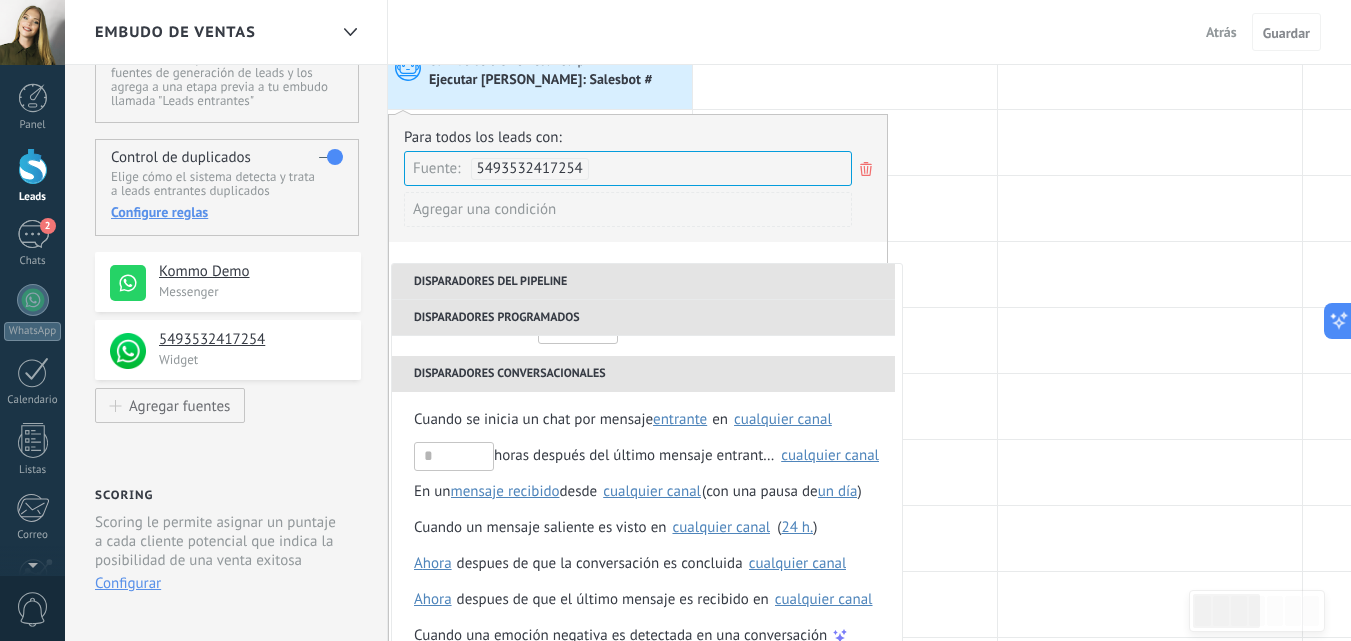 click on "Agregar una condición" at bounding box center [628, 217] 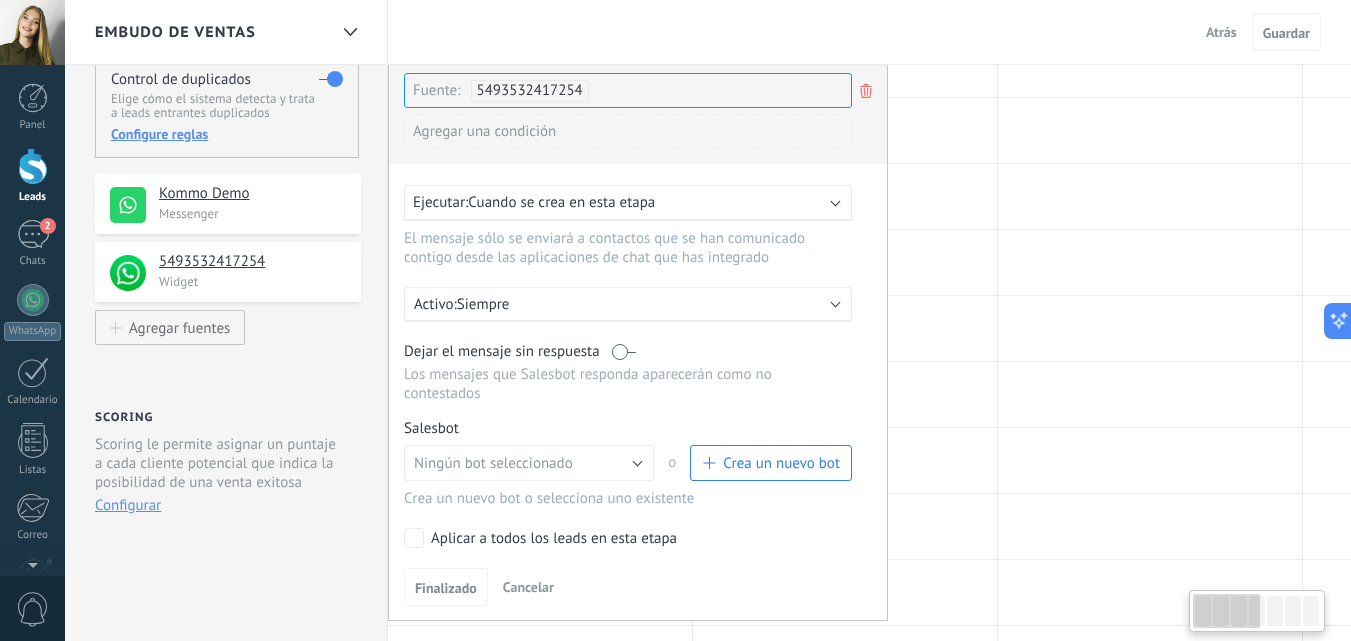 scroll, scrollTop: 200, scrollLeft: 0, axis: vertical 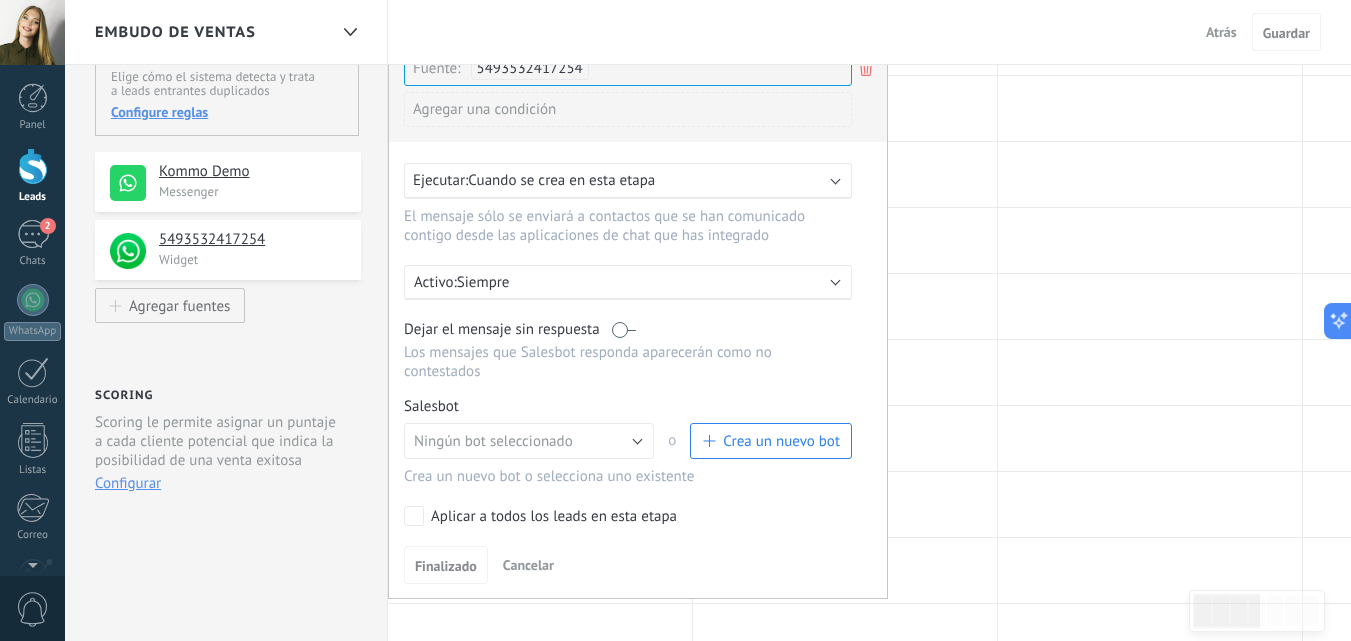 click at bounding box center (624, 329) 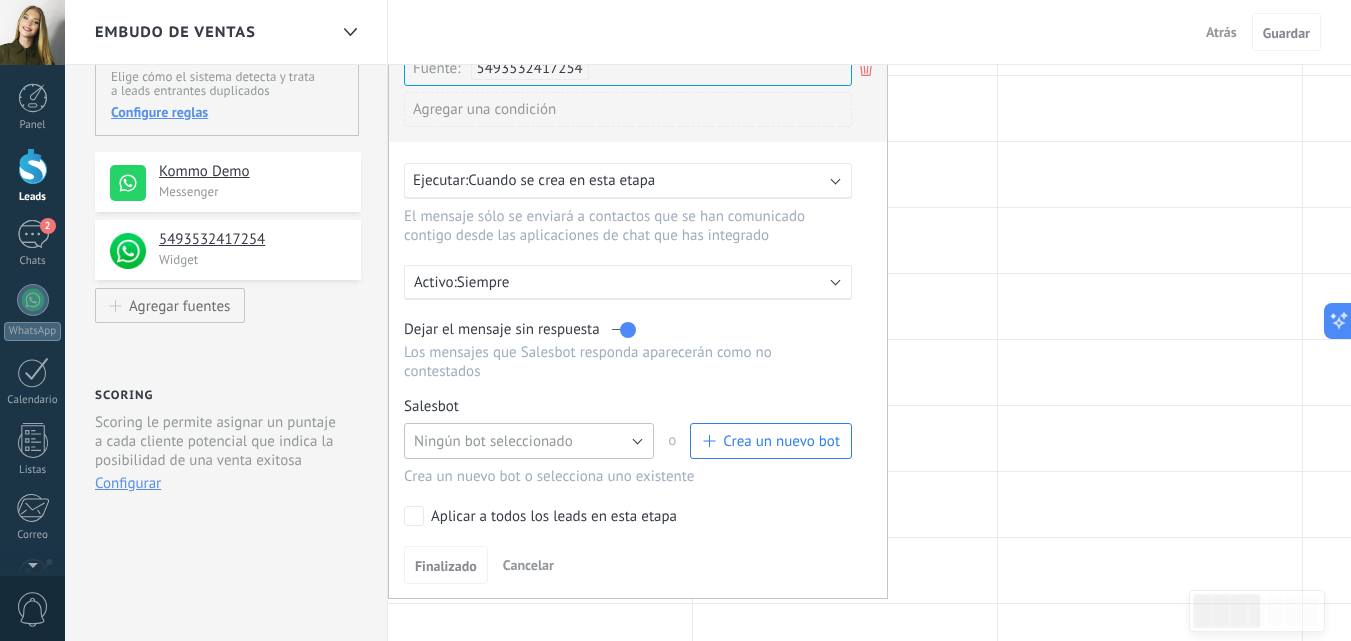 click on "Ningún bot seleccionado" at bounding box center [529, 441] 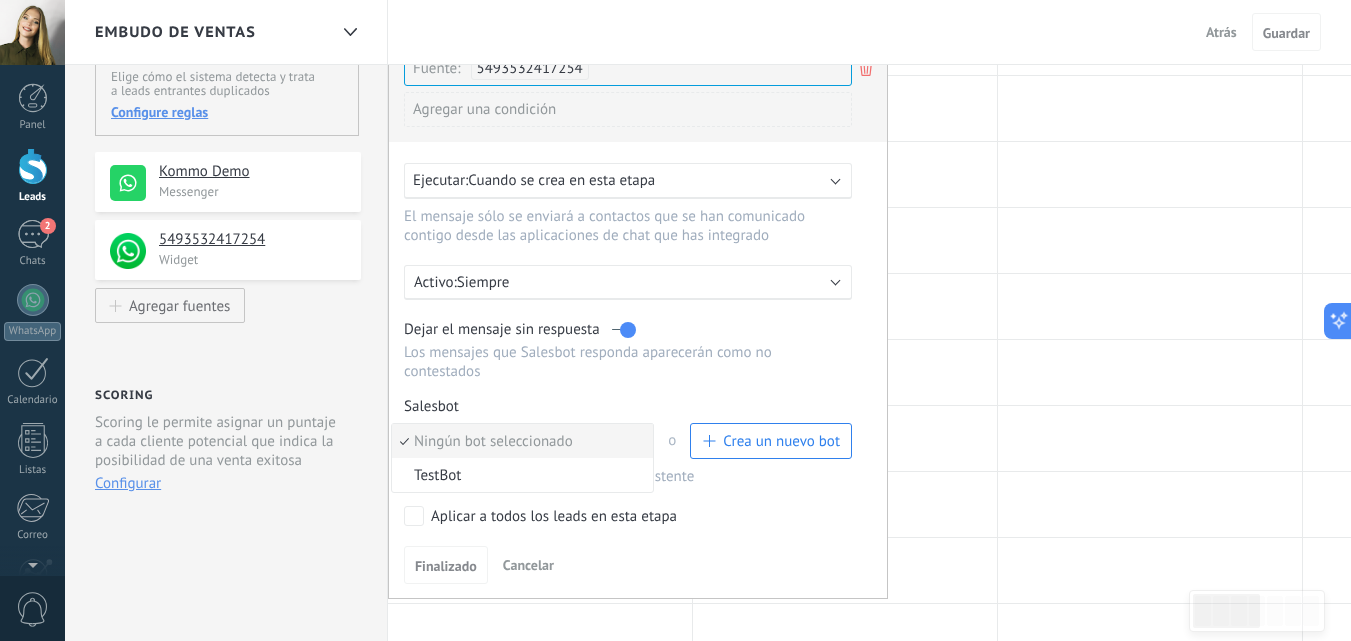 click on "Ningún bot seleccionado" at bounding box center [519, 441] 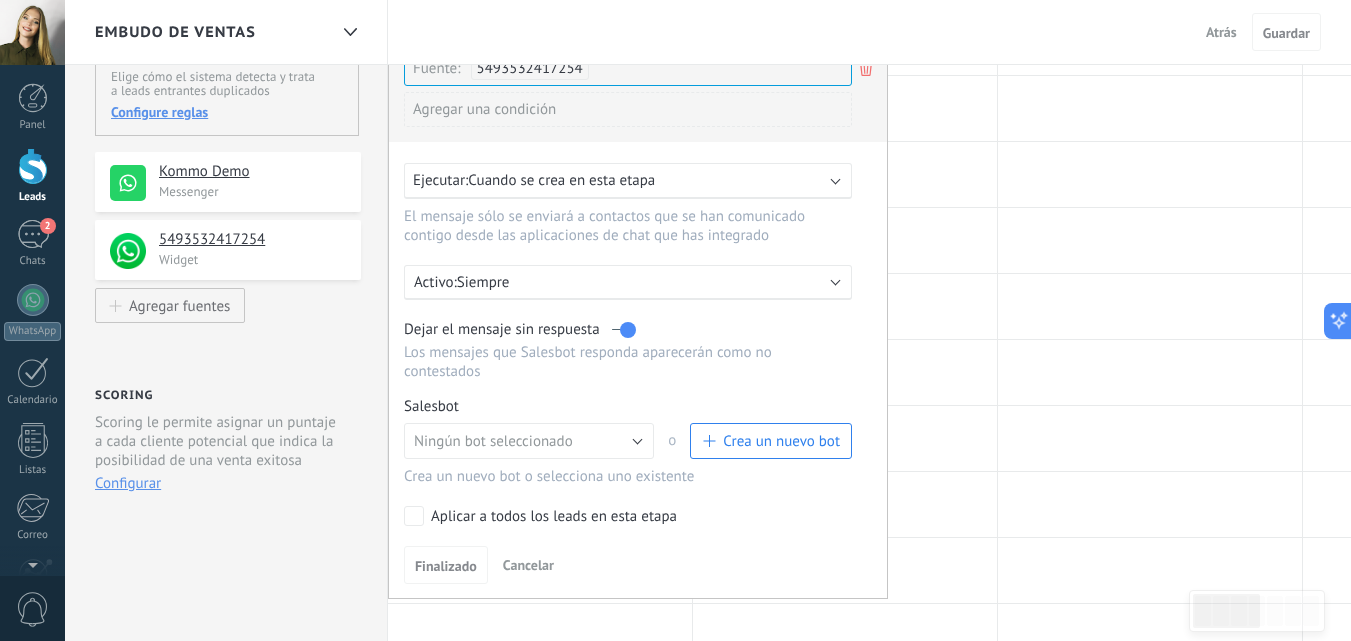 click on "Crea un nuevo bot" at bounding box center [781, 441] 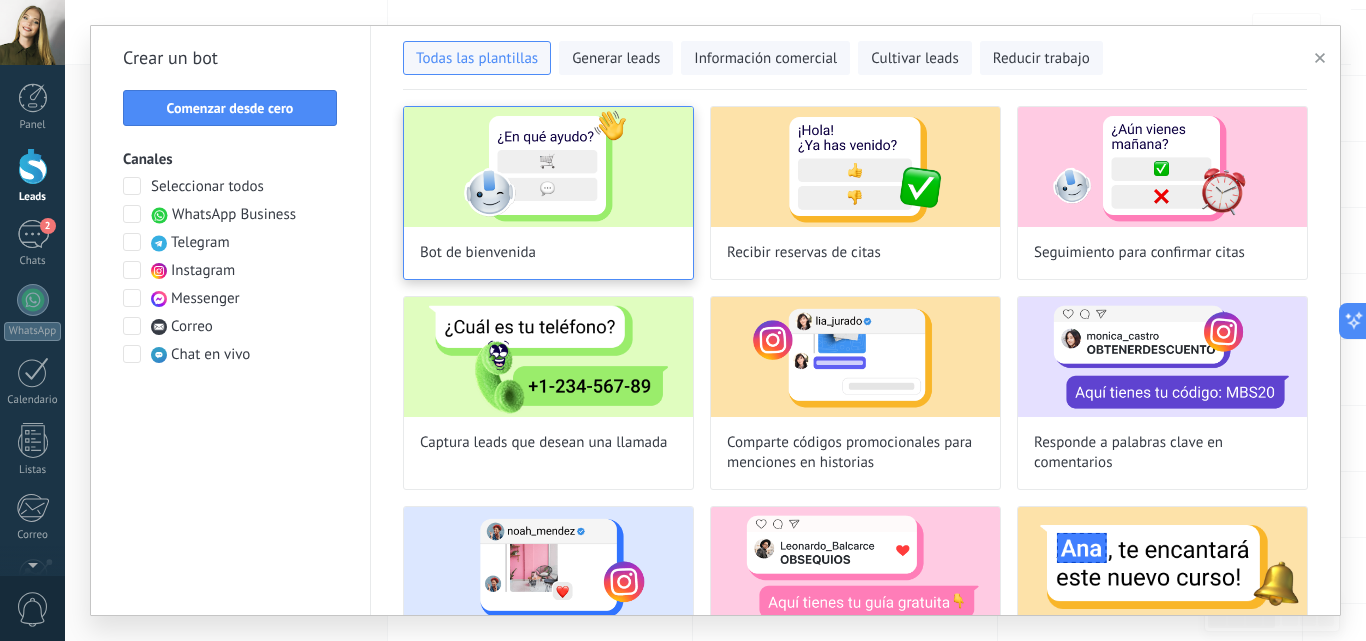 click at bounding box center (548, 167) 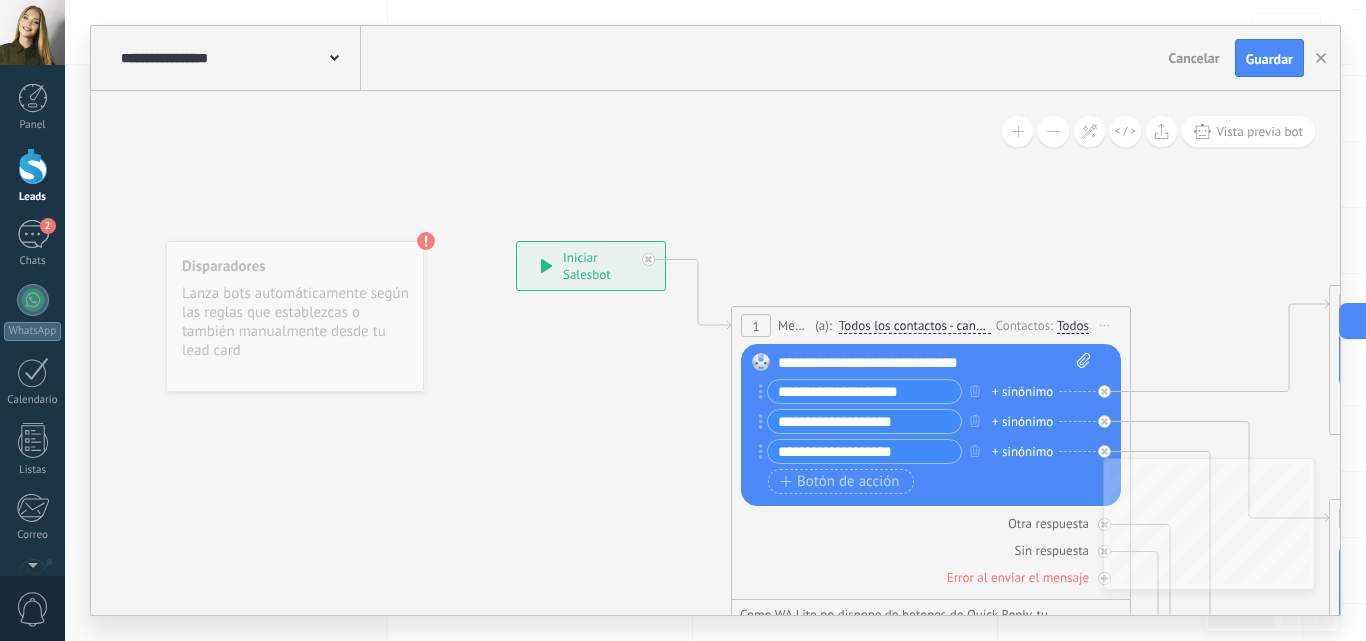 drag, startPoint x: 919, startPoint y: 391, endPoint x: 758, endPoint y: 395, distance: 161.04968 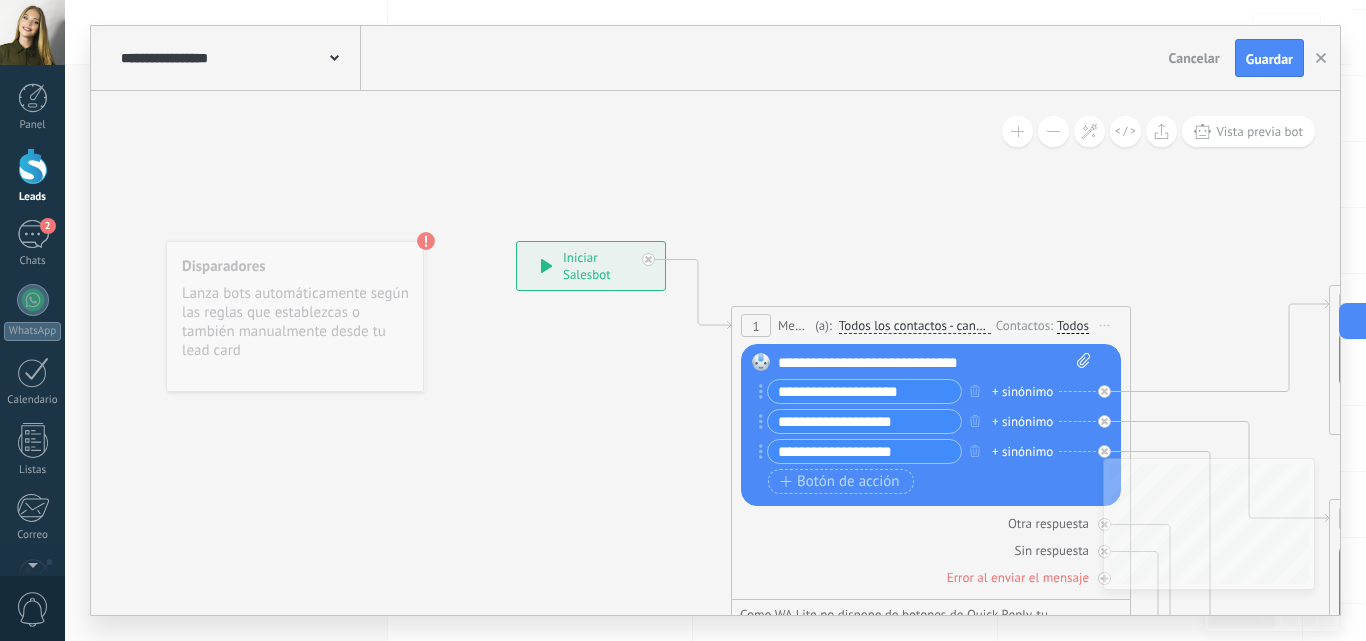 click on "Reemplazar
Quitar
Convertir a mensaje de voz
Arrastre la imagen aquí para adjuntarla.
Añadir imagen
Subir
Arrastrar y soltar
Archivo no encontrado
Escribe tu mensaje..." at bounding box center (931, 425) 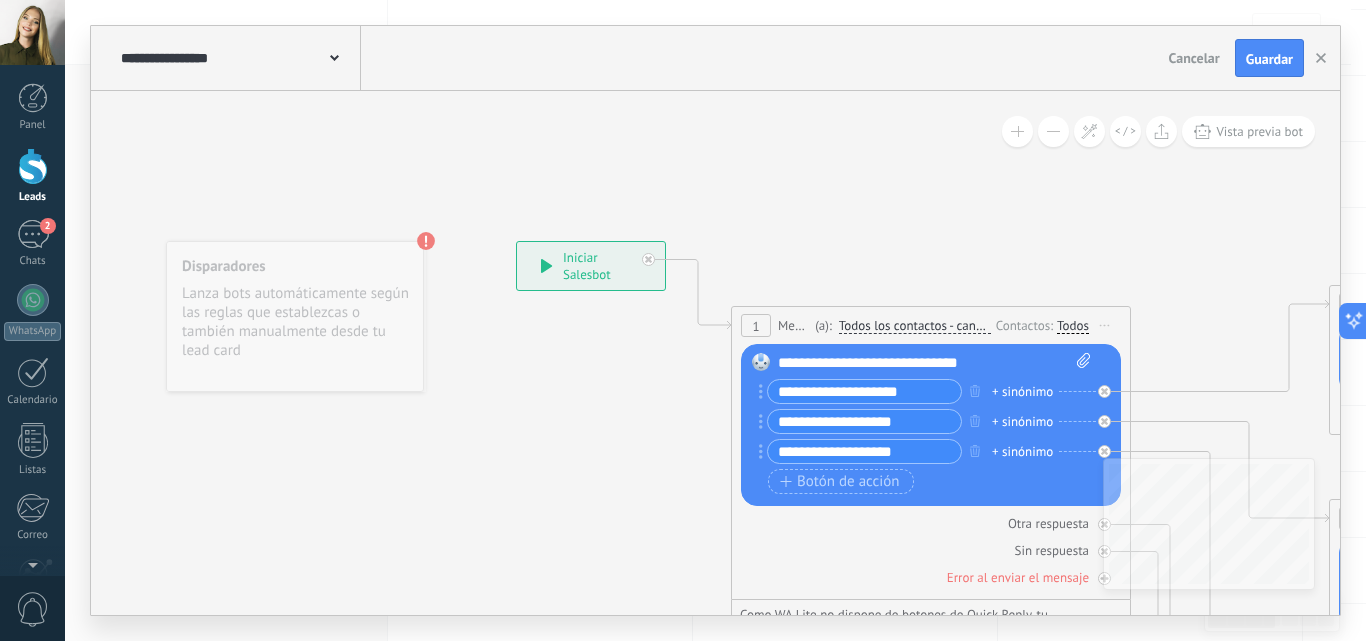 click on "Todos los contactos - canales seleccionados" at bounding box center [915, 326] 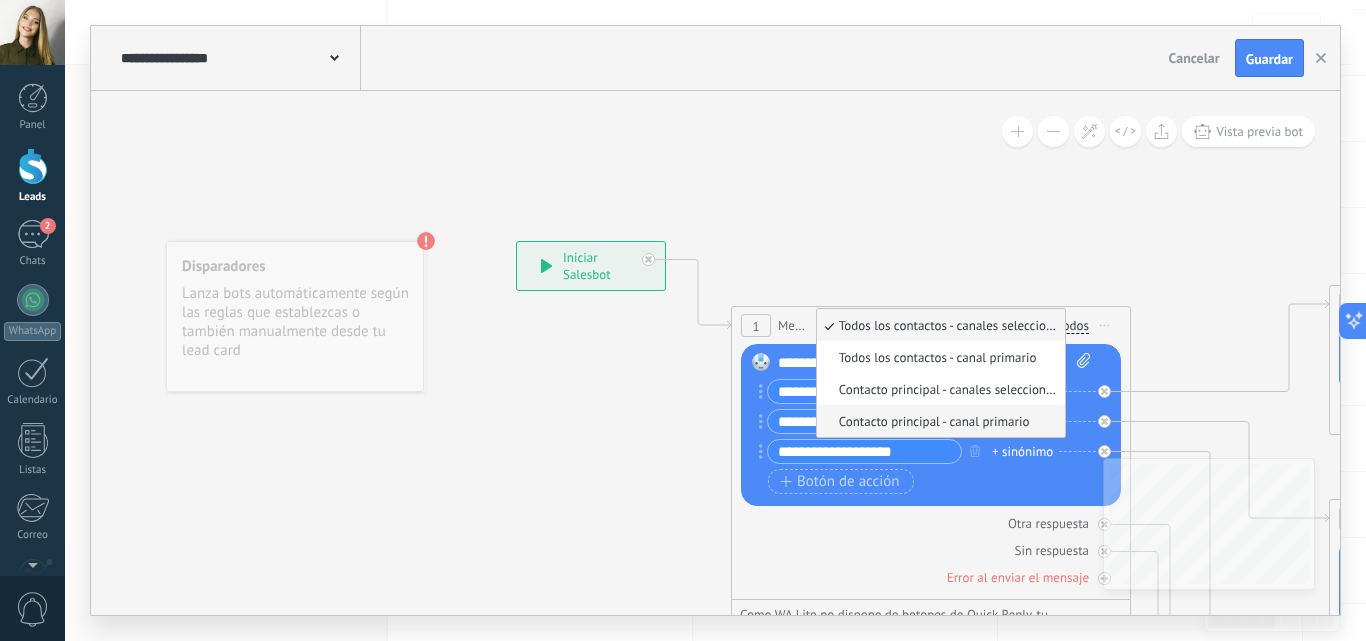 click on "Contacto principal - canal primario" at bounding box center [938, 421] 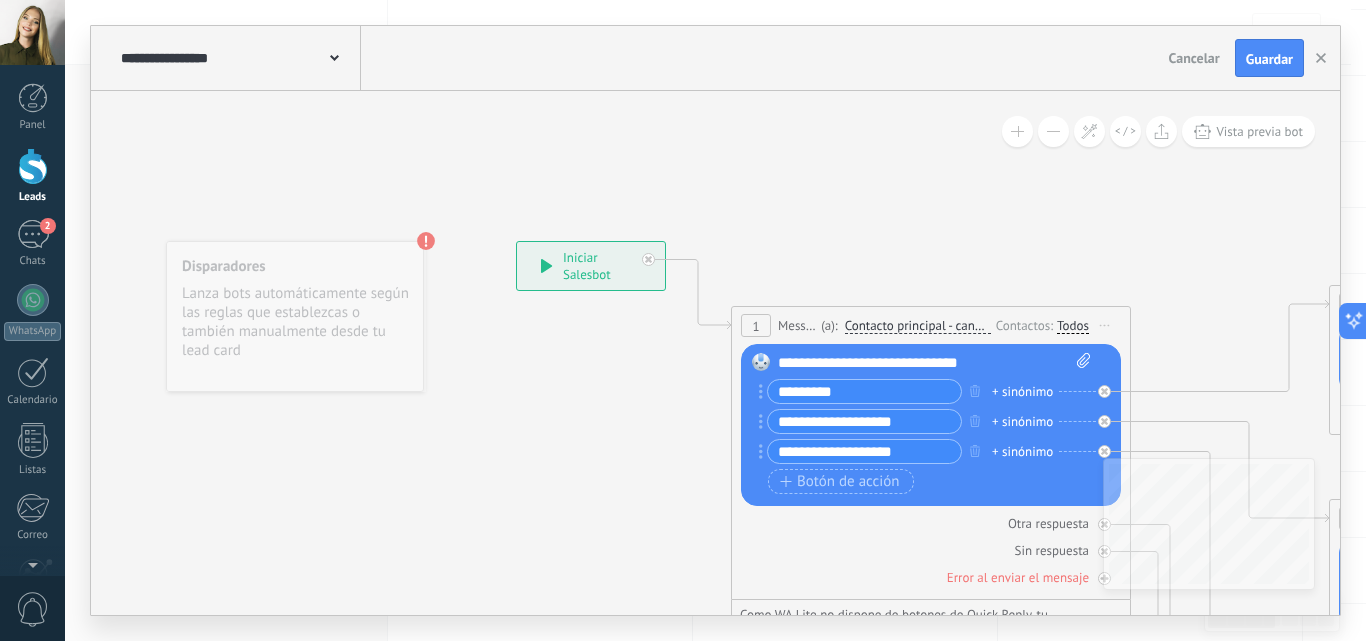 drag, startPoint x: 881, startPoint y: 389, endPoint x: 587, endPoint y: 380, distance: 294.13773 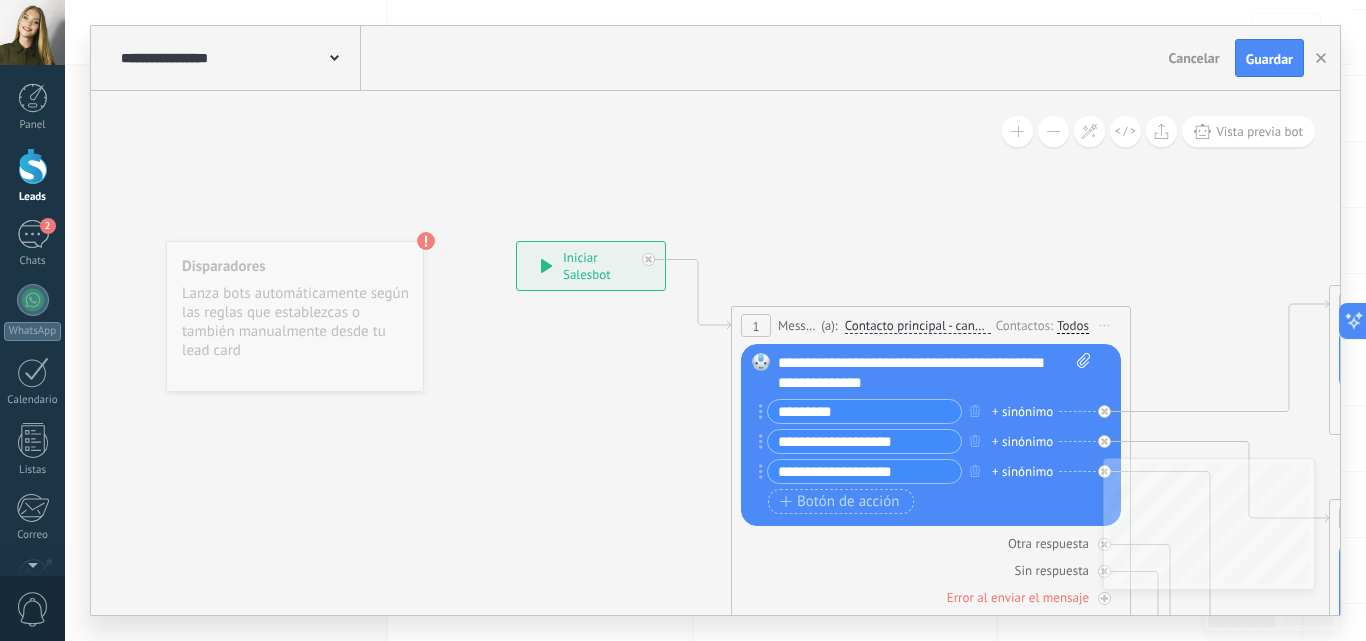 click on "**********" at bounding box center [934, 373] 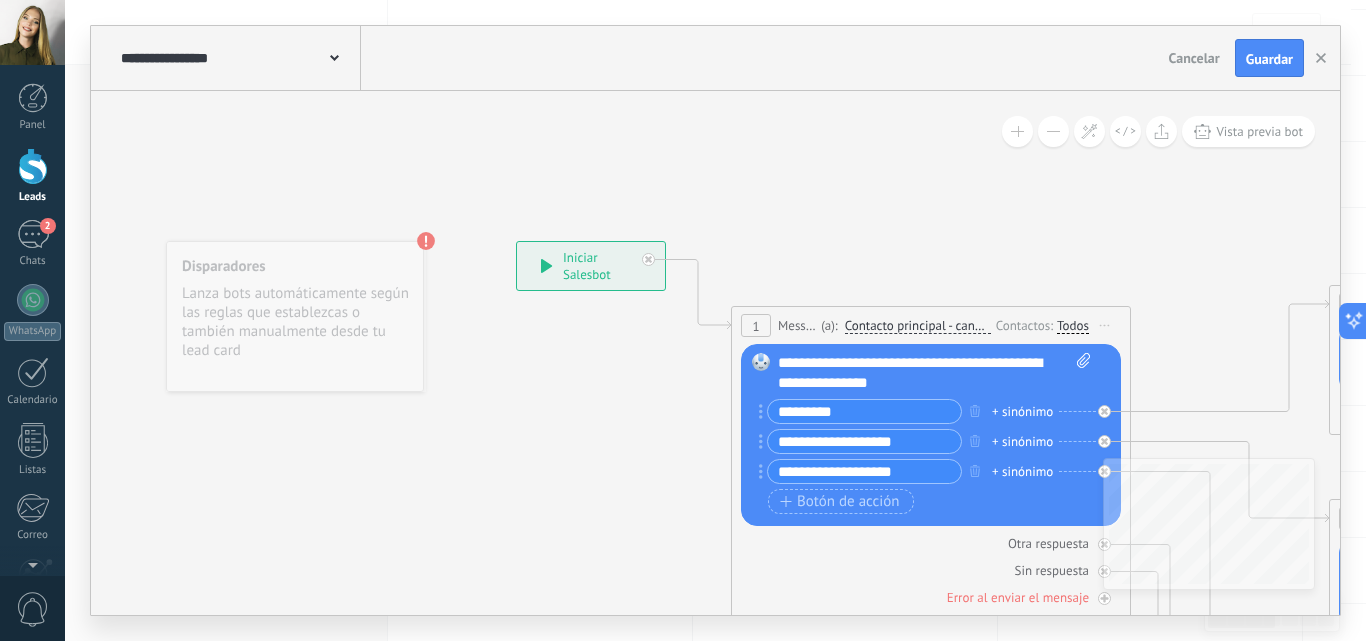 click on "**********" at bounding box center (934, 373) 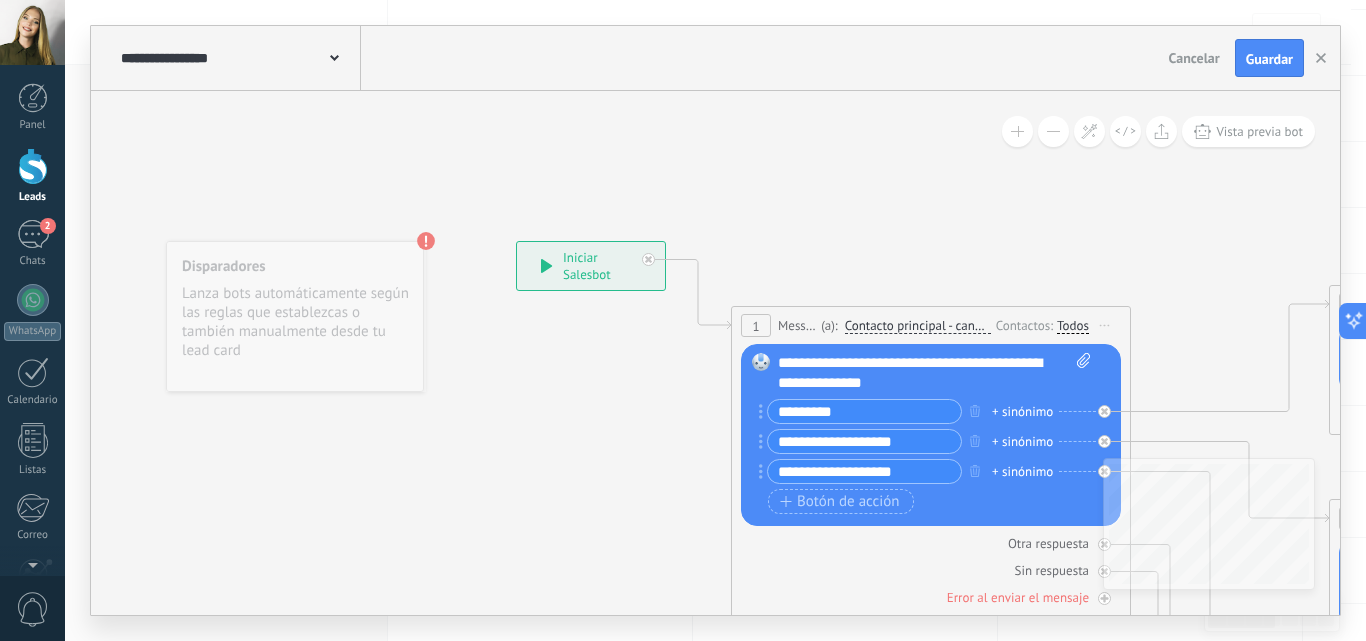 click on "**********" at bounding box center (934, 373) 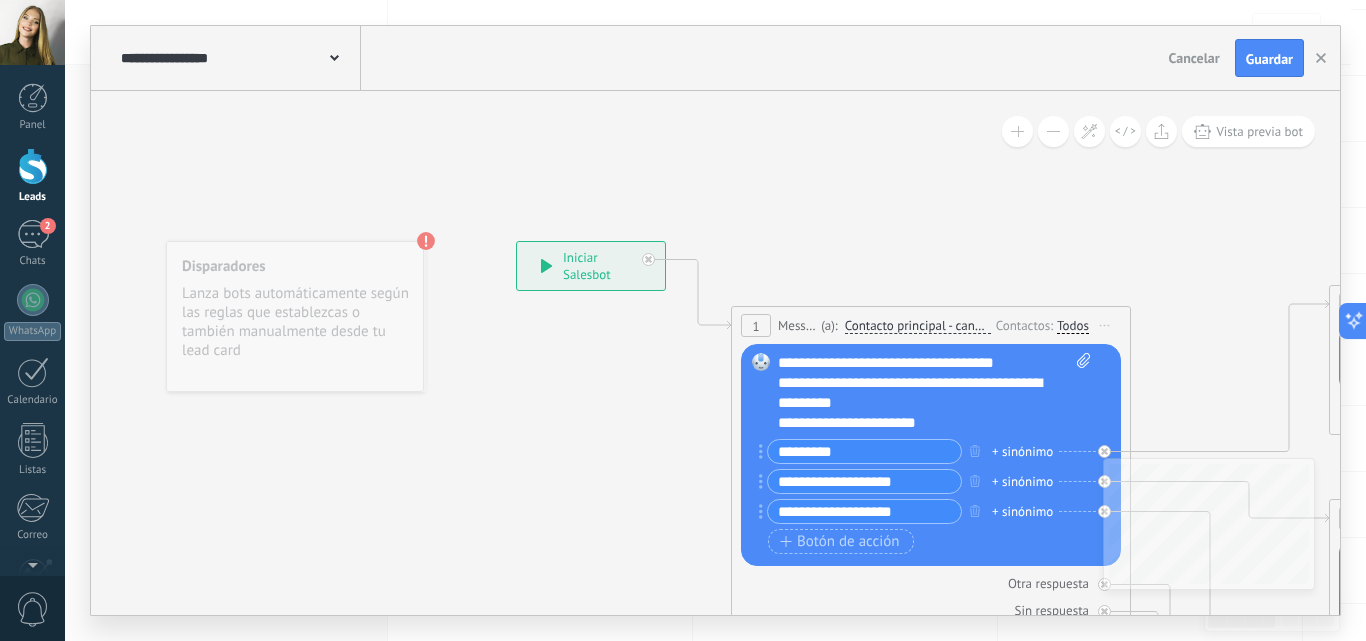 drag, startPoint x: 913, startPoint y: 482, endPoint x: 781, endPoint y: 483, distance: 132.00378 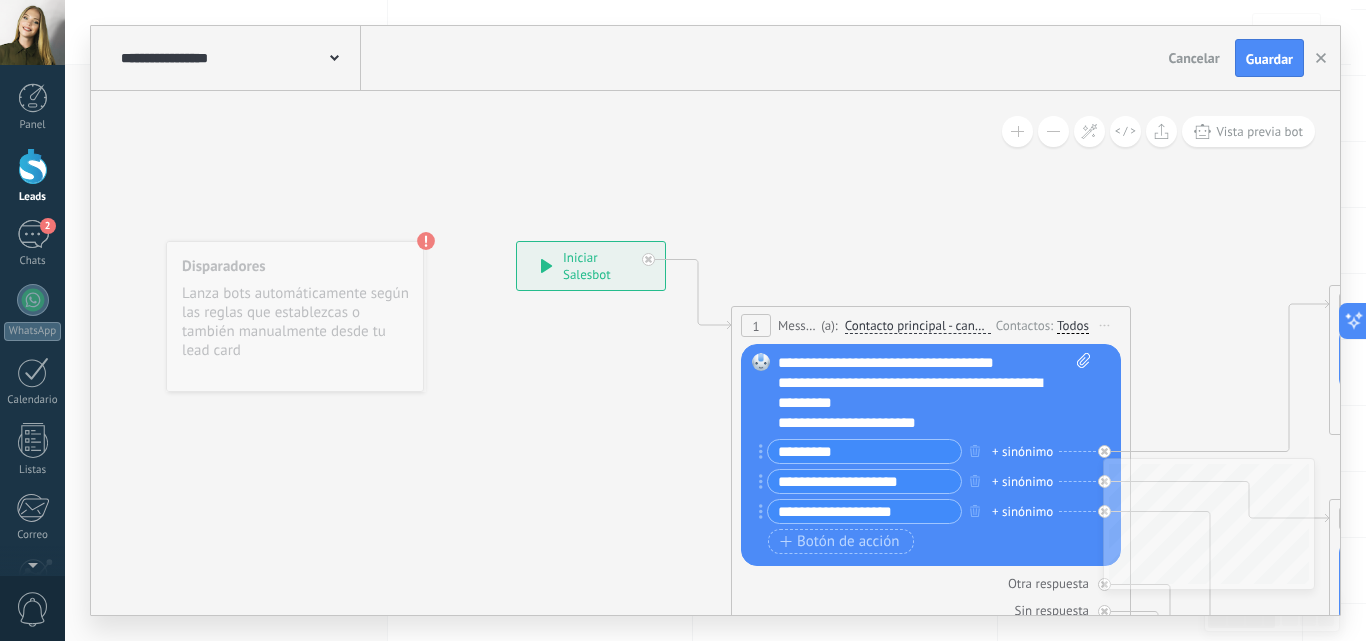 drag, startPoint x: 914, startPoint y: 483, endPoint x: 856, endPoint y: 477, distance: 58.30952 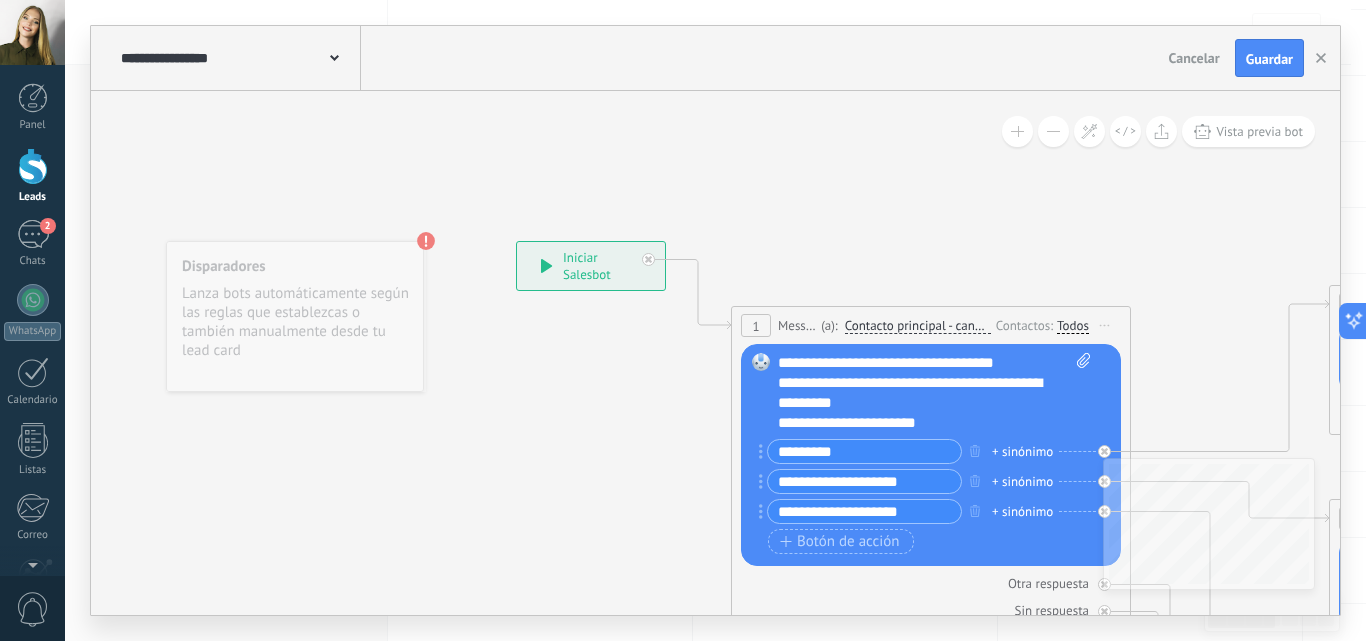 click on "**********" at bounding box center [864, 511] 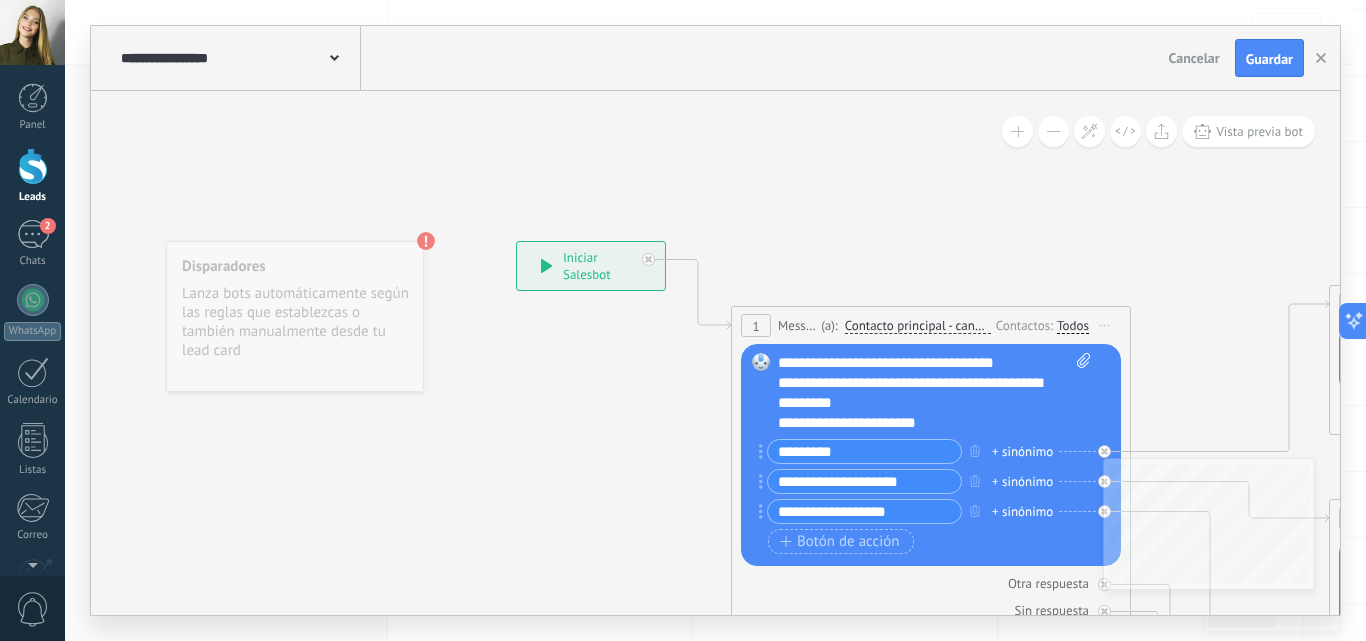 click on "**********" at bounding box center (864, 511) 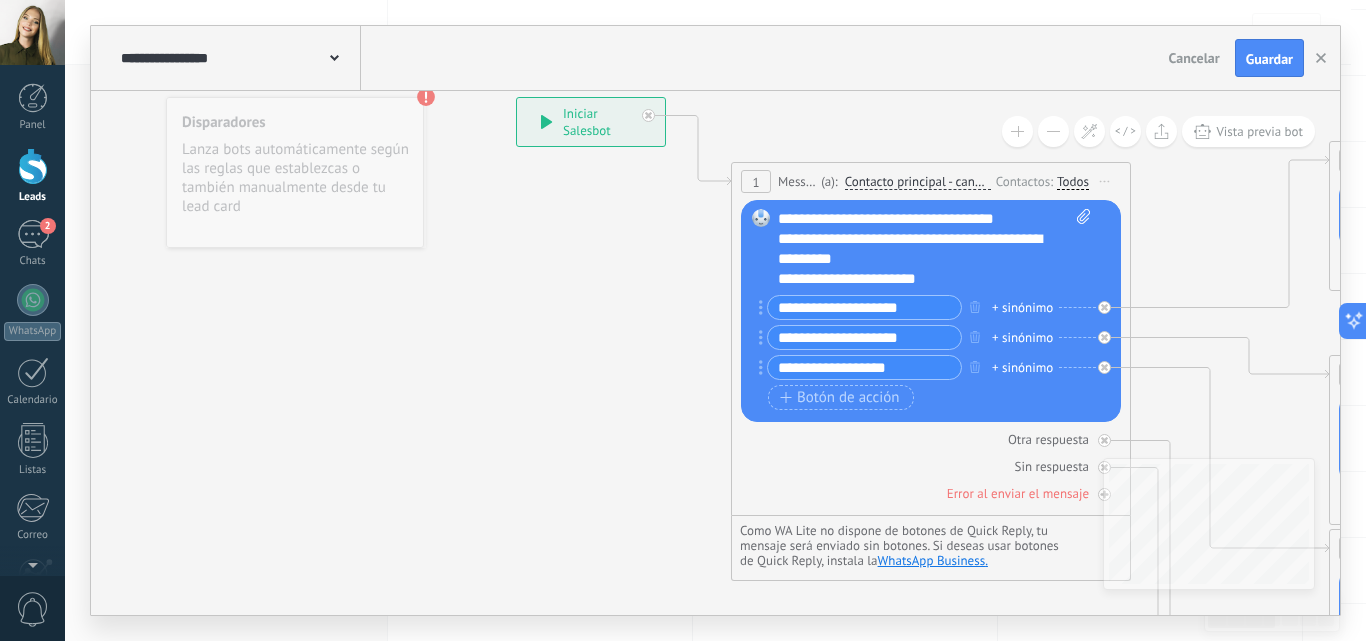 type on "**********" 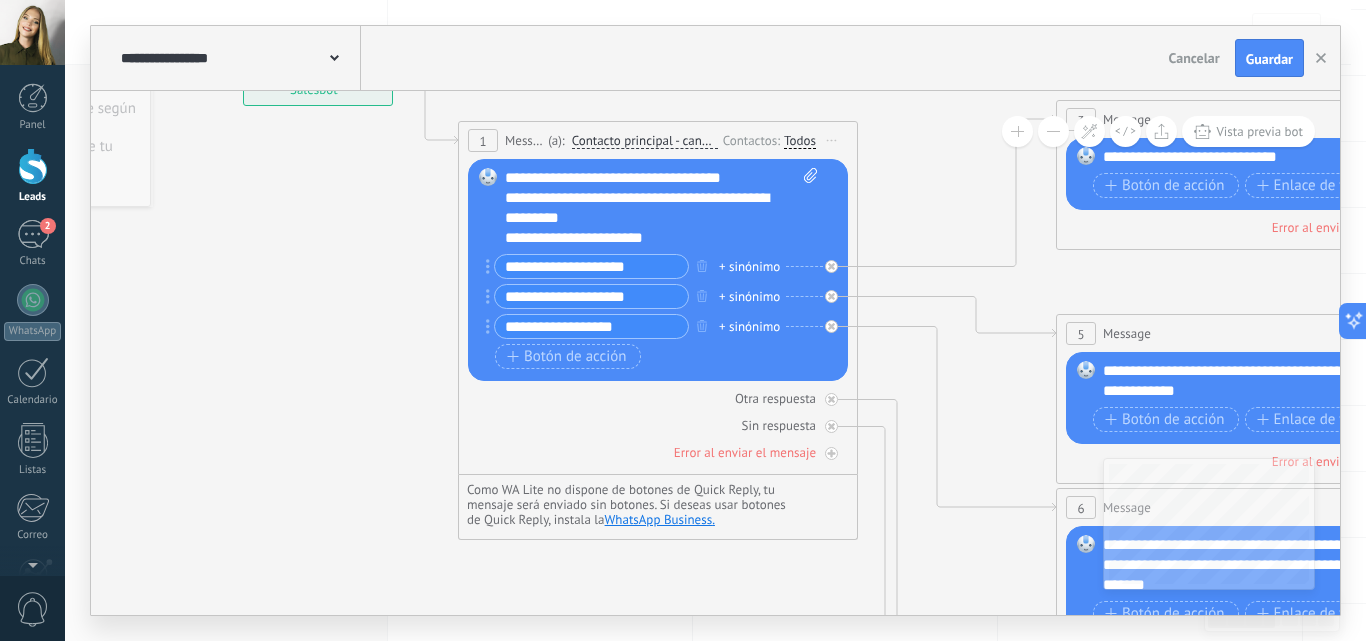 drag, startPoint x: 646, startPoint y: 368, endPoint x: 339, endPoint y: 326, distance: 309.85965 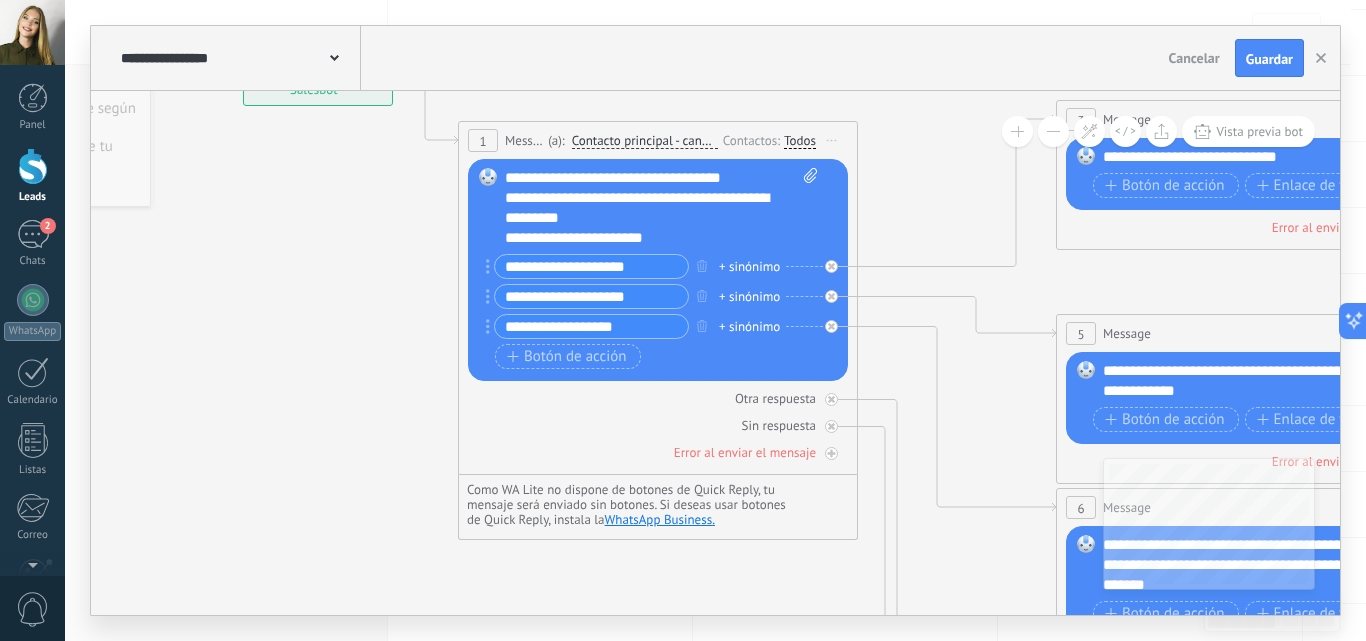 click 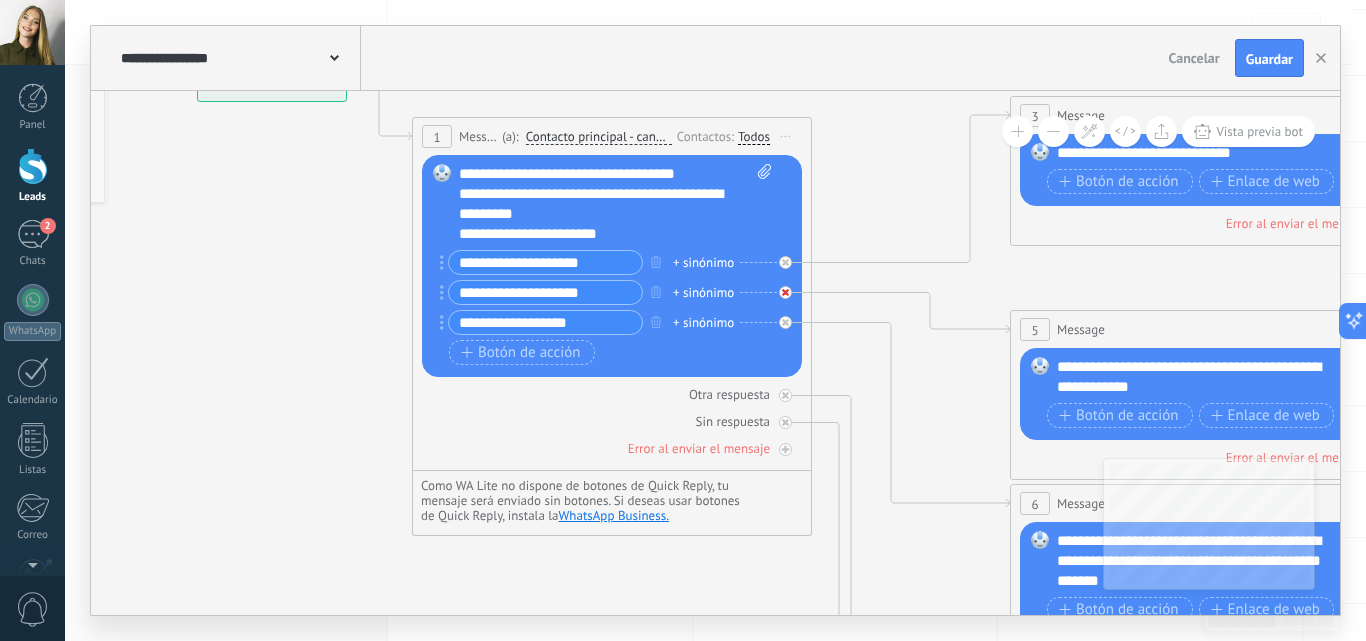click 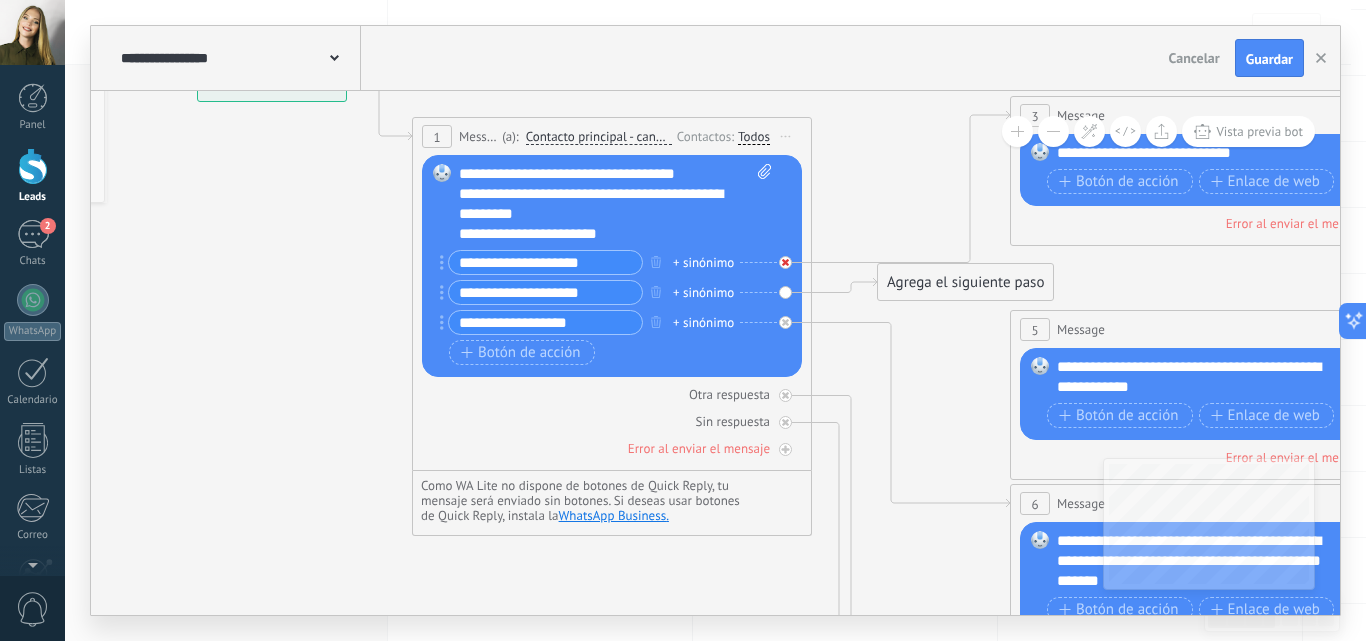 click at bounding box center [785, 262] 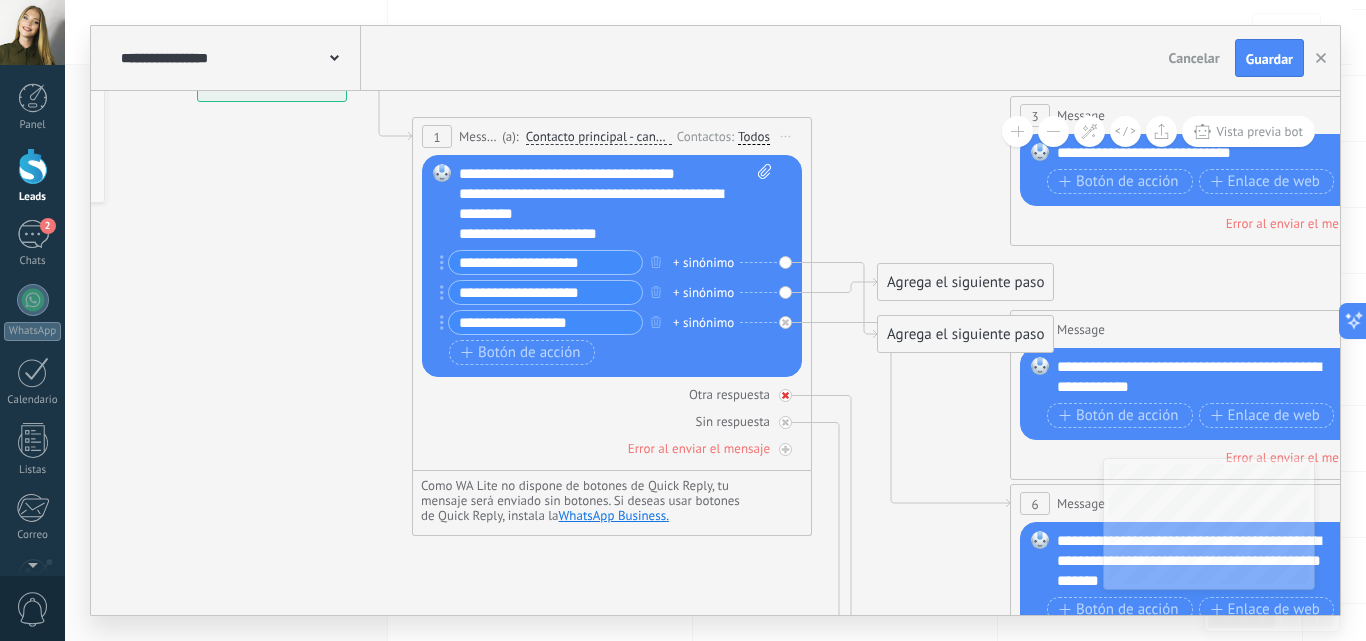 click 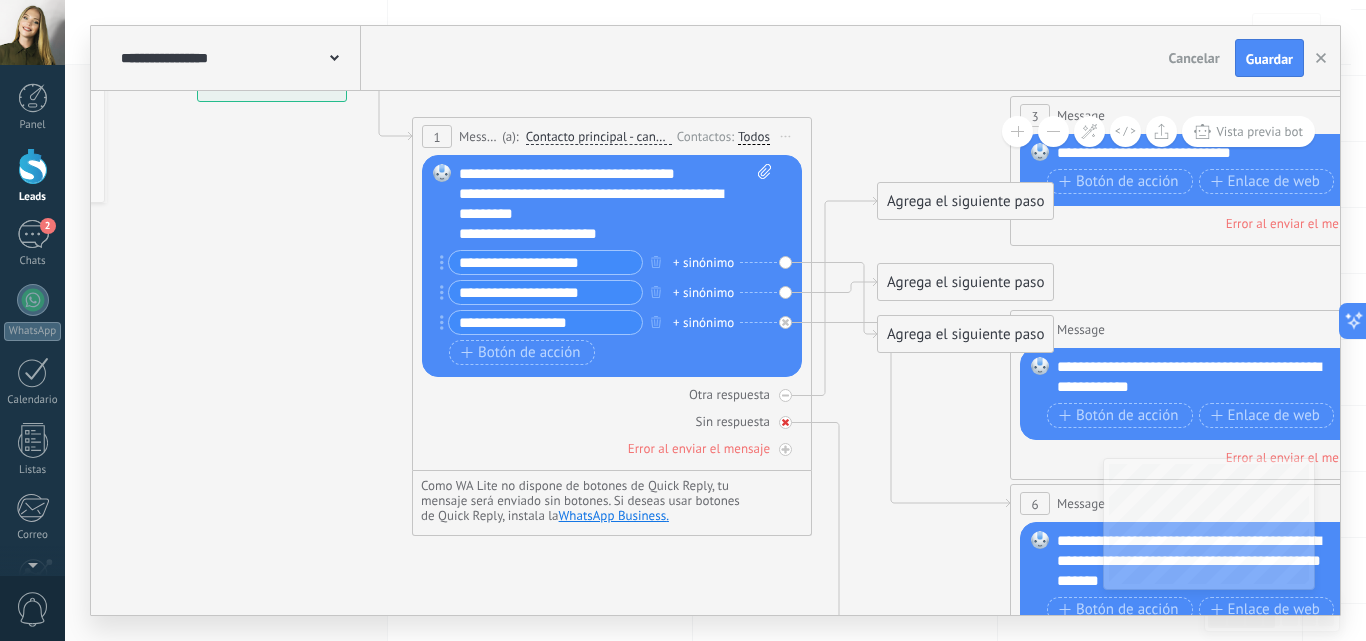 click at bounding box center (785, 422) 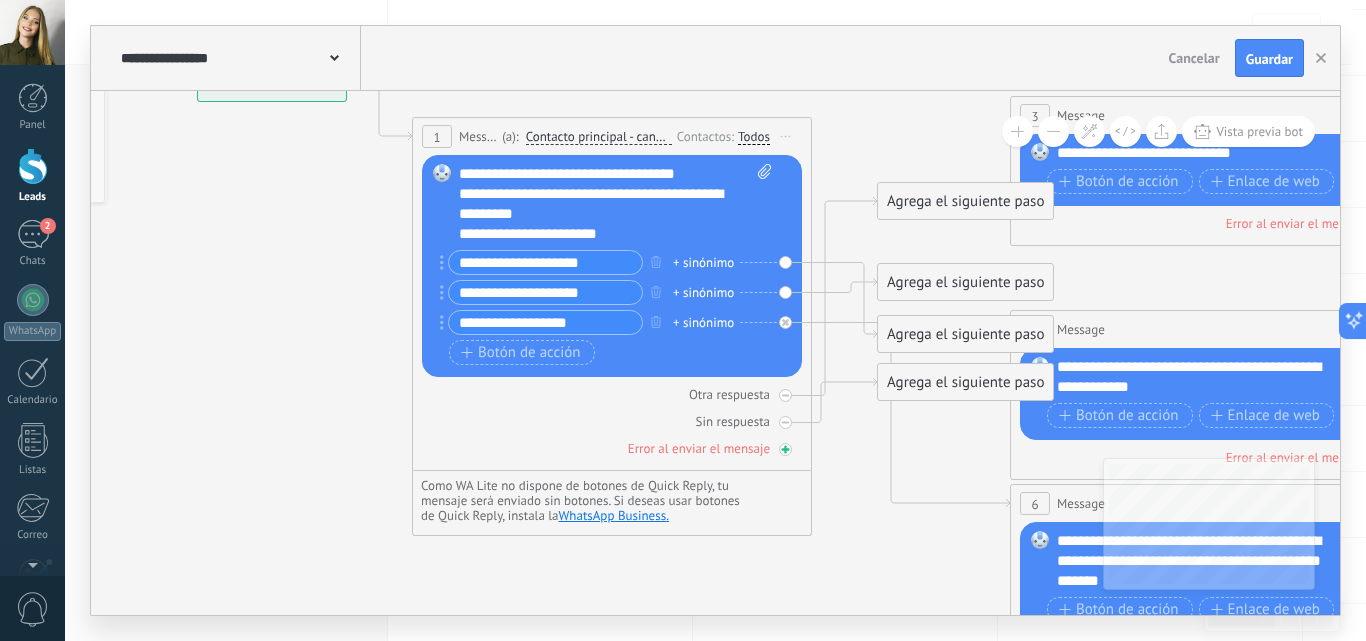 click 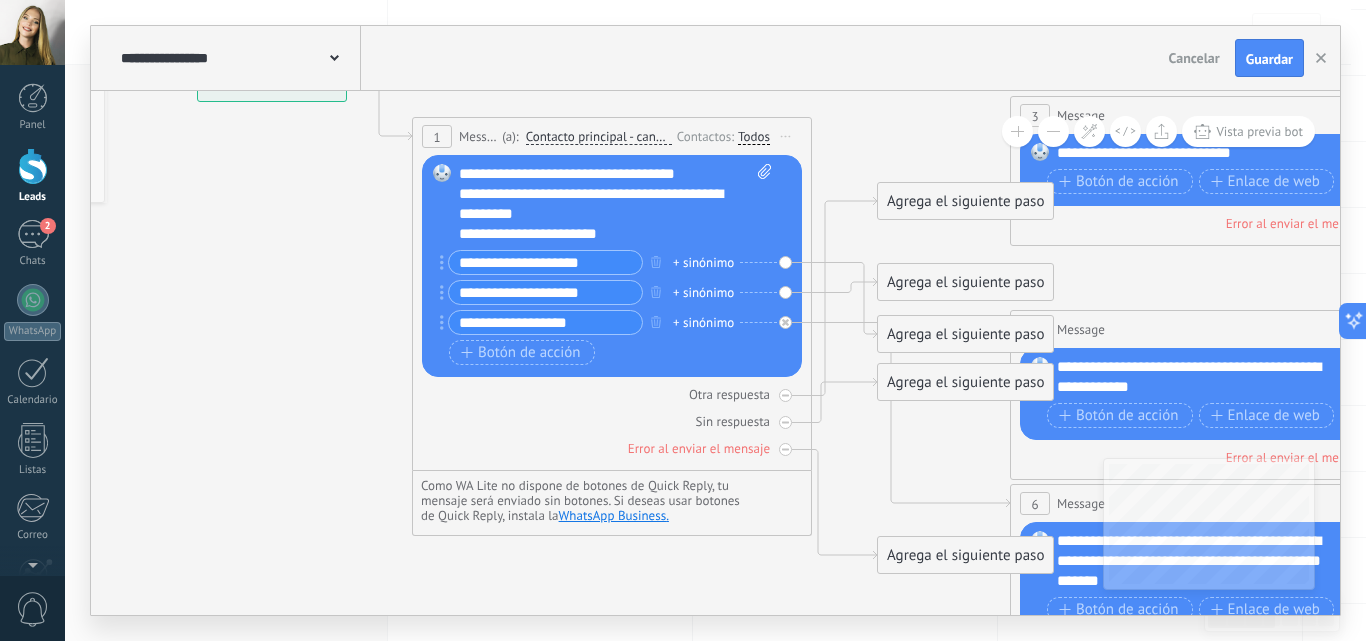 click on "5
Message
*******
(a):
Todos los contactos - canales seleccionados
Todos los contactos - canales seleccionados
Todos los contactos - canal primario
Contacto principal - canales seleccionados
Contacto principal - canal primario
Todos los contactos - canales seleccionados
Todos los contactos - canales seleccionados
Todos los contactos - canal primario
Contacto principal - canales seleccionados" at bounding box center (1210, 329) 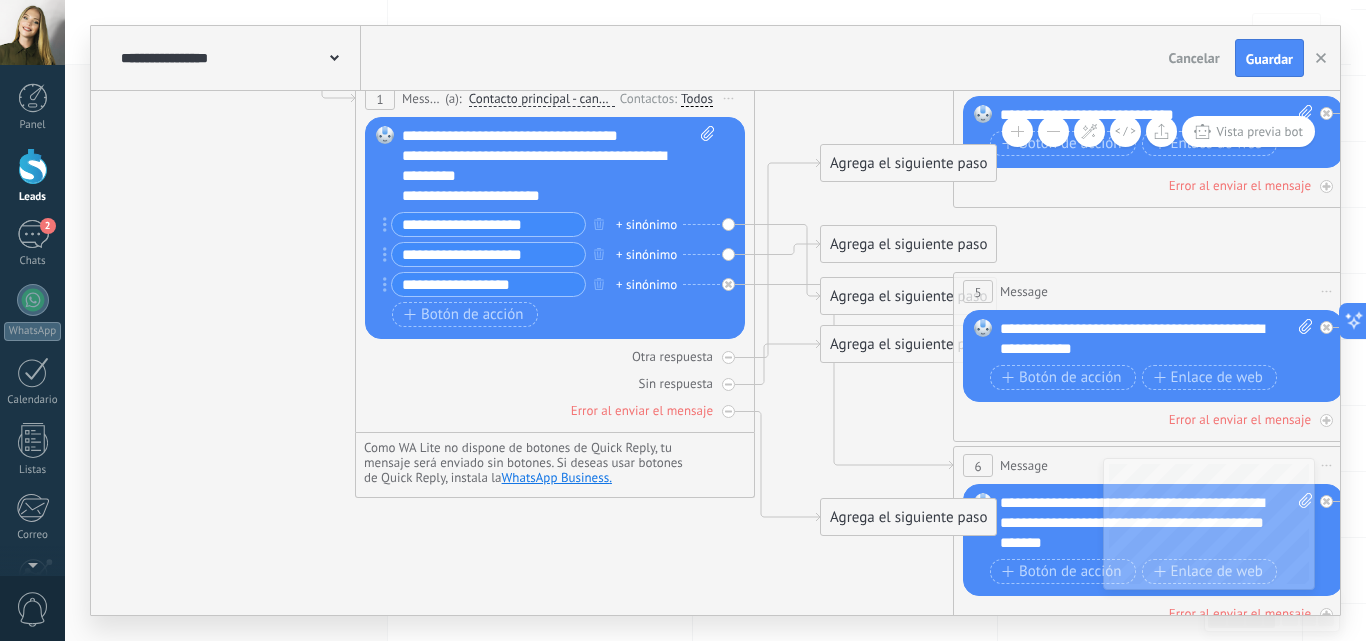 drag, startPoint x: 943, startPoint y: 467, endPoint x: 788, endPoint y: 406, distance: 166.5713 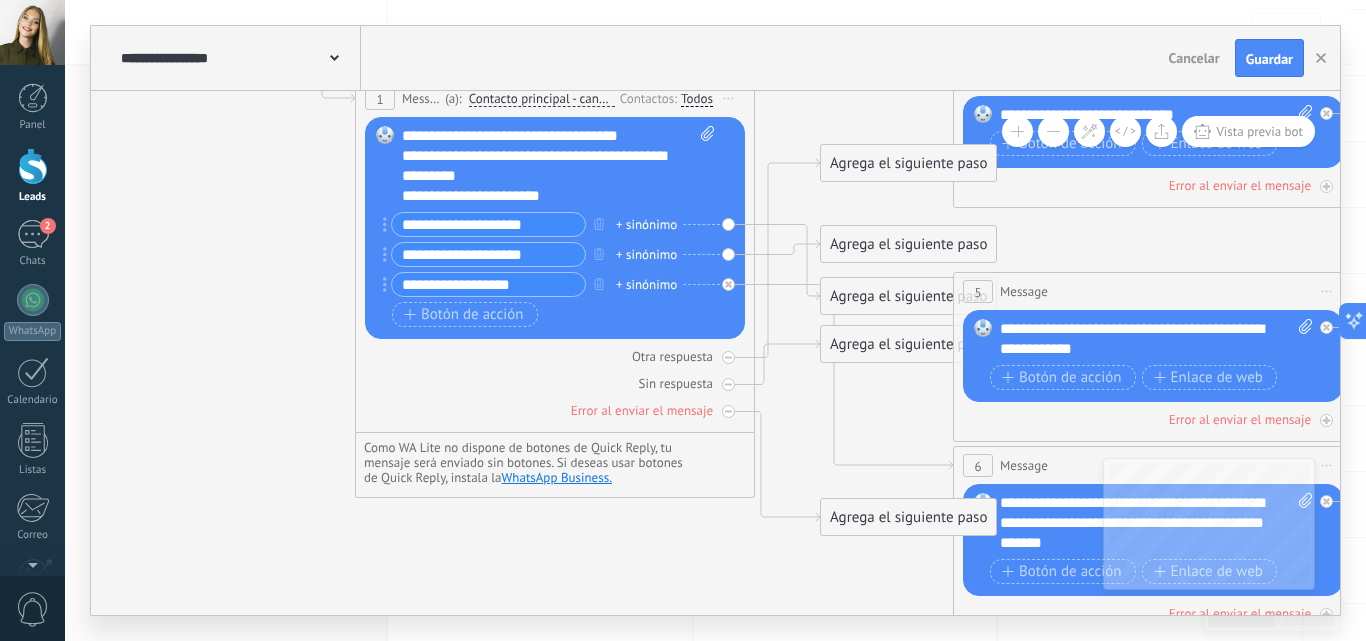 click 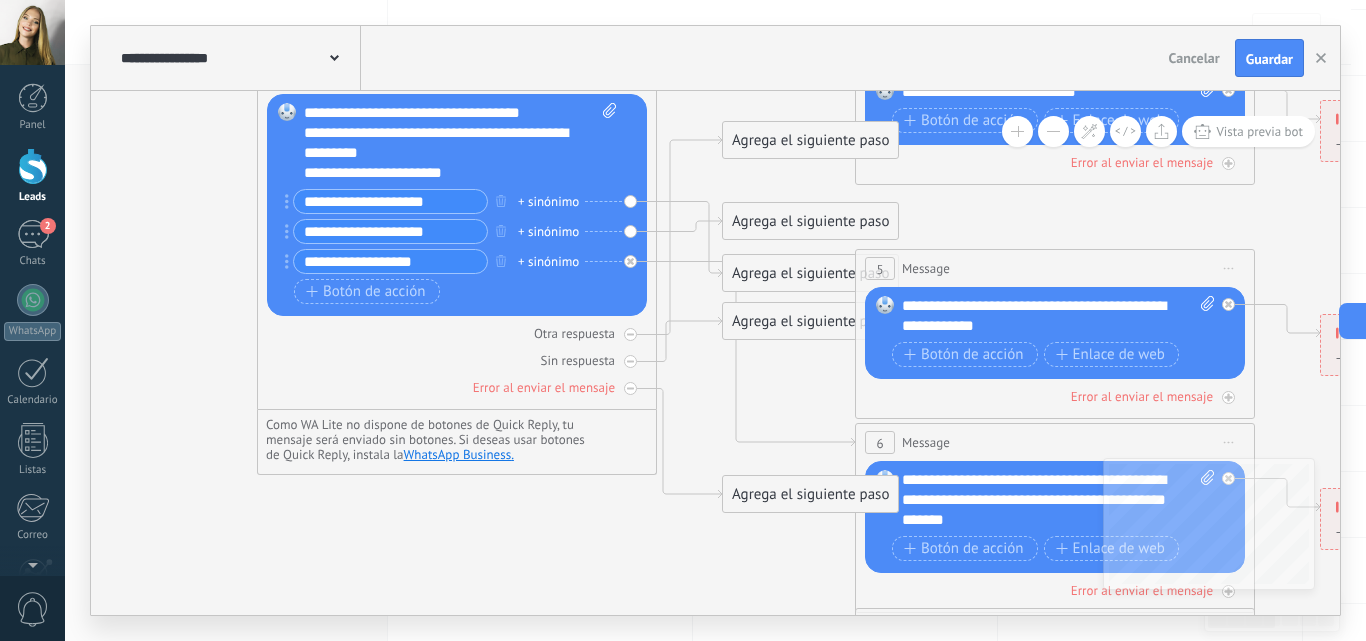 click at bounding box center [1053, 131] 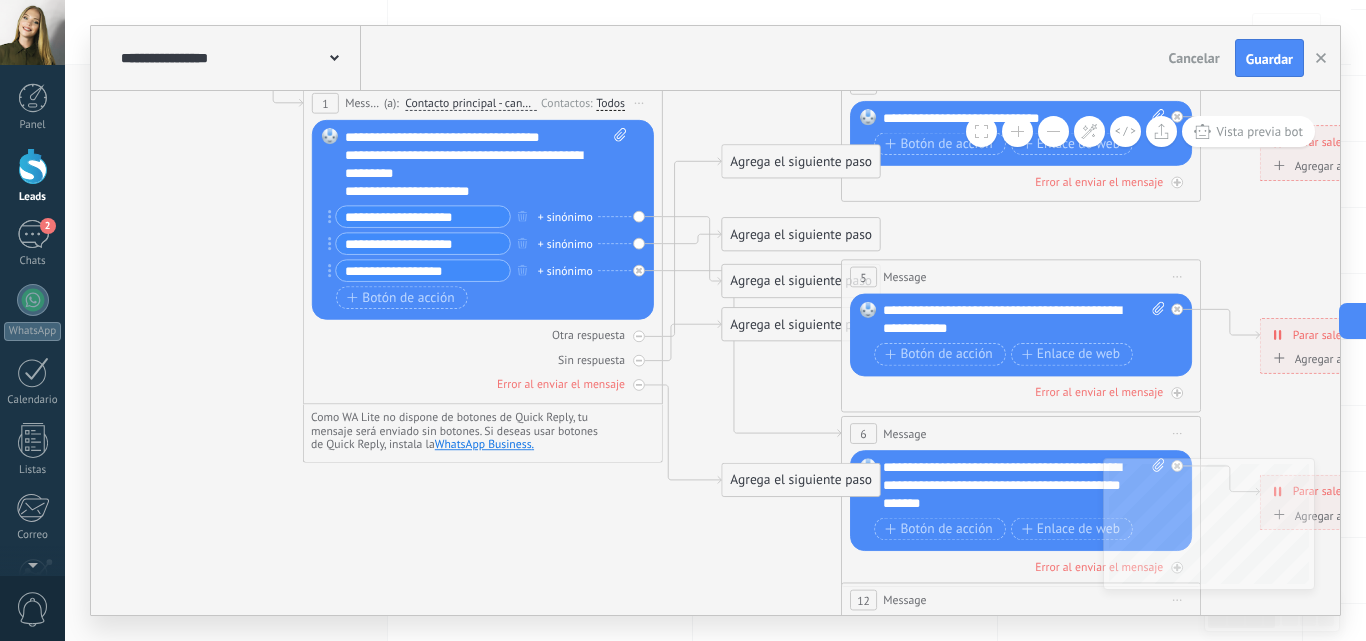 click at bounding box center (1053, 131) 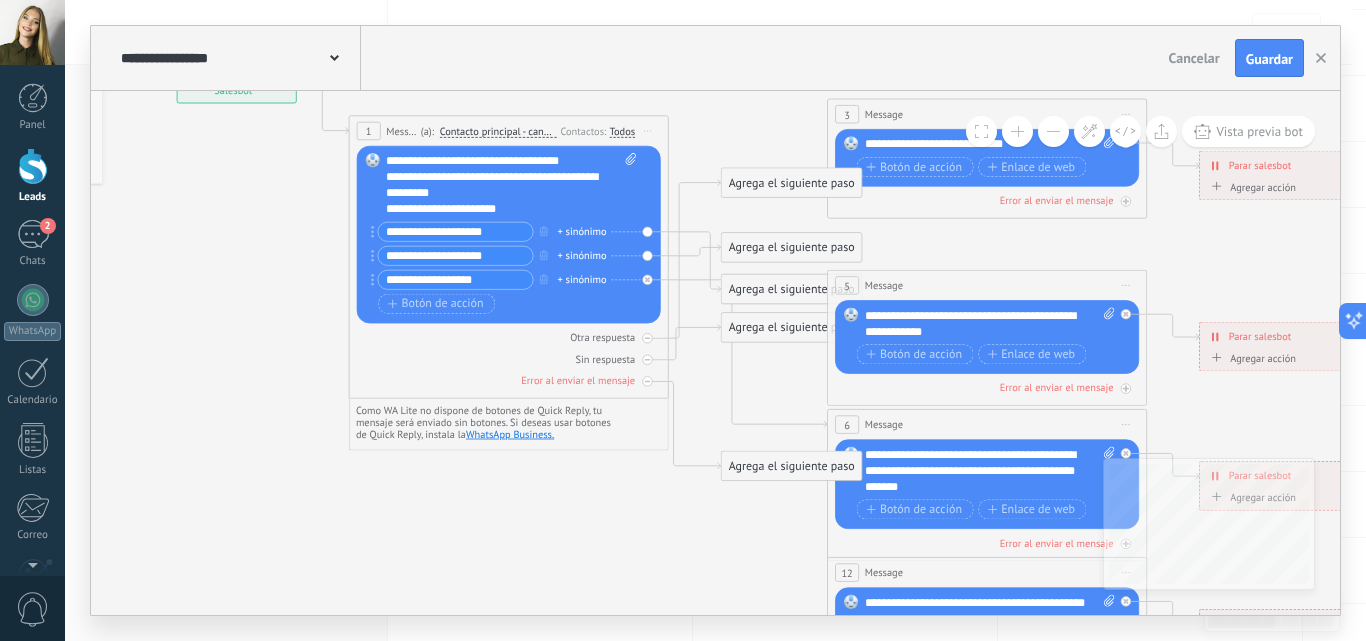click at bounding box center (1053, 131) 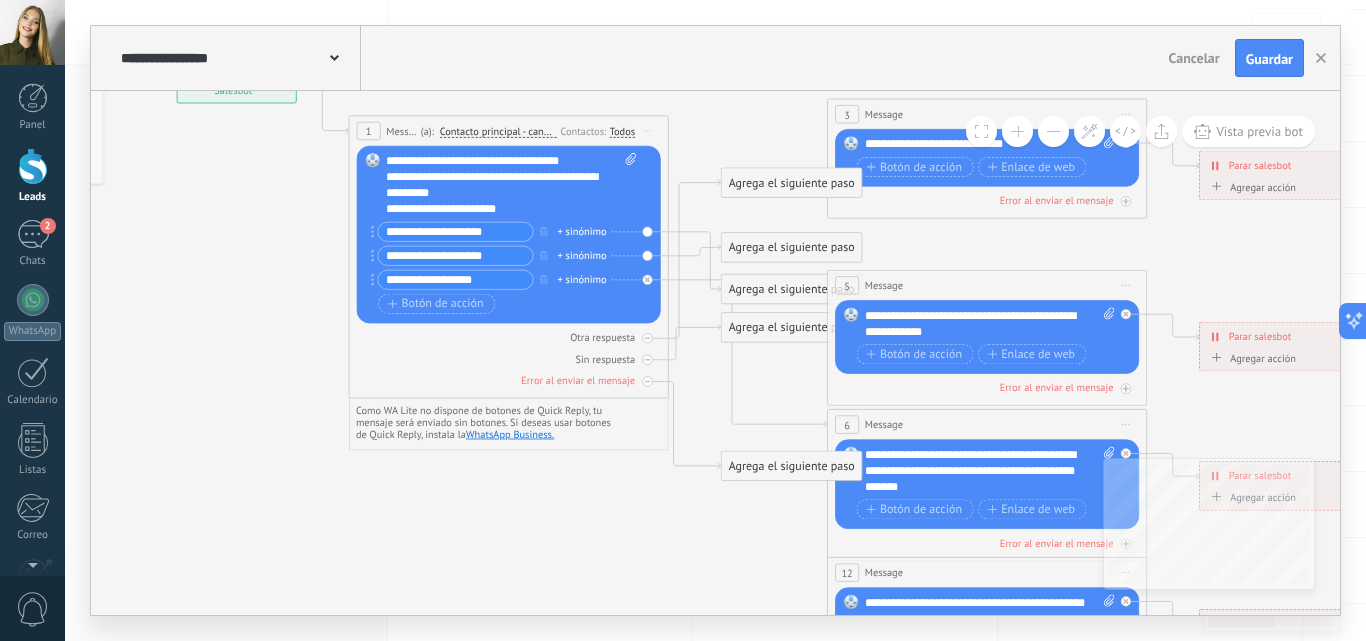 click at bounding box center [1053, 131] 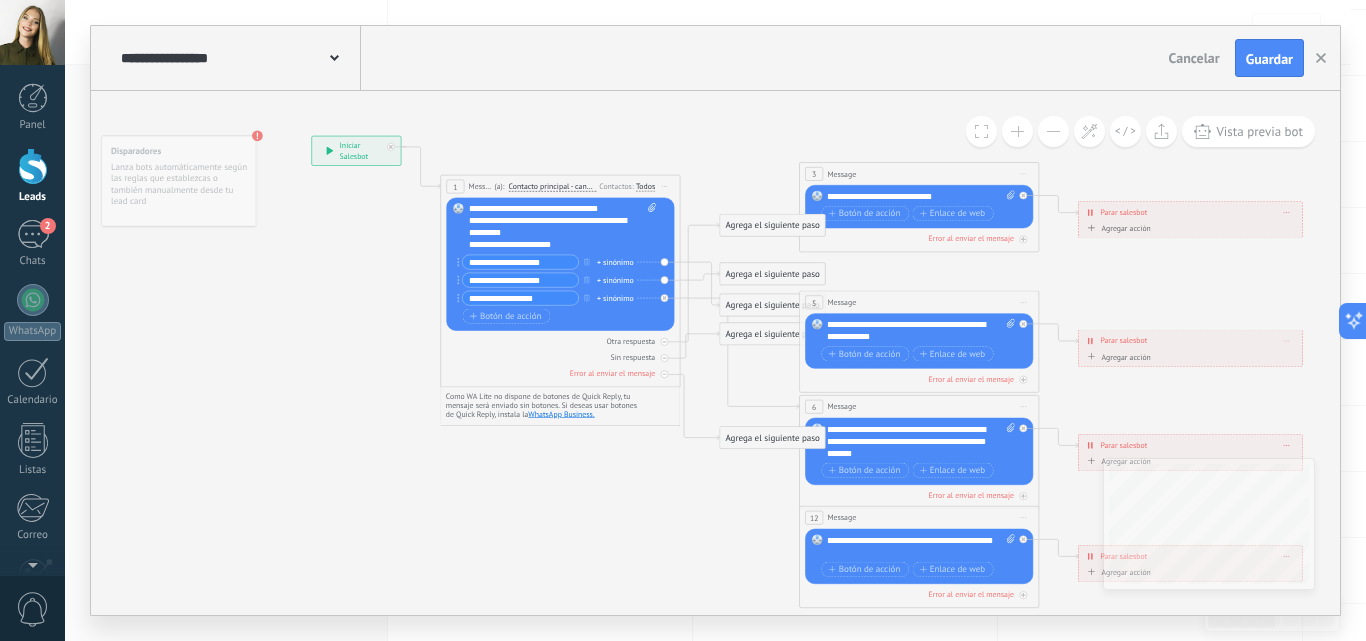 click on "Iniciar vista previa aquí
Cambiar nombre
Duplicar
[GEOGRAPHIC_DATA]" at bounding box center (1023, 173) 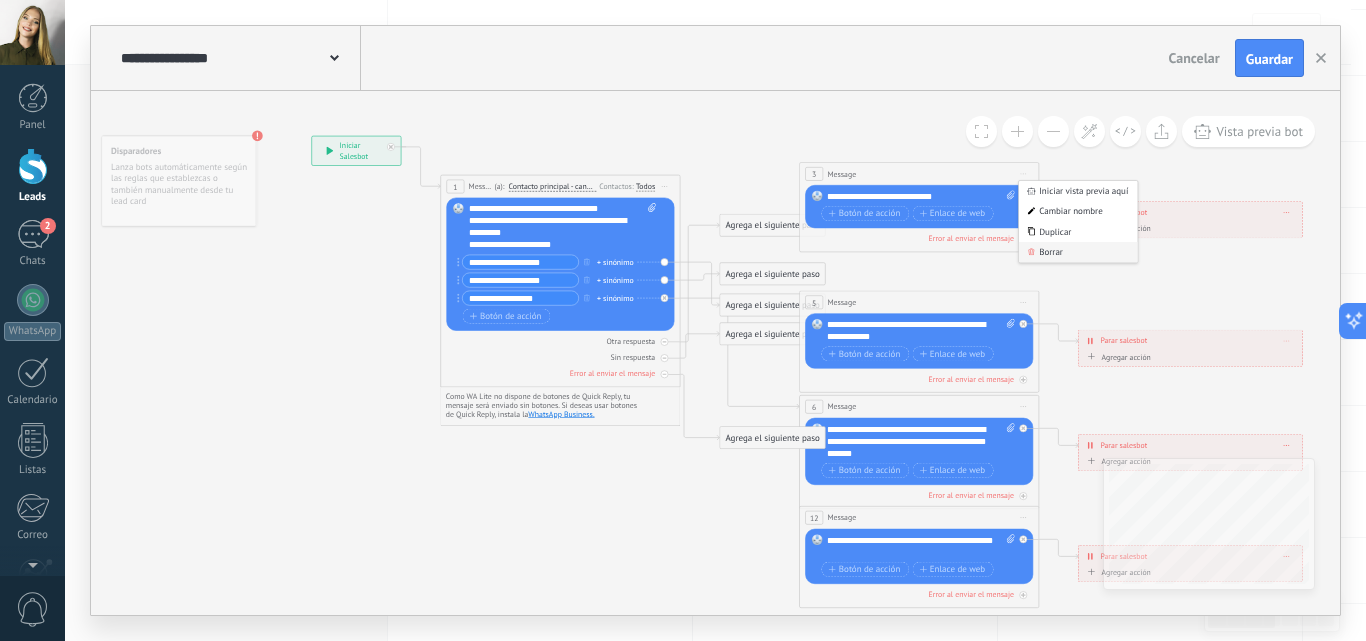 click on "Borrar" at bounding box center [1078, 252] 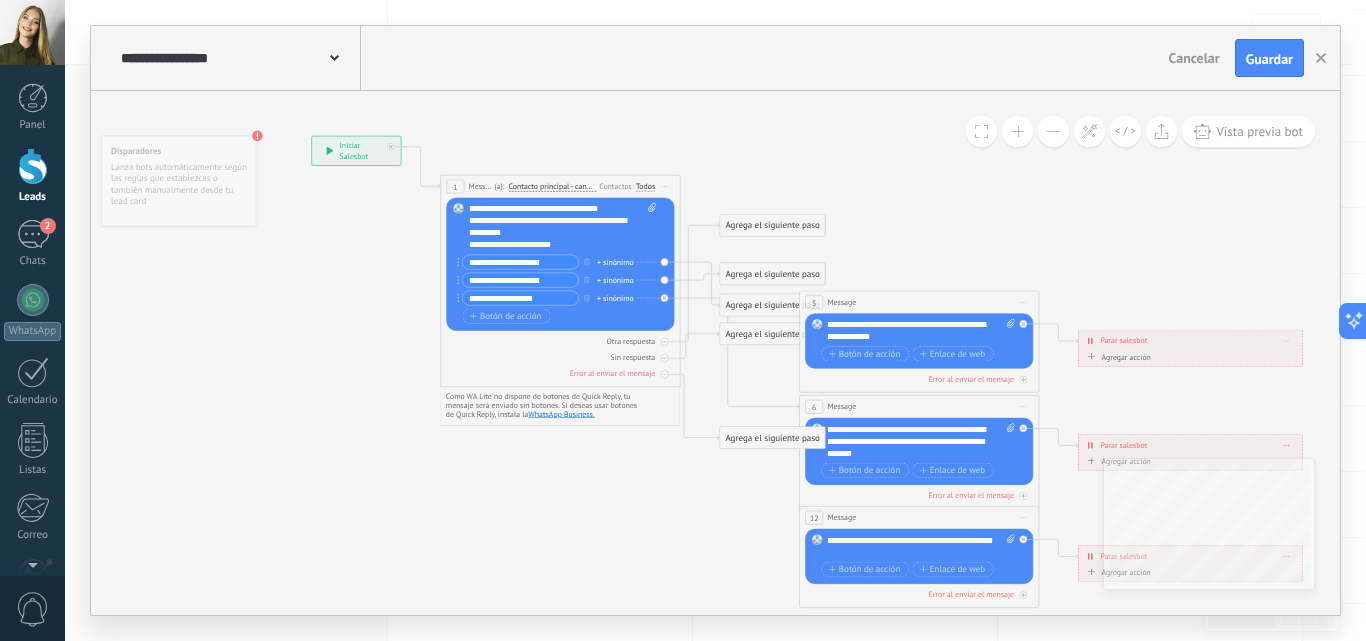 click 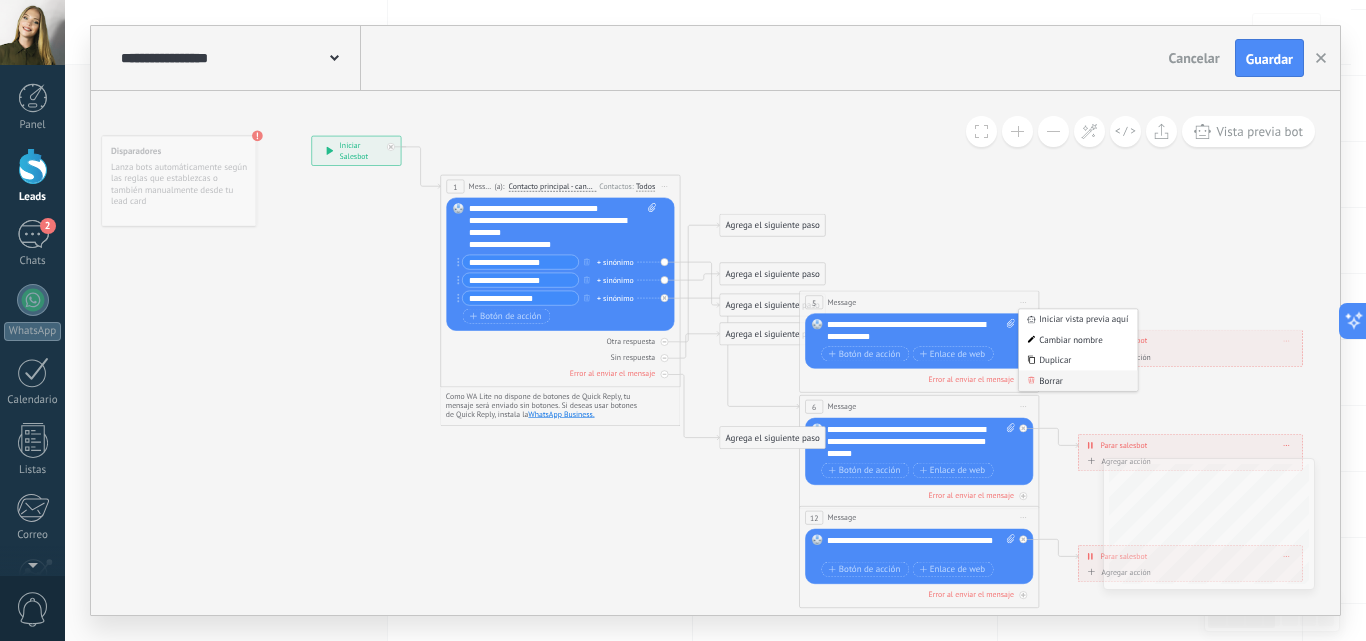 click on "Borrar" at bounding box center (1078, 380) 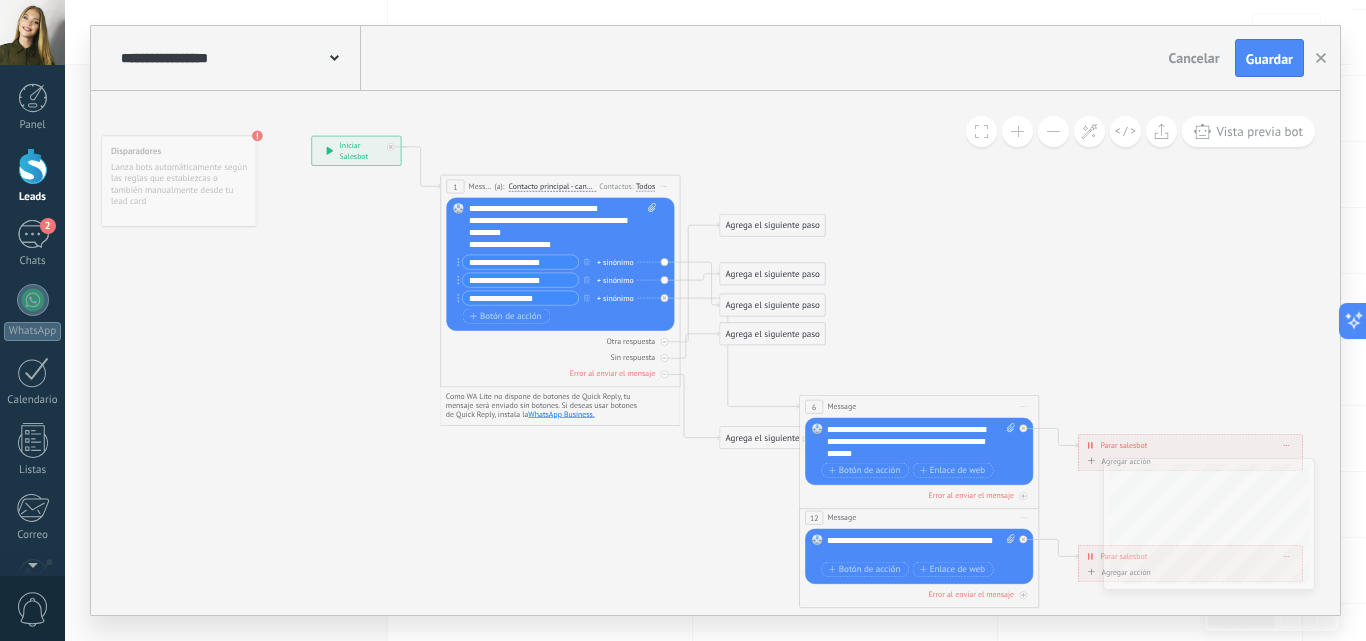 click 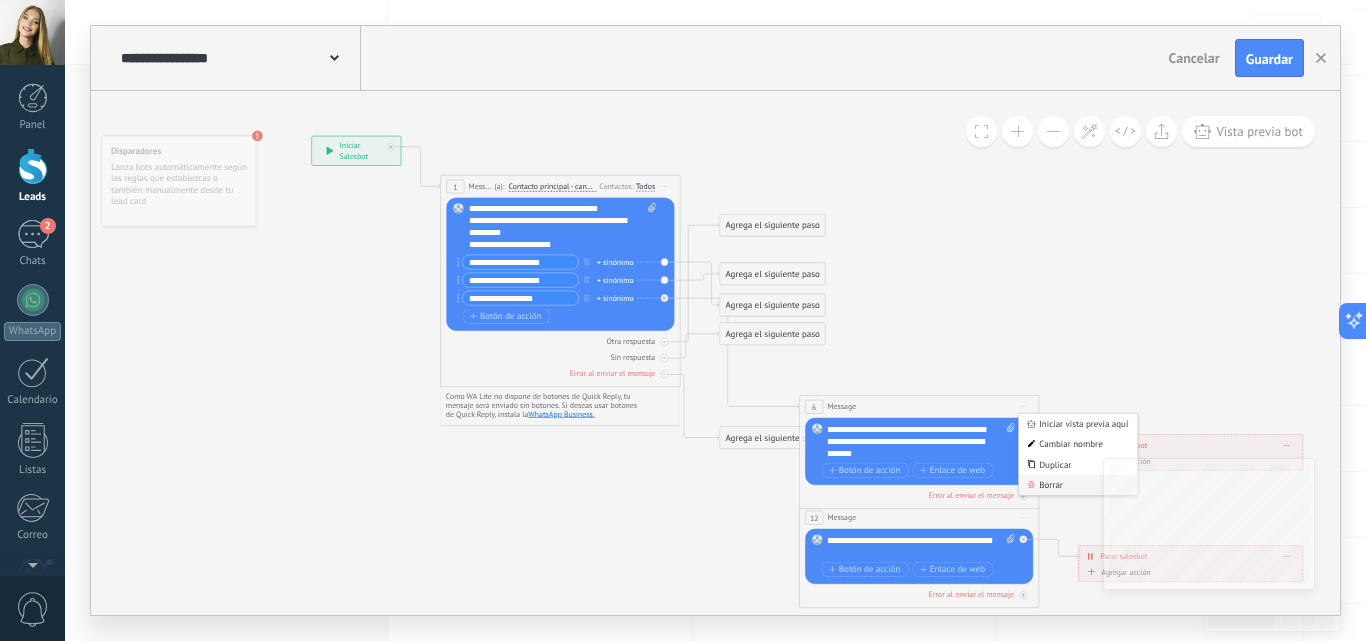 click on "Borrar" at bounding box center [1078, 485] 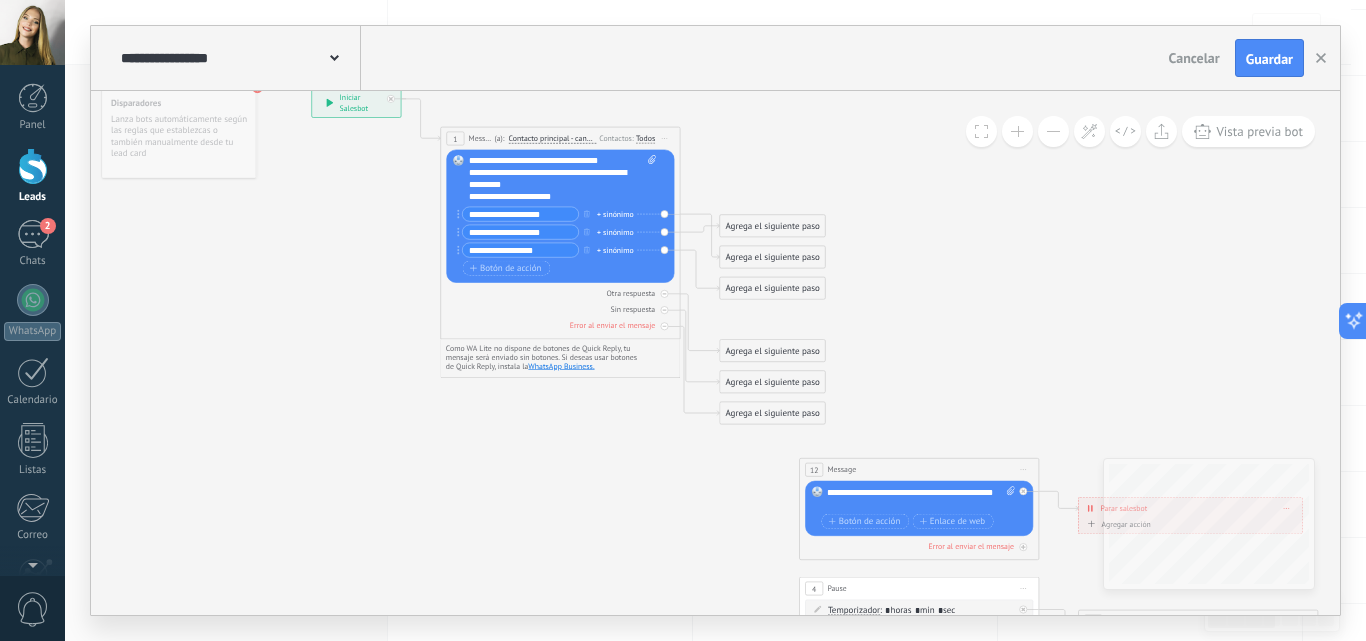 click on "Iniciar vista previa aquí
Cambiar nombre
Duplicar
[GEOGRAPHIC_DATA]" at bounding box center [1023, 469] 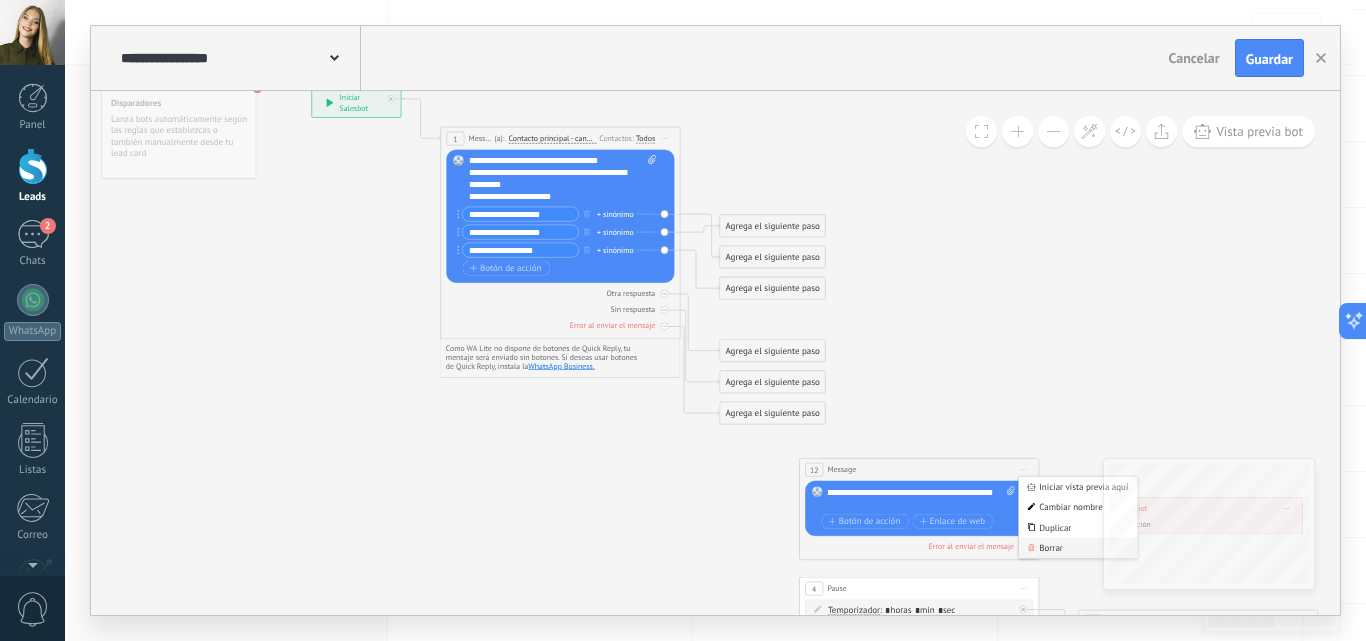 click on "Borrar" at bounding box center (1078, 548) 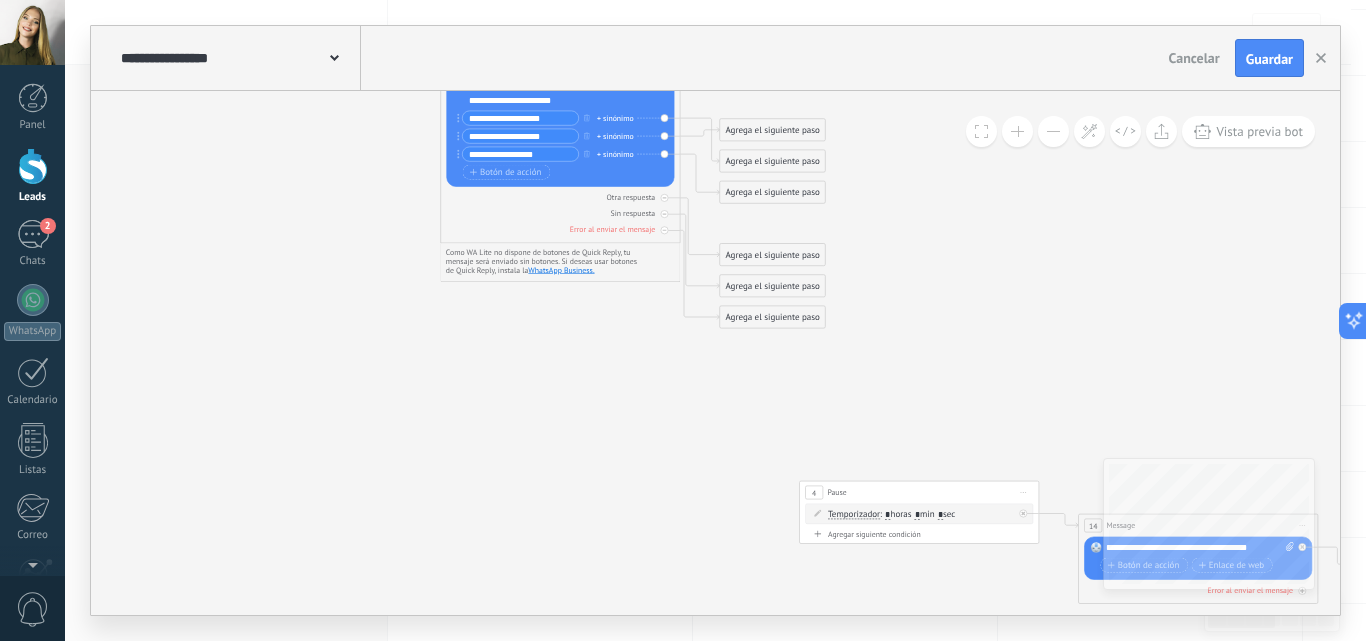 drag, startPoint x: 966, startPoint y: 500, endPoint x: 955, endPoint y: 423, distance: 77.781746 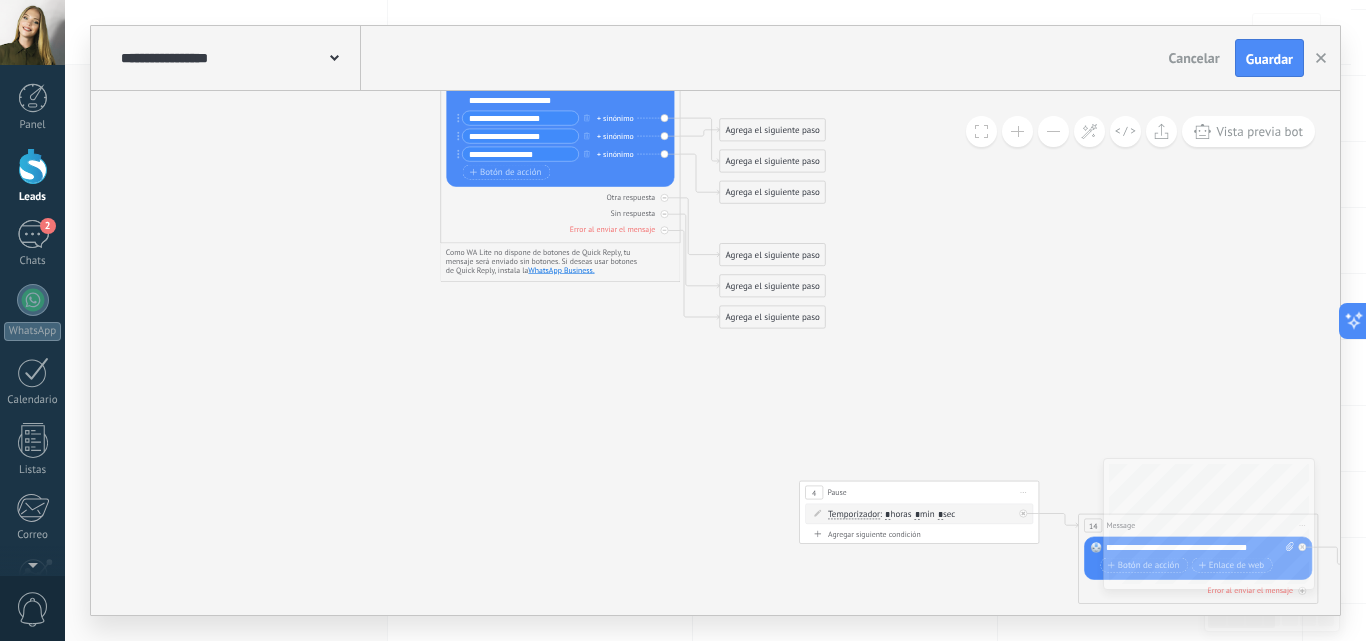 click on "**********" at bounding box center [311, -8] 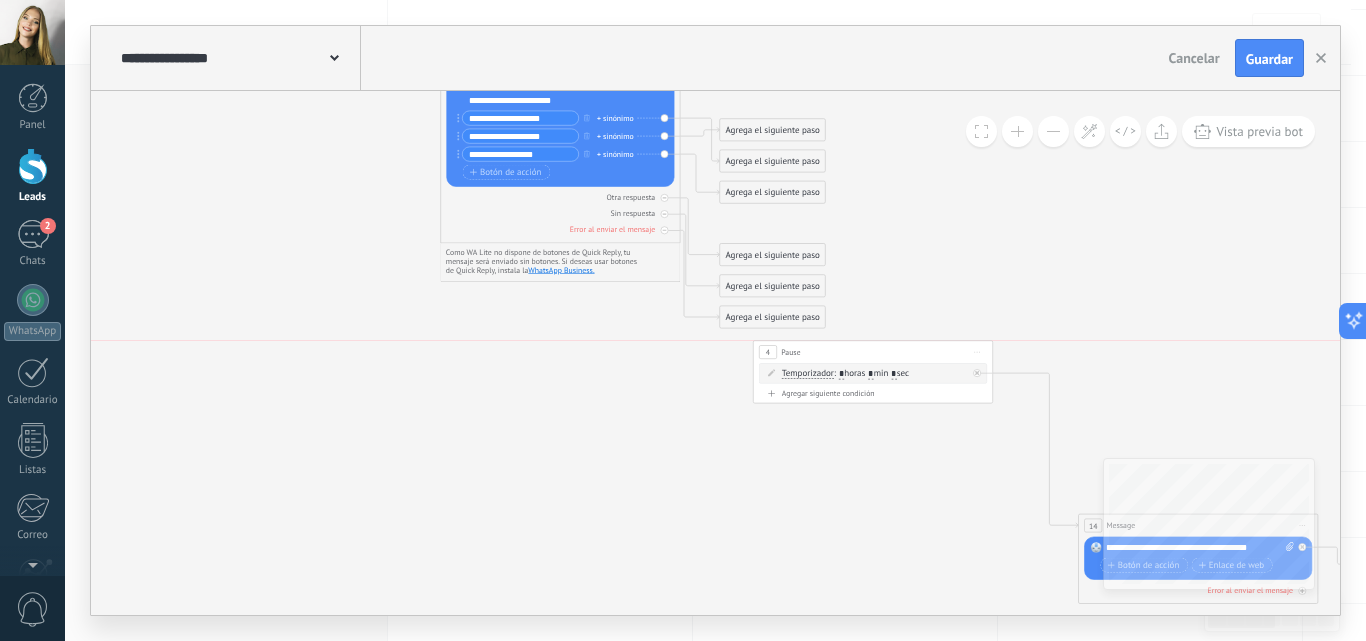 drag, startPoint x: 975, startPoint y: 486, endPoint x: 929, endPoint y: 351, distance: 142.62187 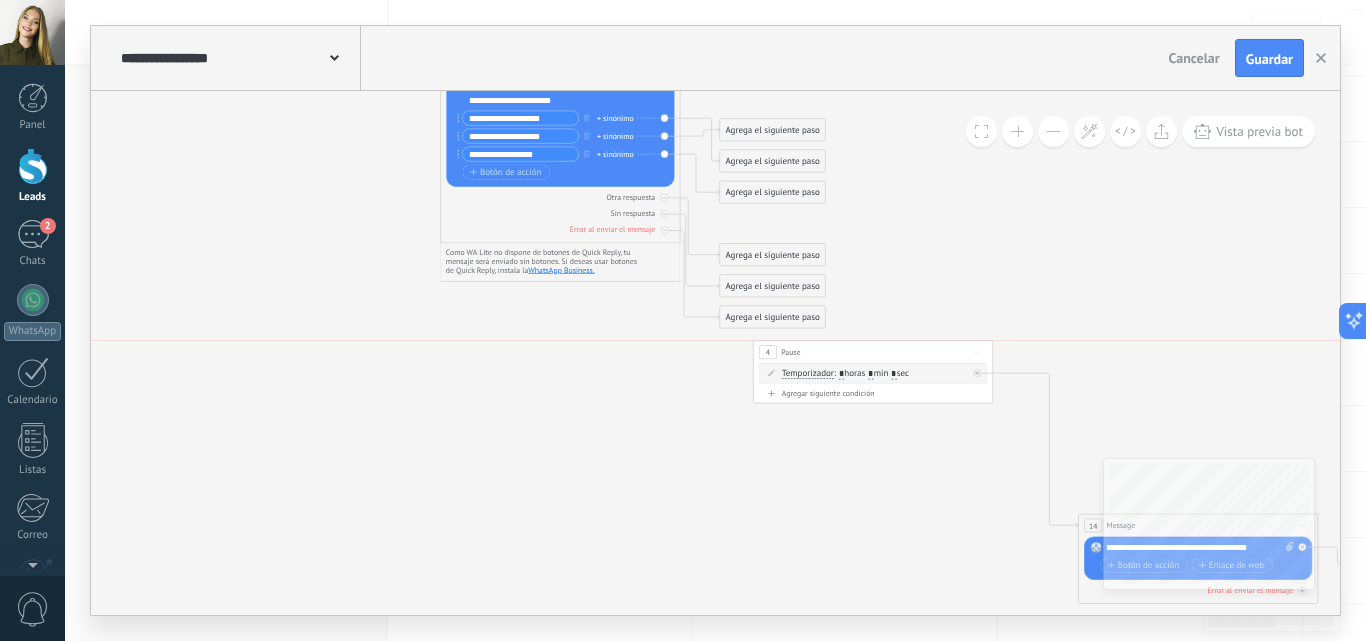click on "4
Pause
*****
Iniciar vista previa aquí
Cambiar nombre
Duplicar
[GEOGRAPHIC_DATA]" at bounding box center [873, 352] 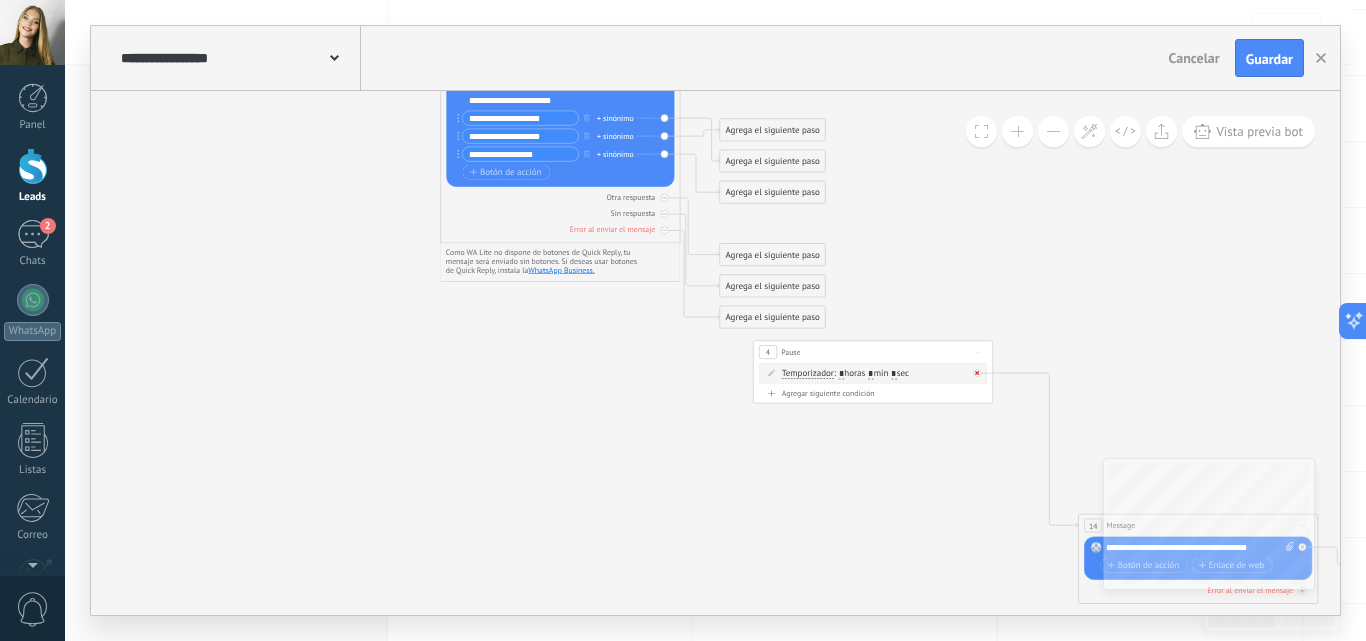 click at bounding box center (980, 370) 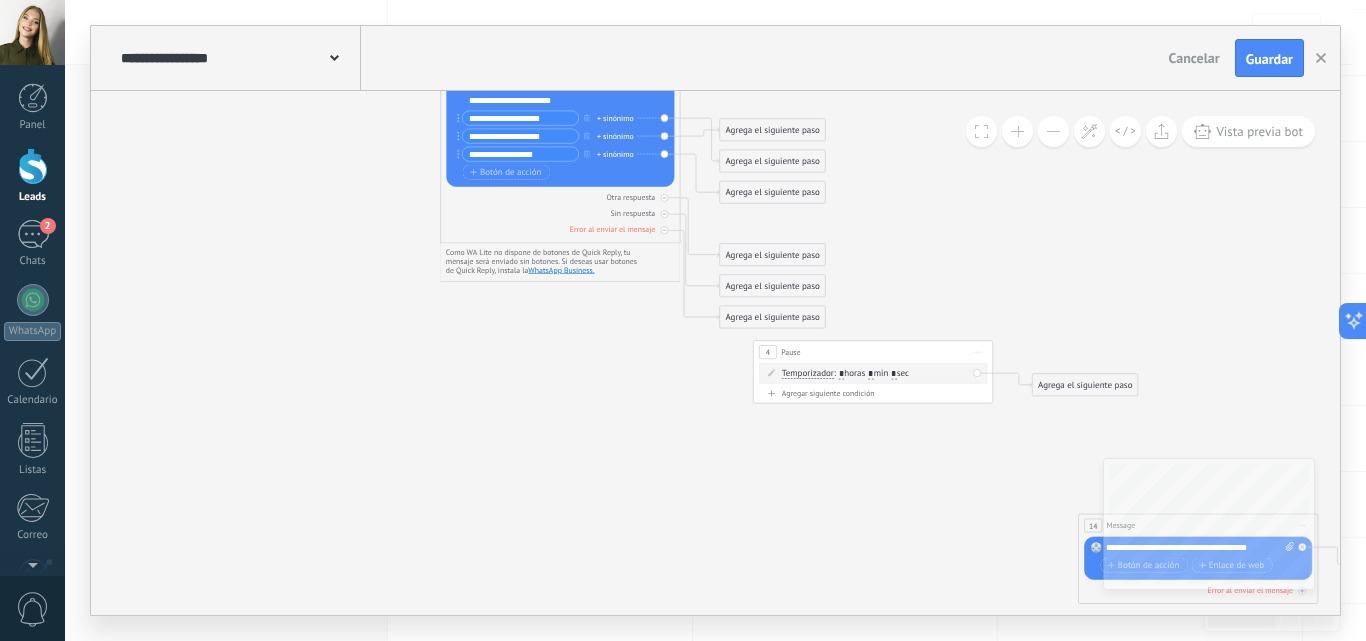click on "Iniciar vista previa aquí
Cambiar nombre
Duplicar
[GEOGRAPHIC_DATA]" at bounding box center (977, 351) 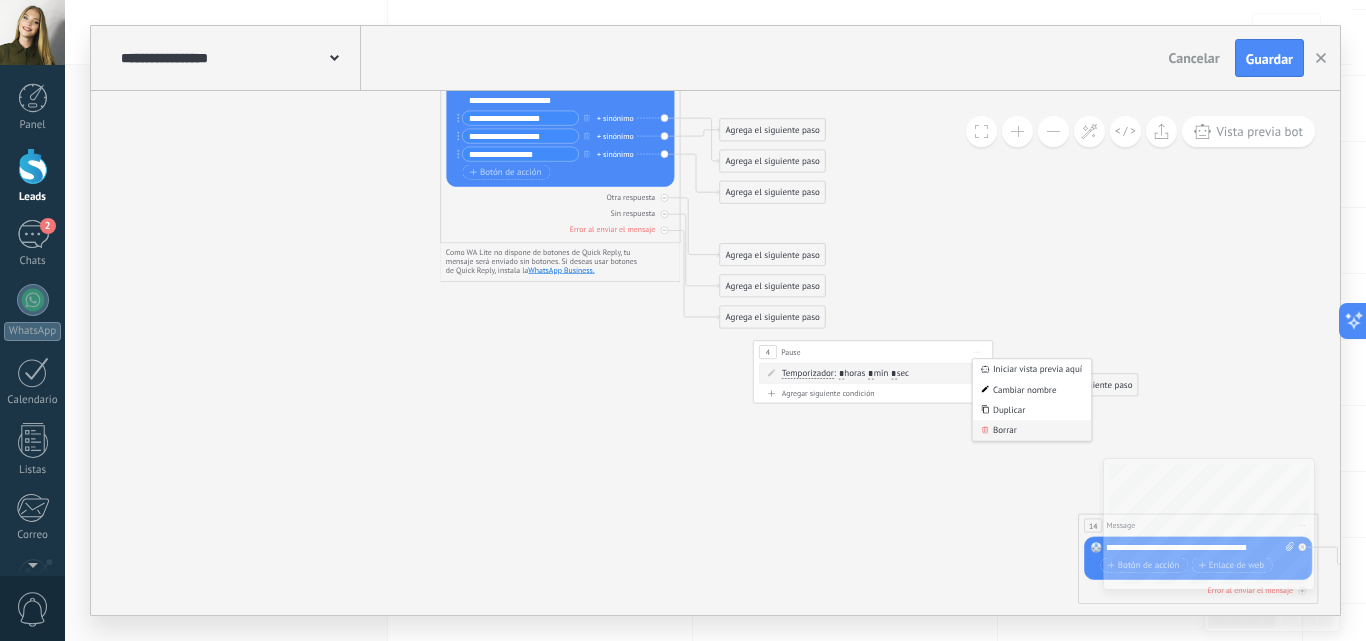 click on "Borrar" at bounding box center [1032, 430] 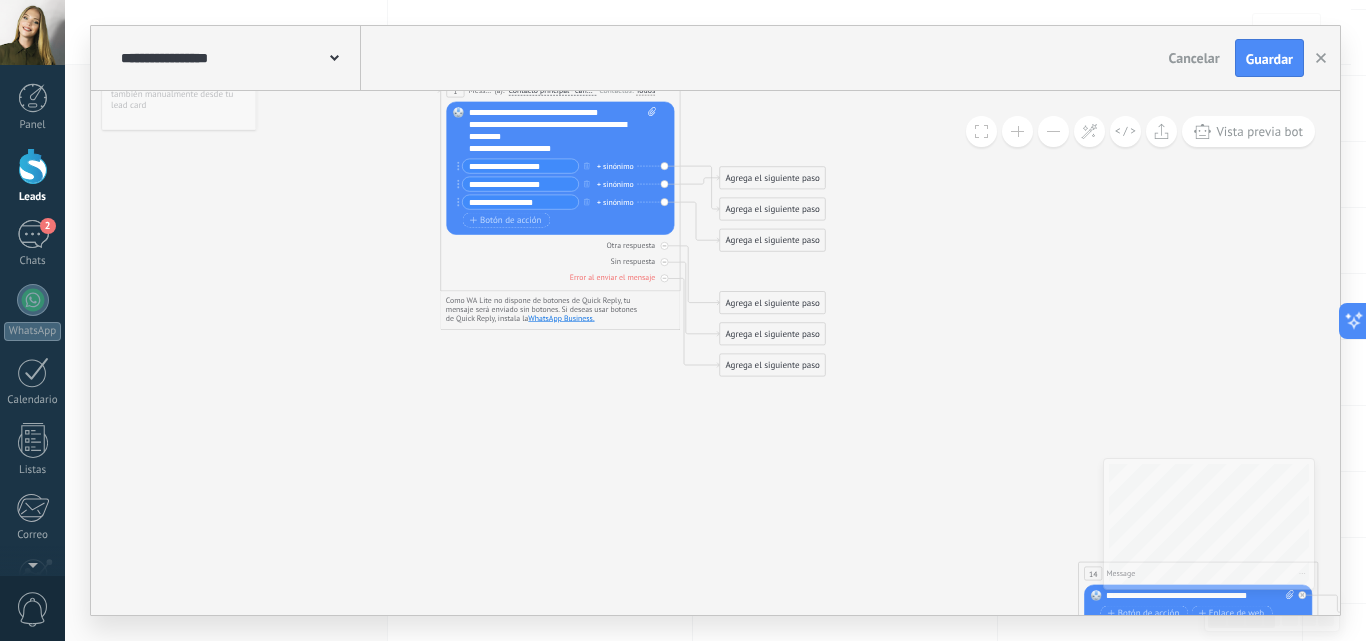 click on "Agrega el siguiente paso" at bounding box center [772, 178] 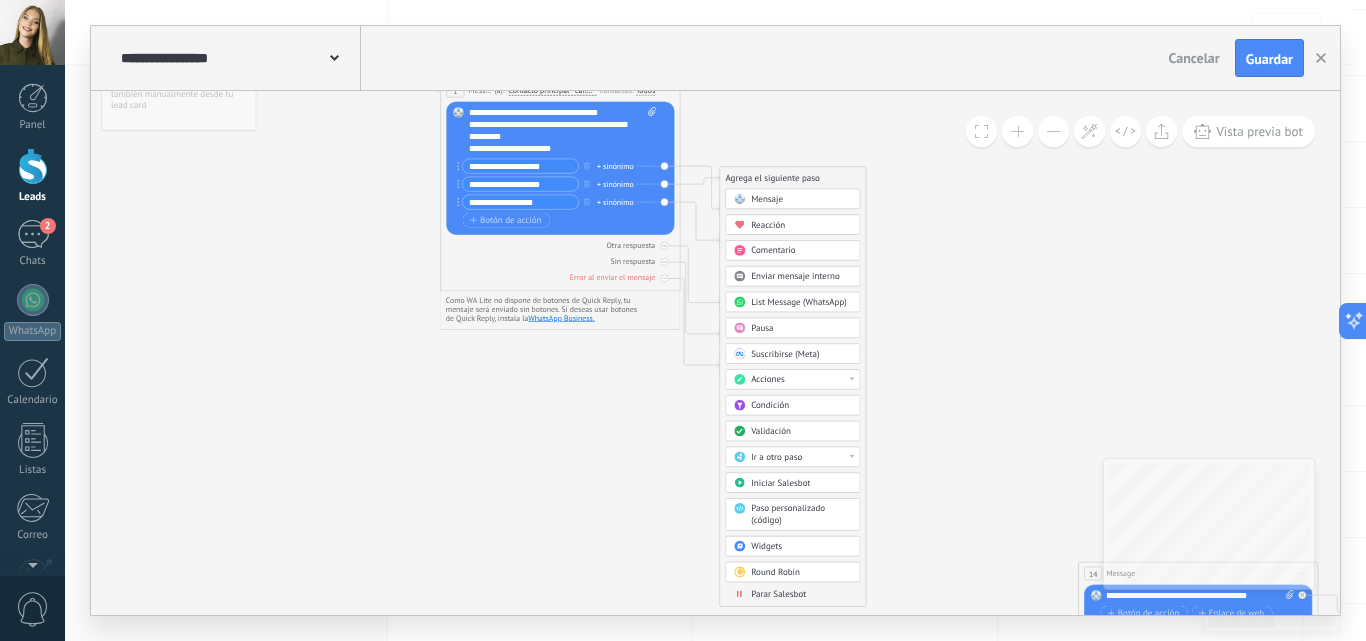click on "Parar Salesbot" at bounding box center (778, 593) 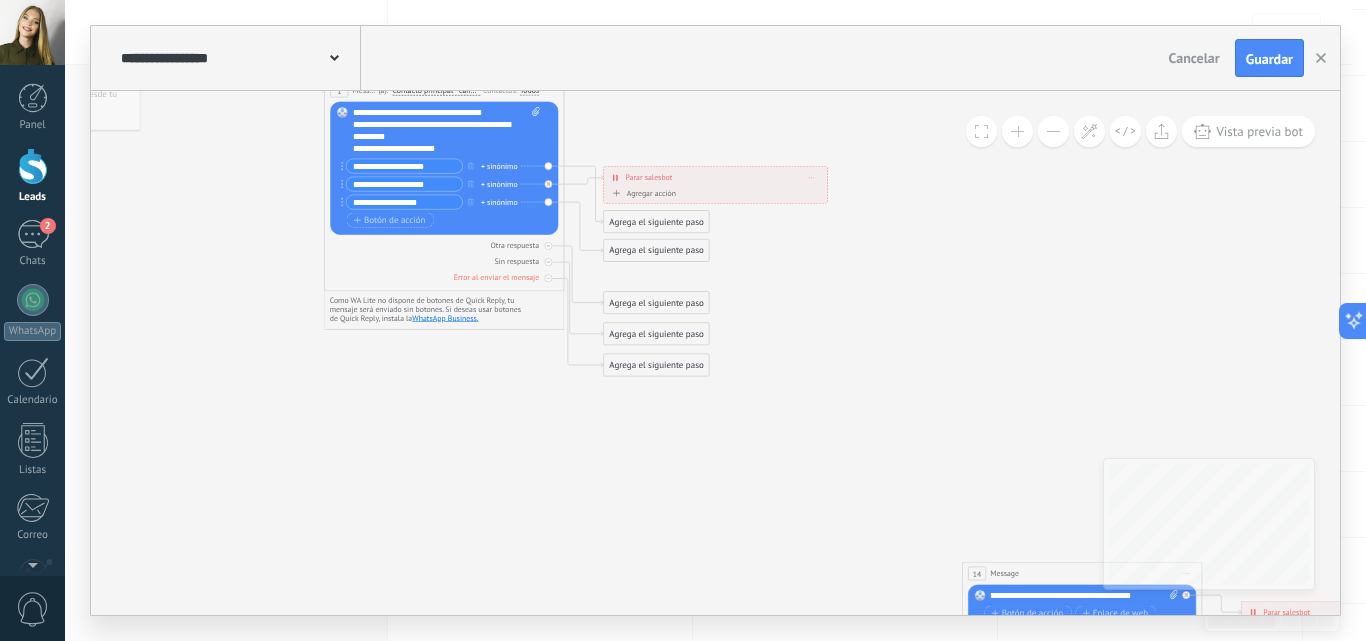 click on "Agregar acción" at bounding box center (642, 193) 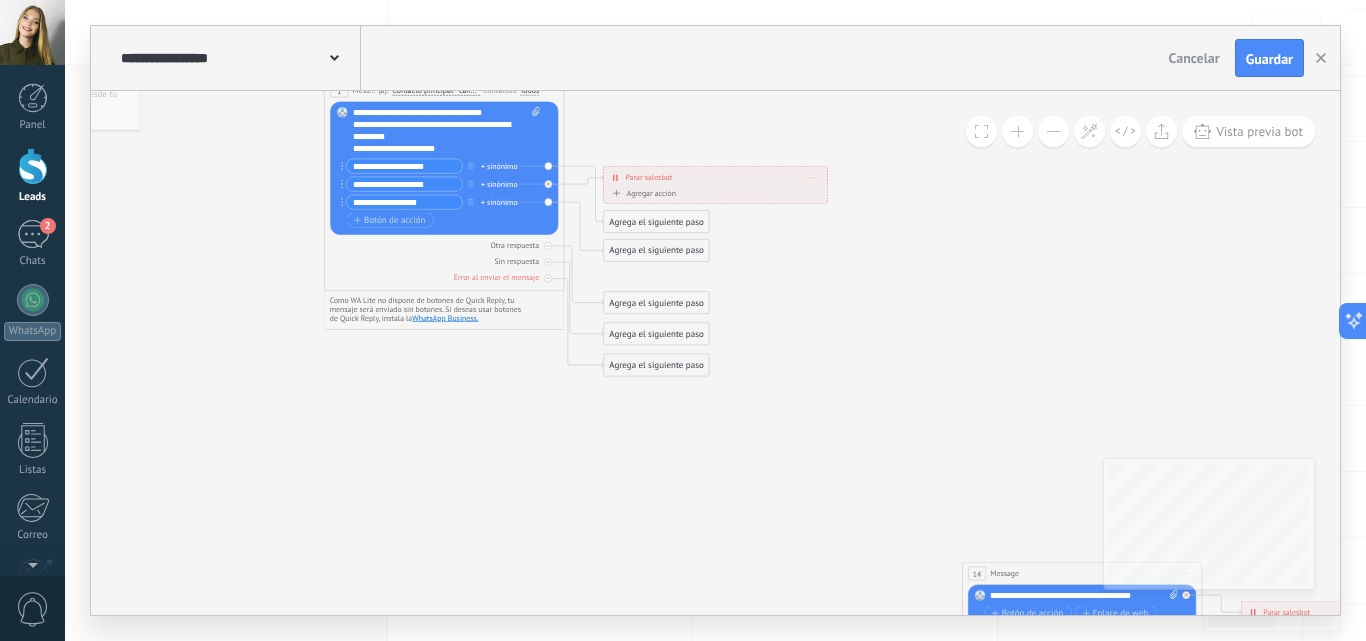 click on "Conversación marcada como cerrada" at bounding box center [678, 194] 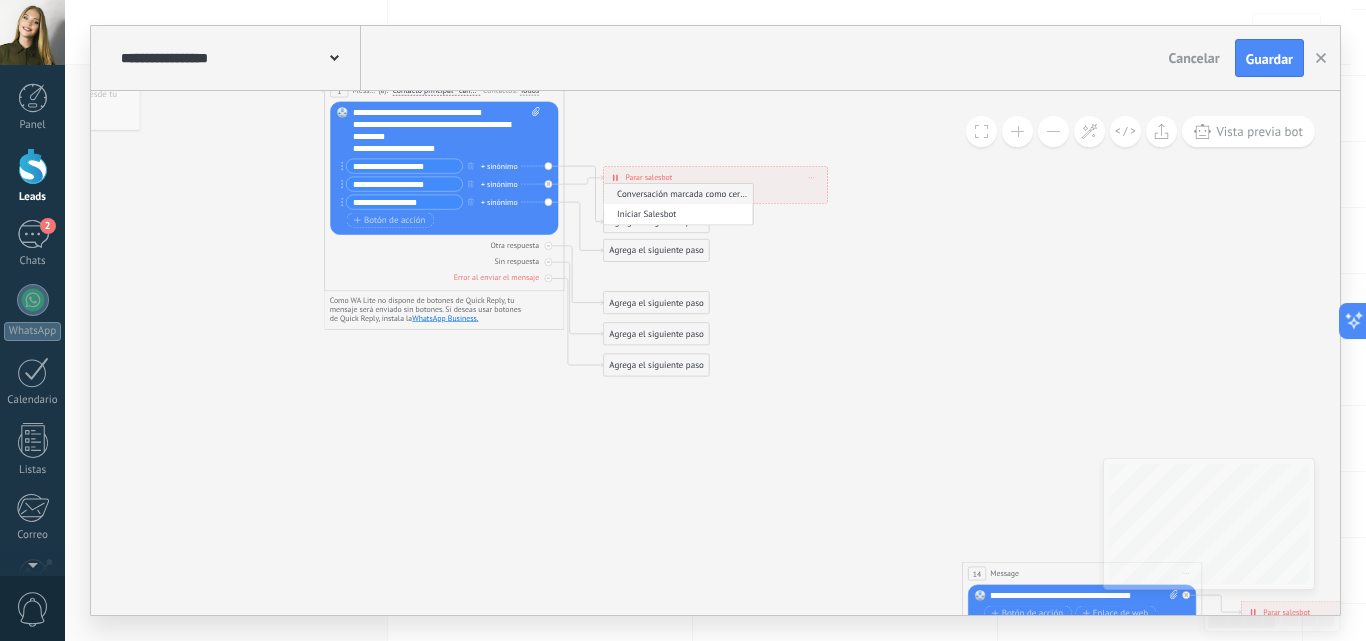 click 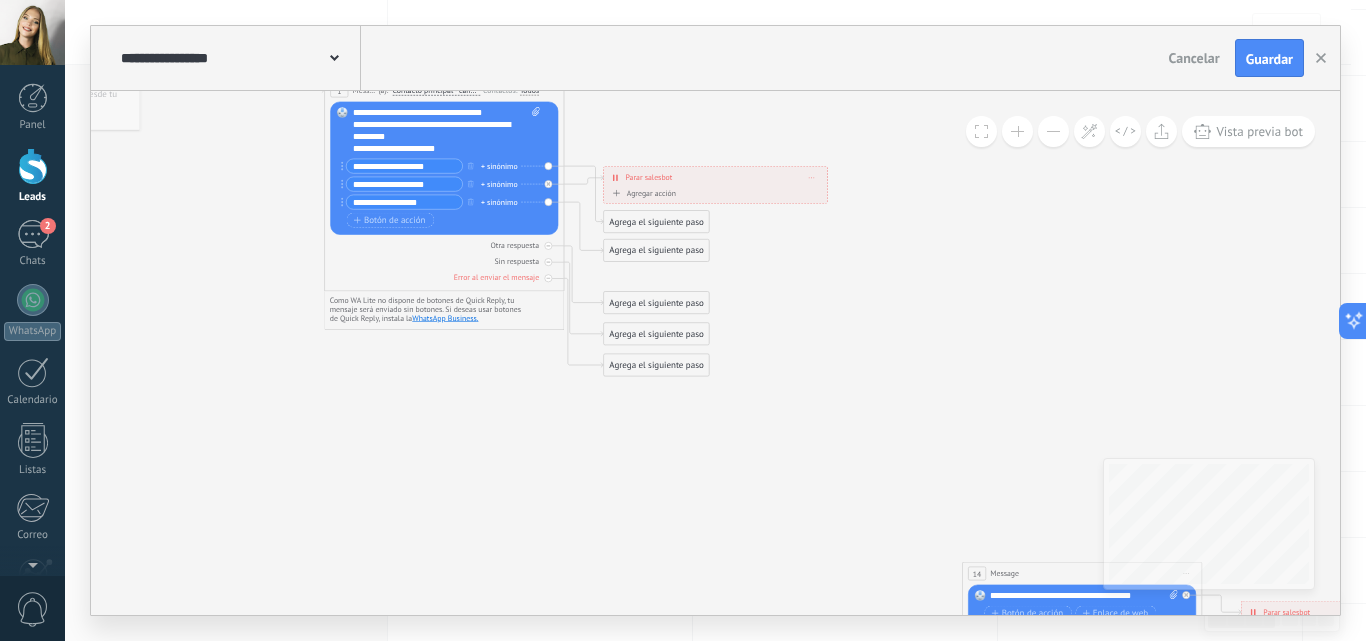click on "Agrega el siguiente paso" at bounding box center (656, 222) 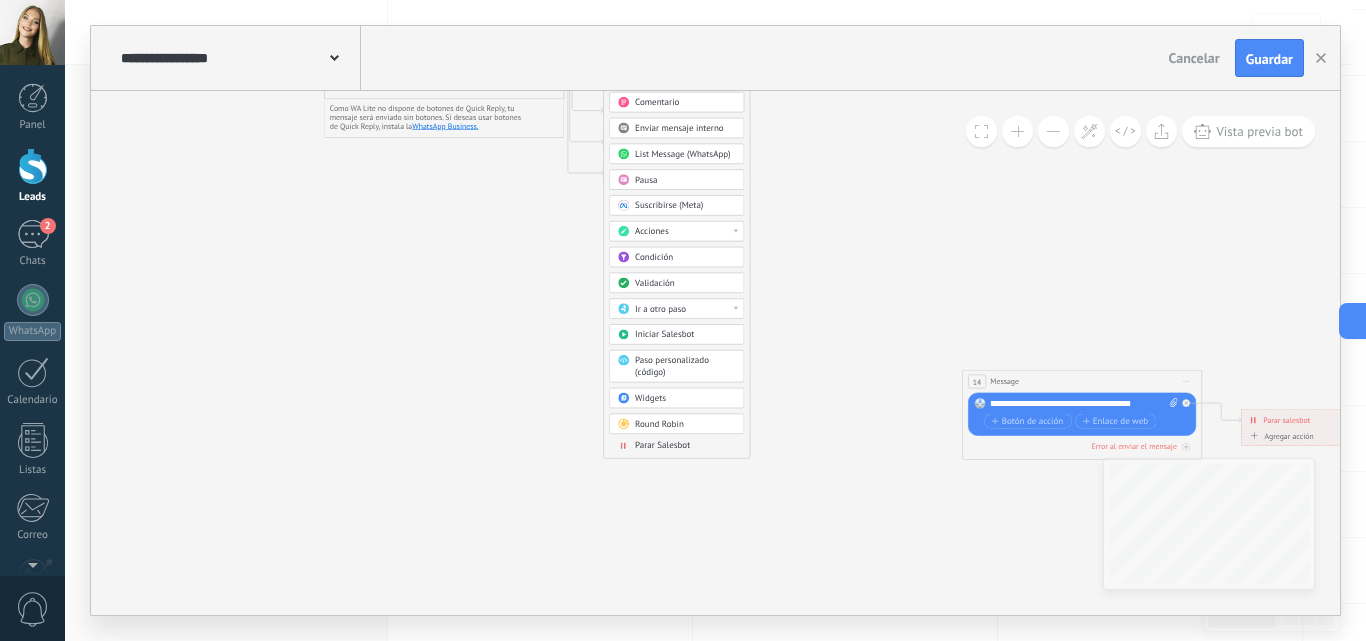 click on "Parar Salesbot" at bounding box center [662, 445] 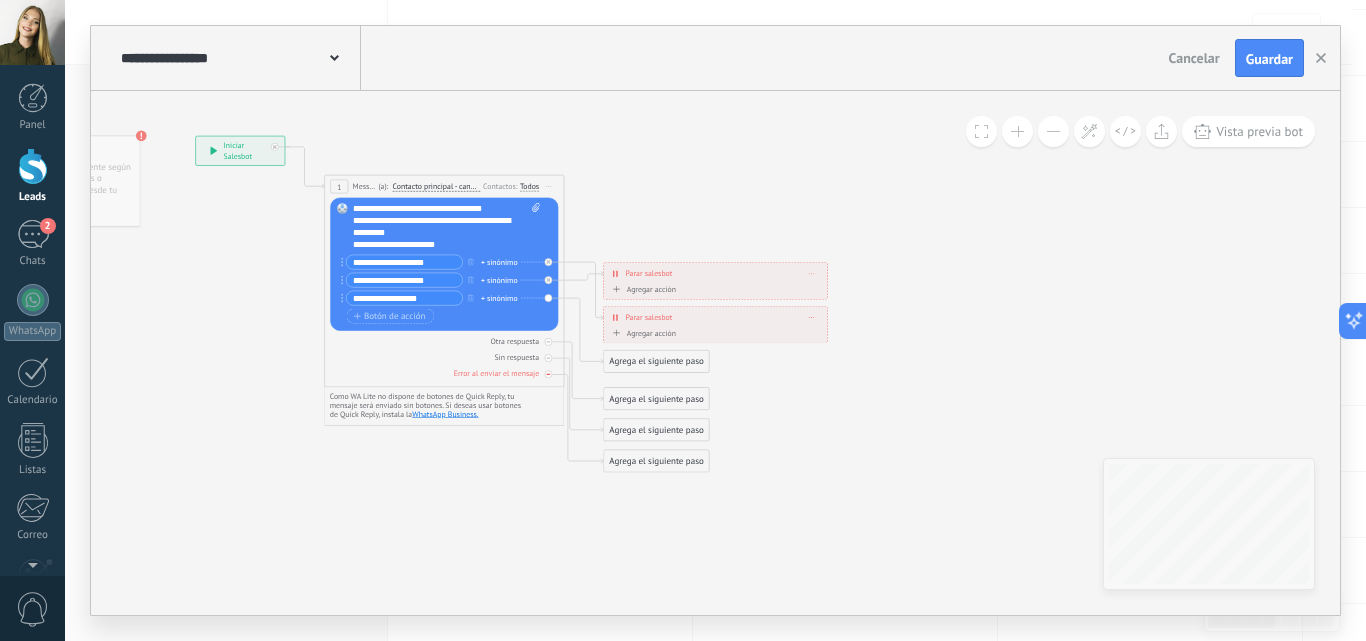 click 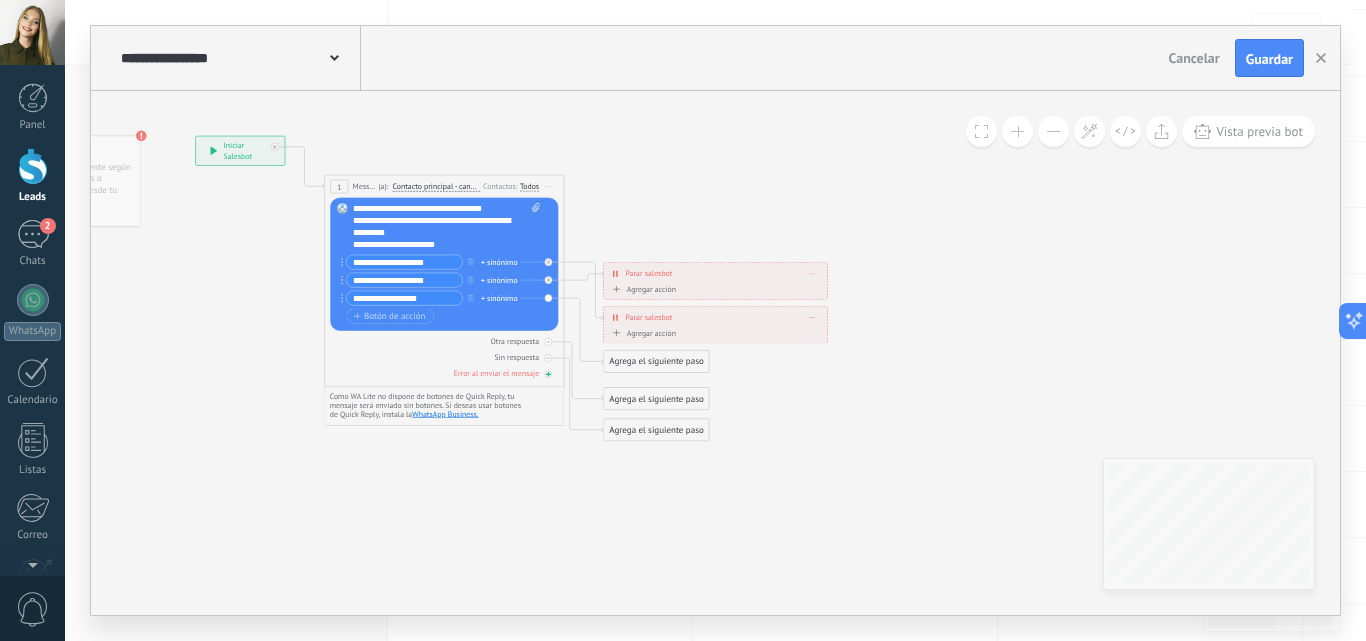 click 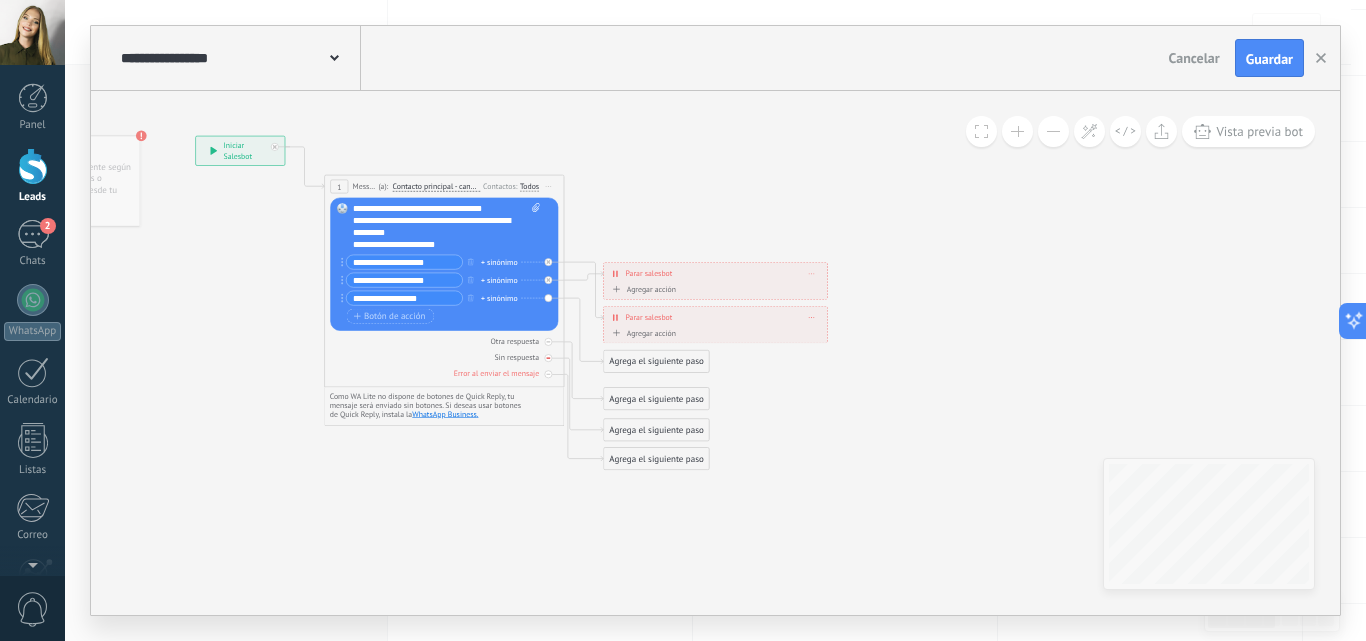 click 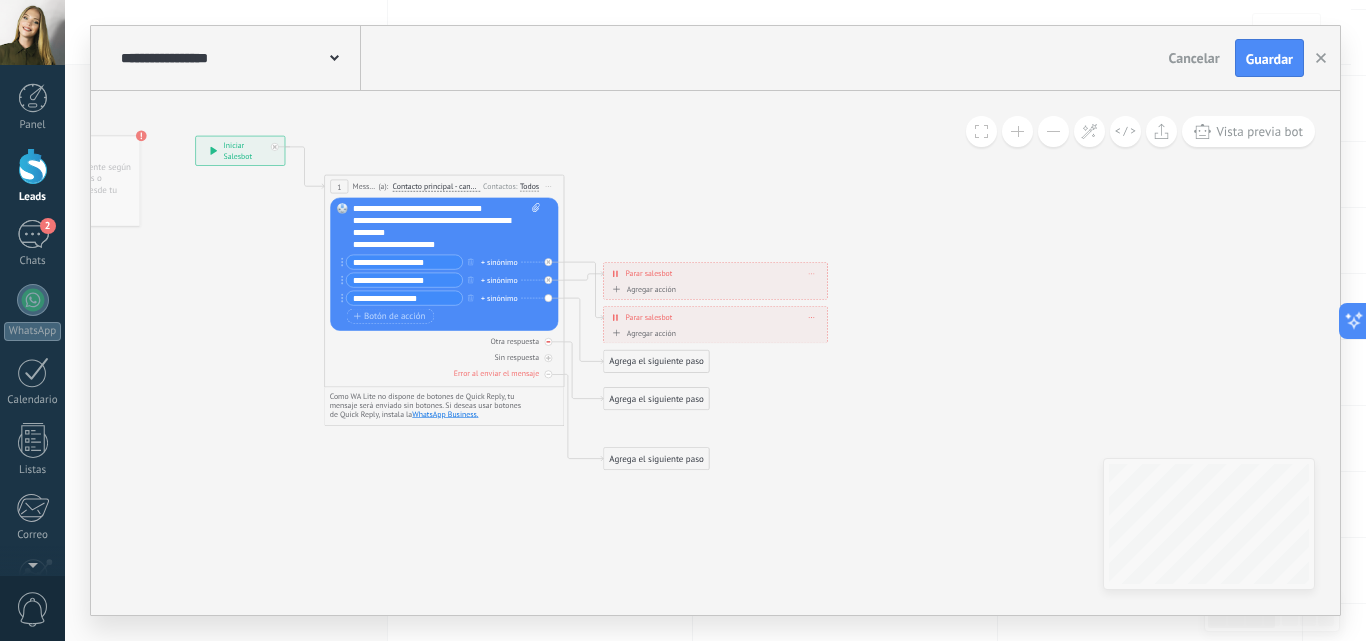 click on "Otra respuesta" at bounding box center [444, 341] 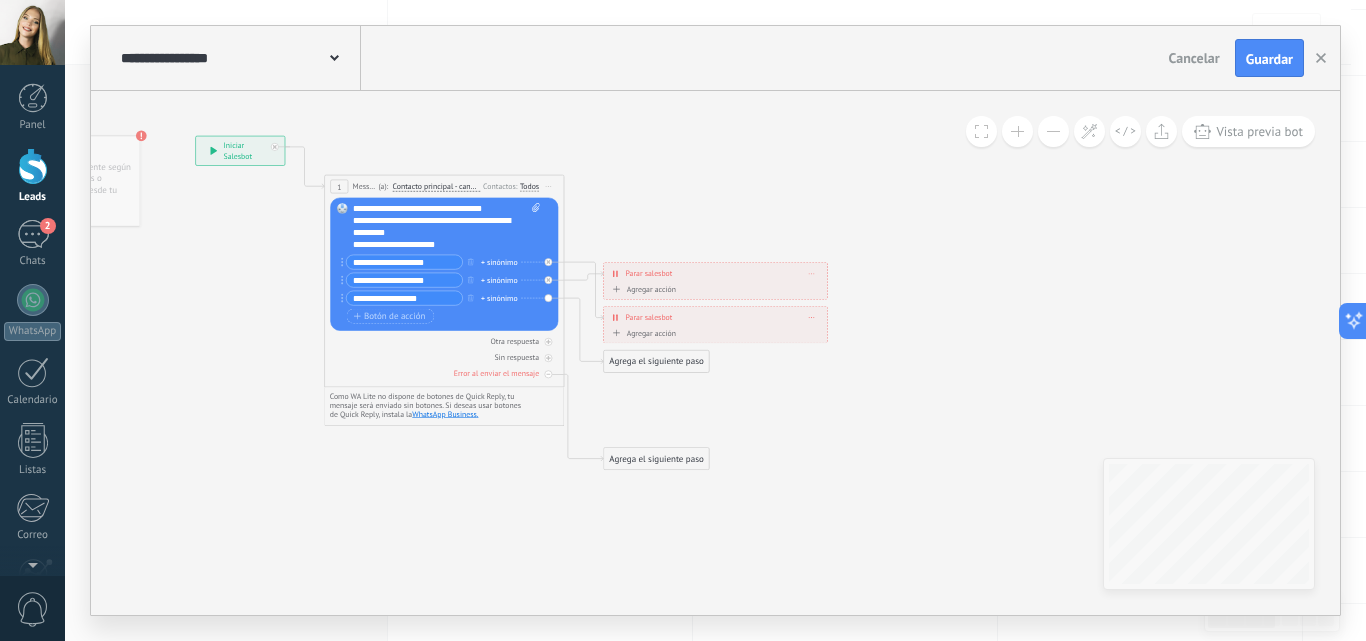 click on "Reemplazar
Quitar
Convertir a mensaje de voz
Arrastre la imagen aquí para adjuntarla.
Añadir imagen
Subir
Arrastrar y soltar
Archivo no encontrado
Escribe tu mensaje..." at bounding box center (444, 264) 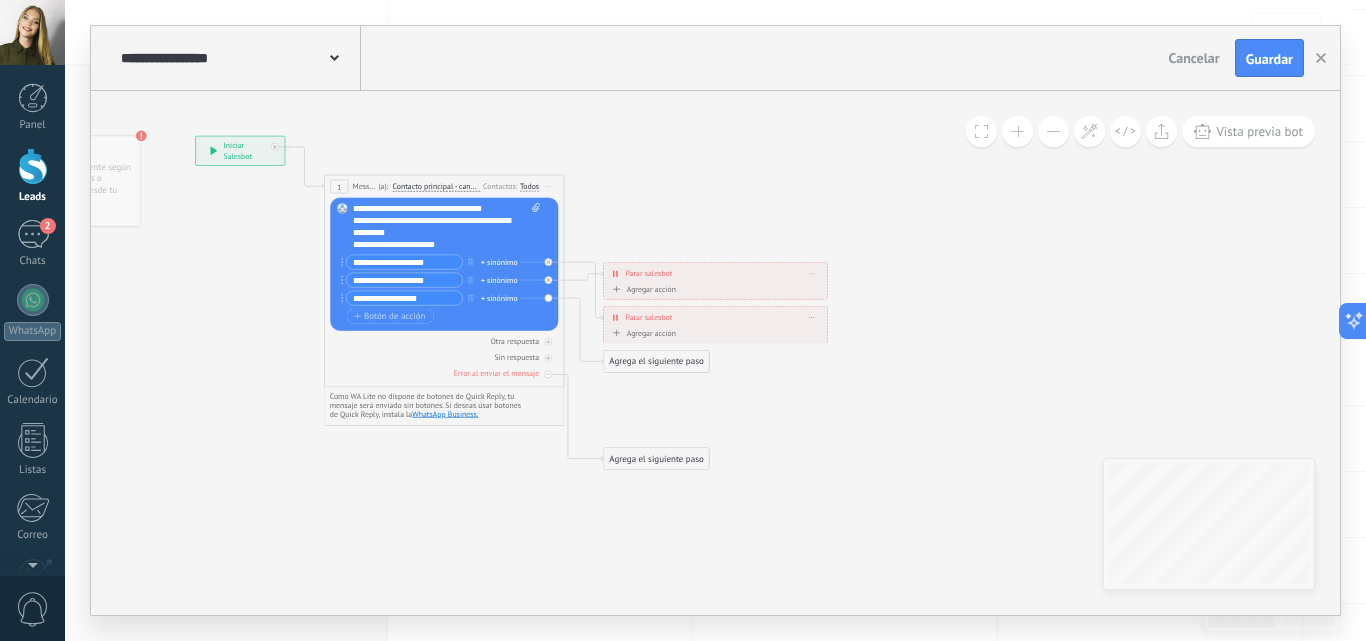 click on "Agrega el siguiente paso" at bounding box center [656, 362] 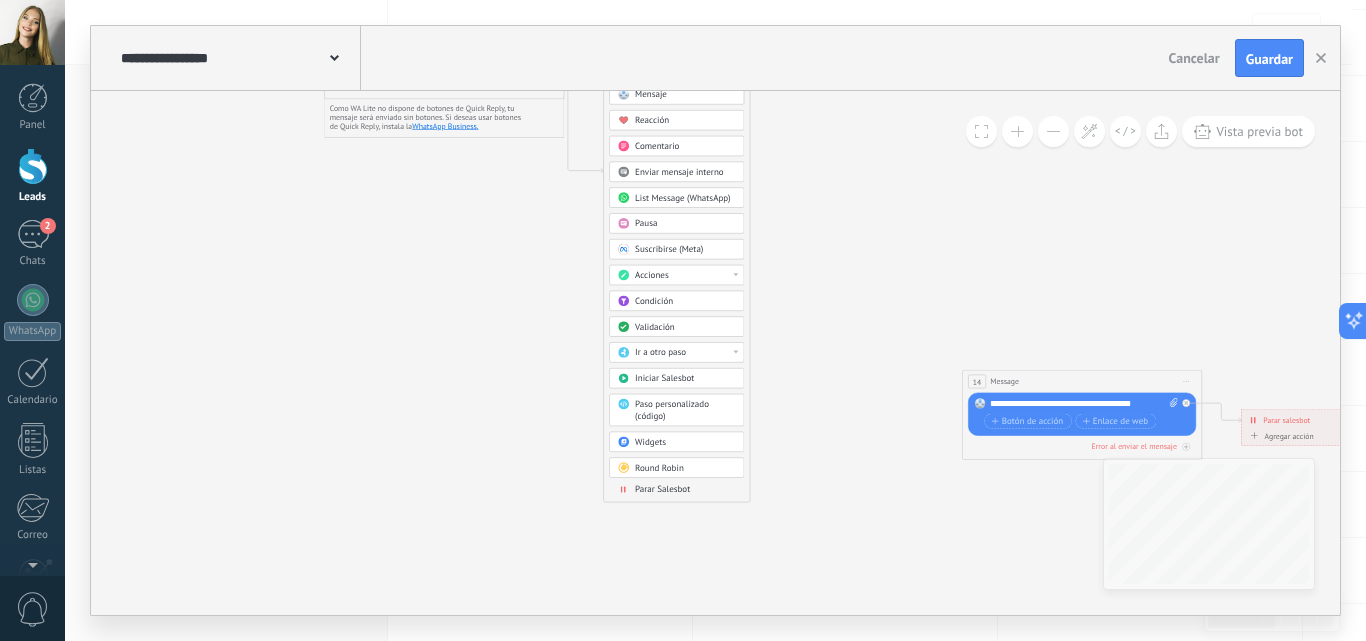 click on "Parar Salesbot" at bounding box center (662, 489) 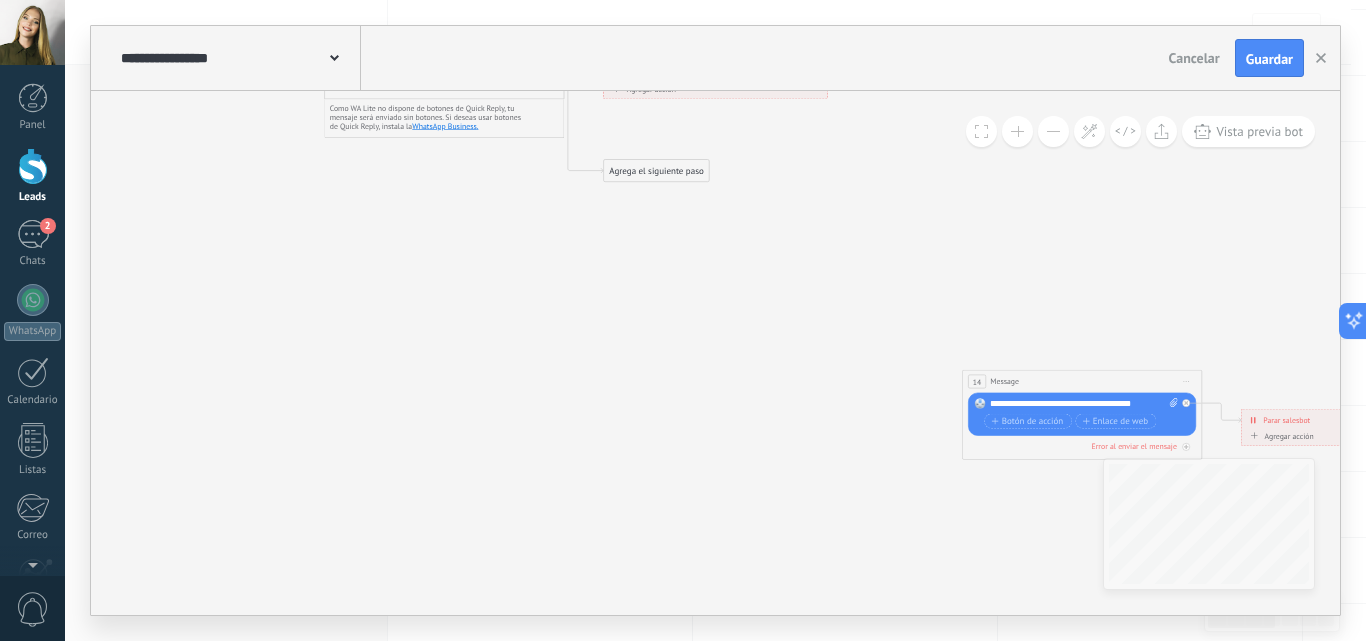 click on "Iniciar vista previa aquí
Cambiar nombre
Duplicar
[GEOGRAPHIC_DATA]" at bounding box center [1186, 381] 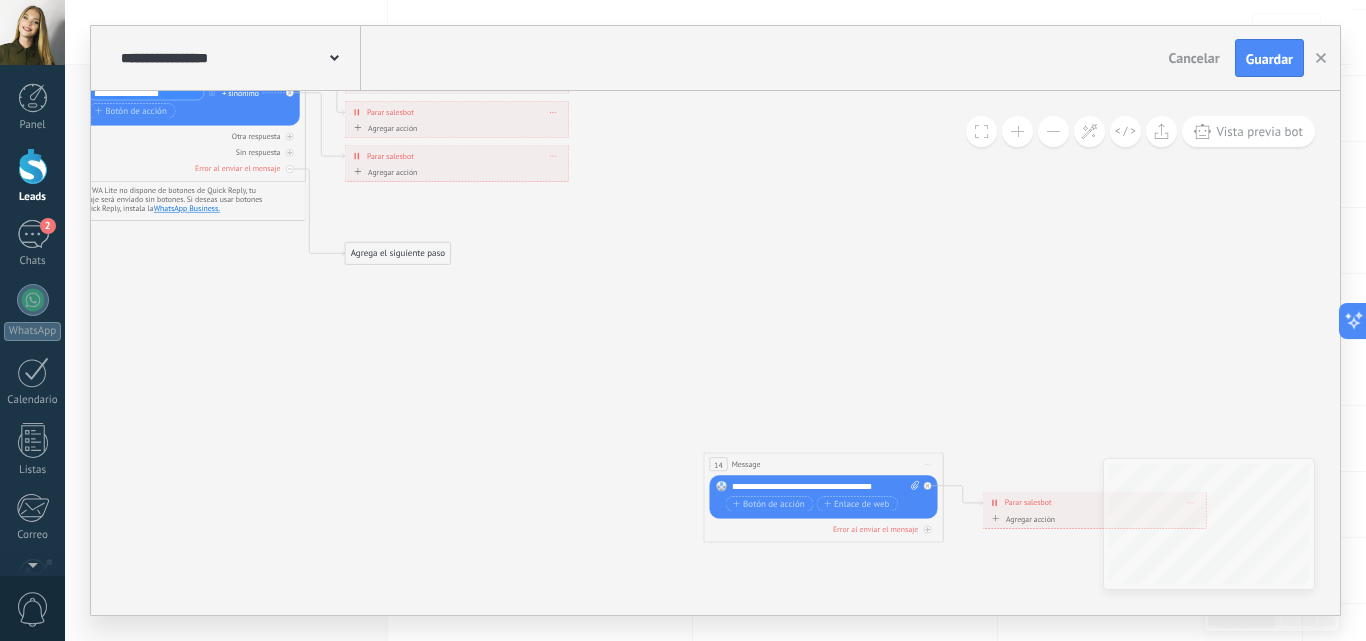 click on "Iniciar vista previa aquí
Cambiar nombre
Duplicar
[GEOGRAPHIC_DATA]" at bounding box center [927, 464] 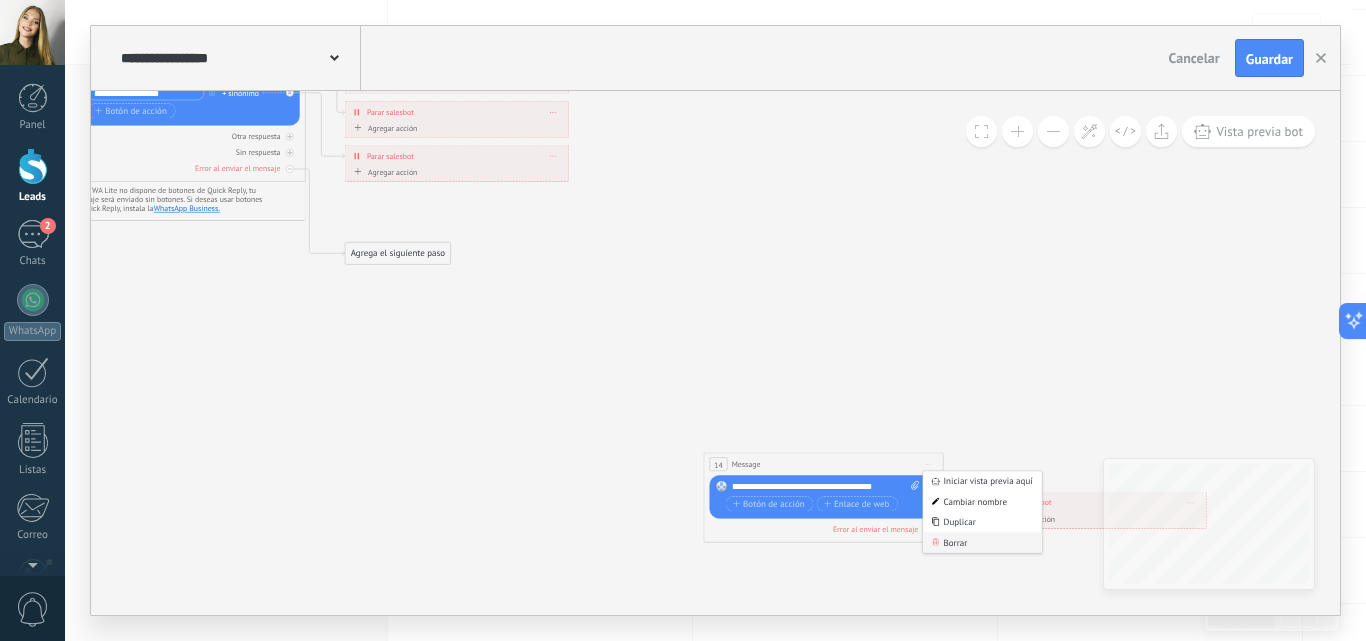 click on "Borrar" at bounding box center [982, 542] 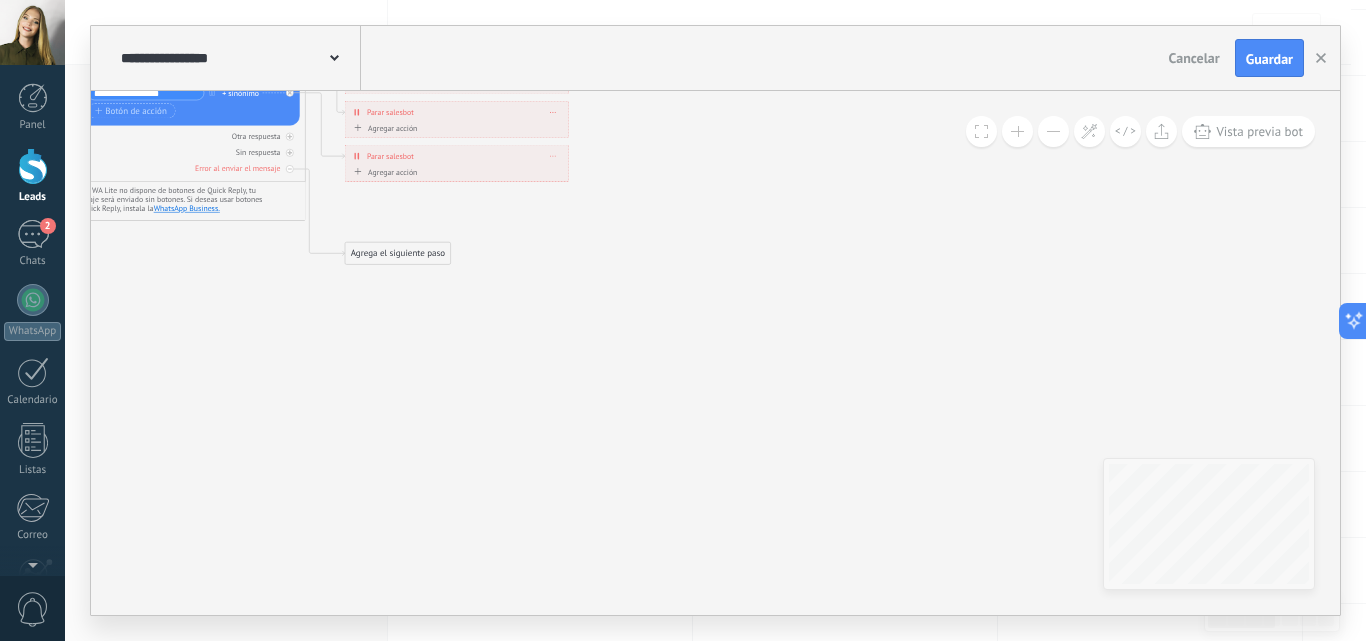 click at bounding box center [1053, 131] 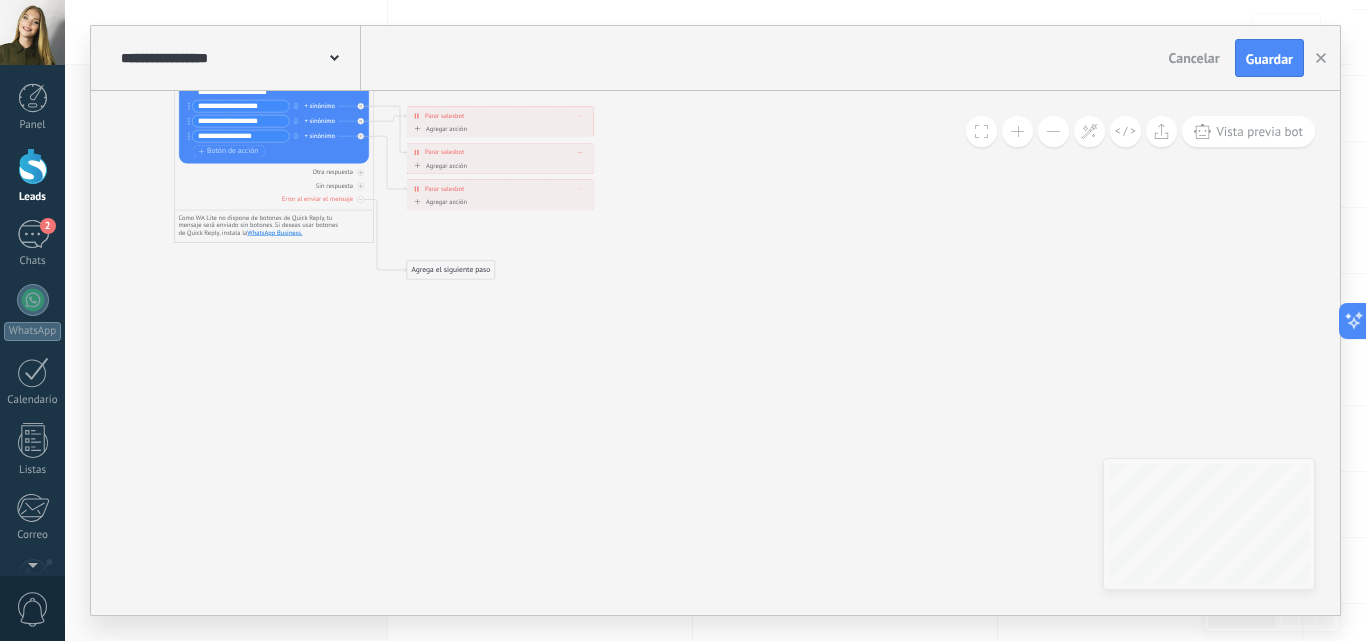 click at bounding box center [1053, 131] 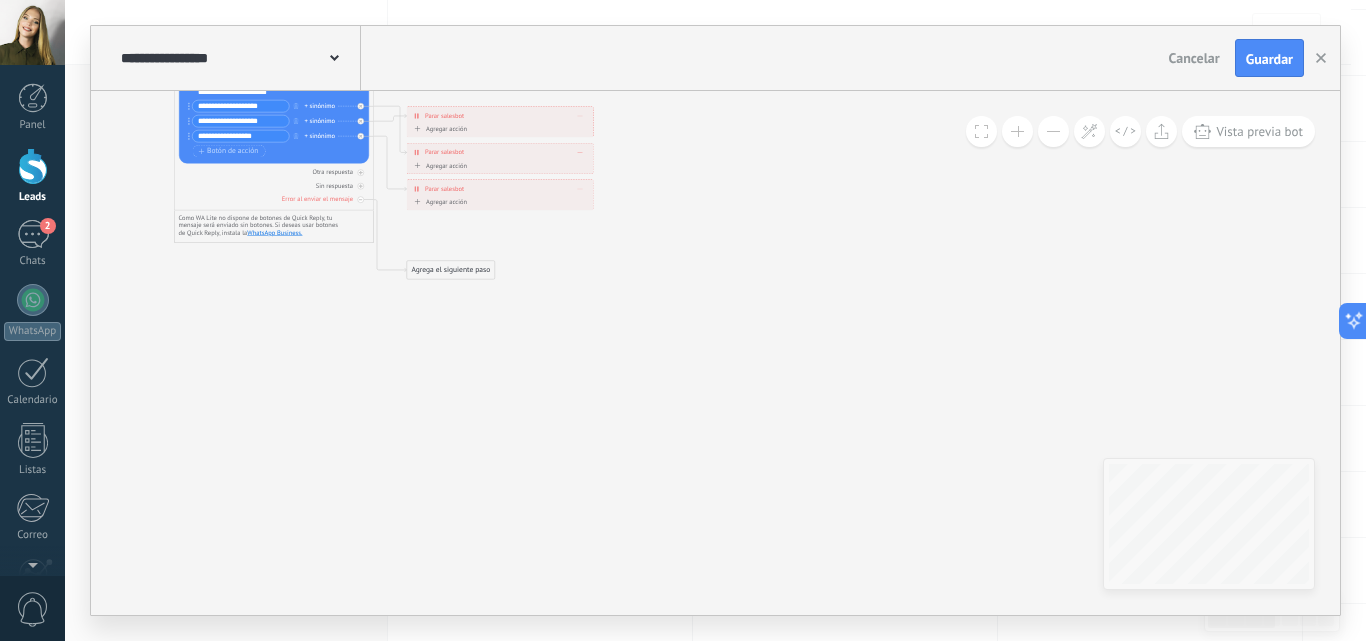 click at bounding box center [1053, 131] 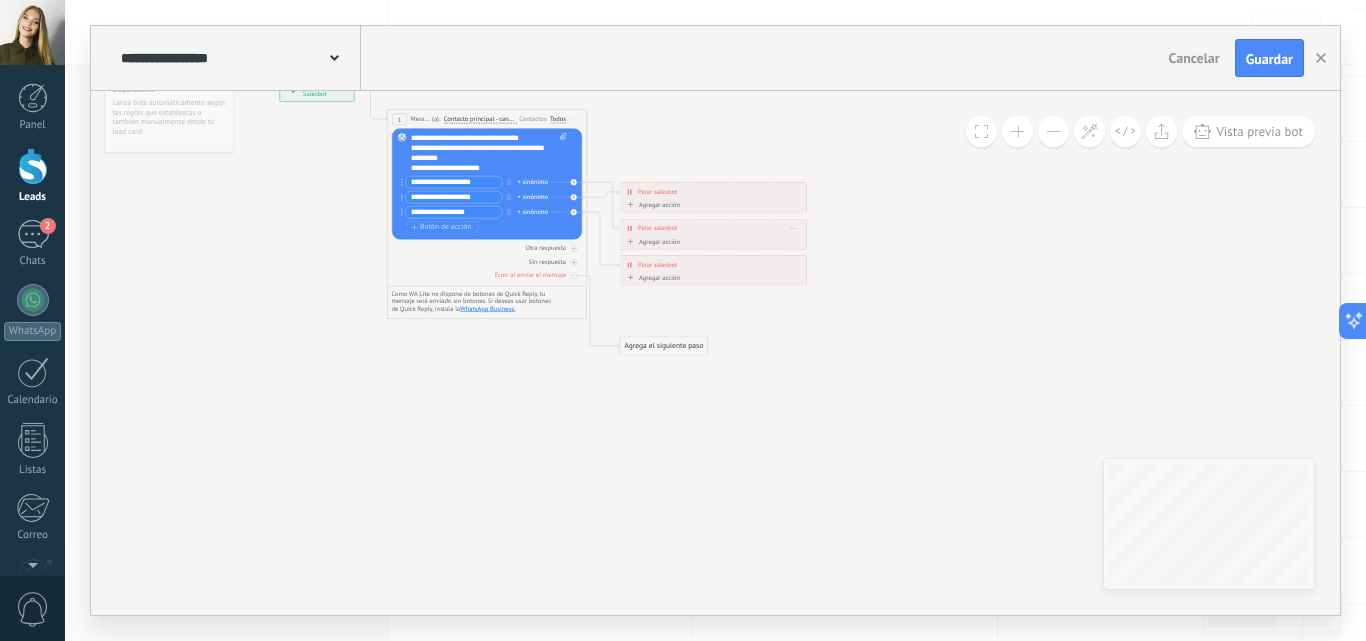 drag, startPoint x: 773, startPoint y: 375, endPoint x: 942, endPoint y: 438, distance: 180.36075 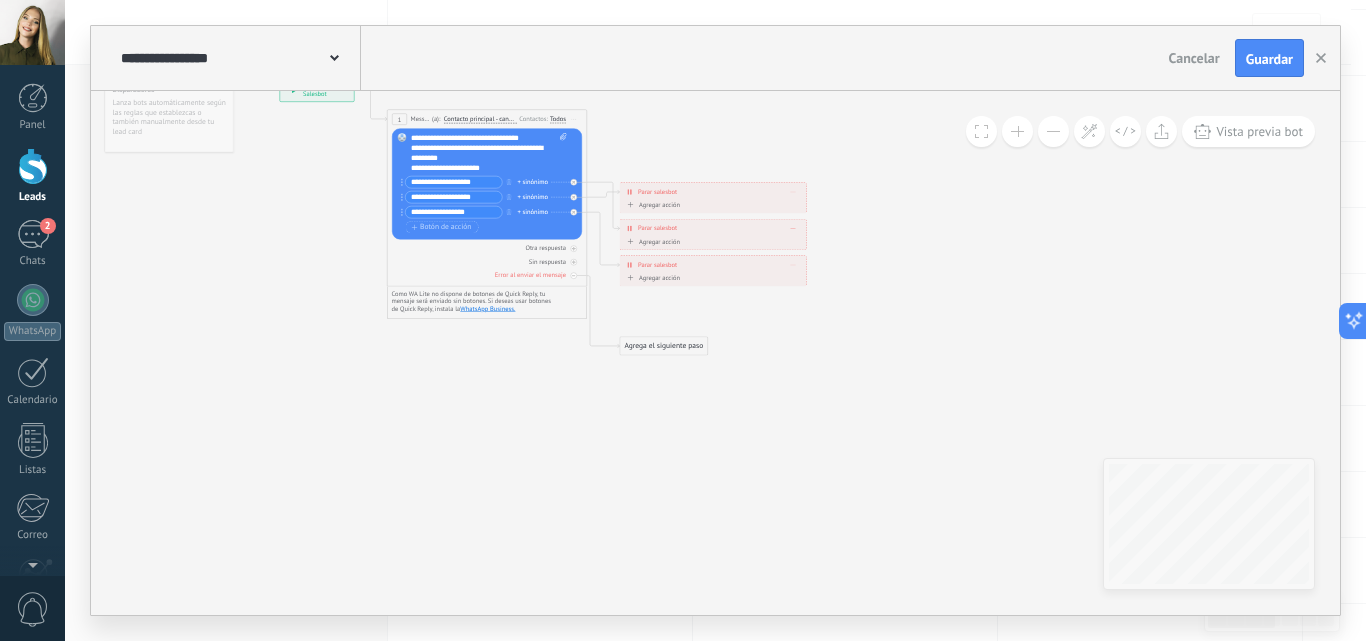 click 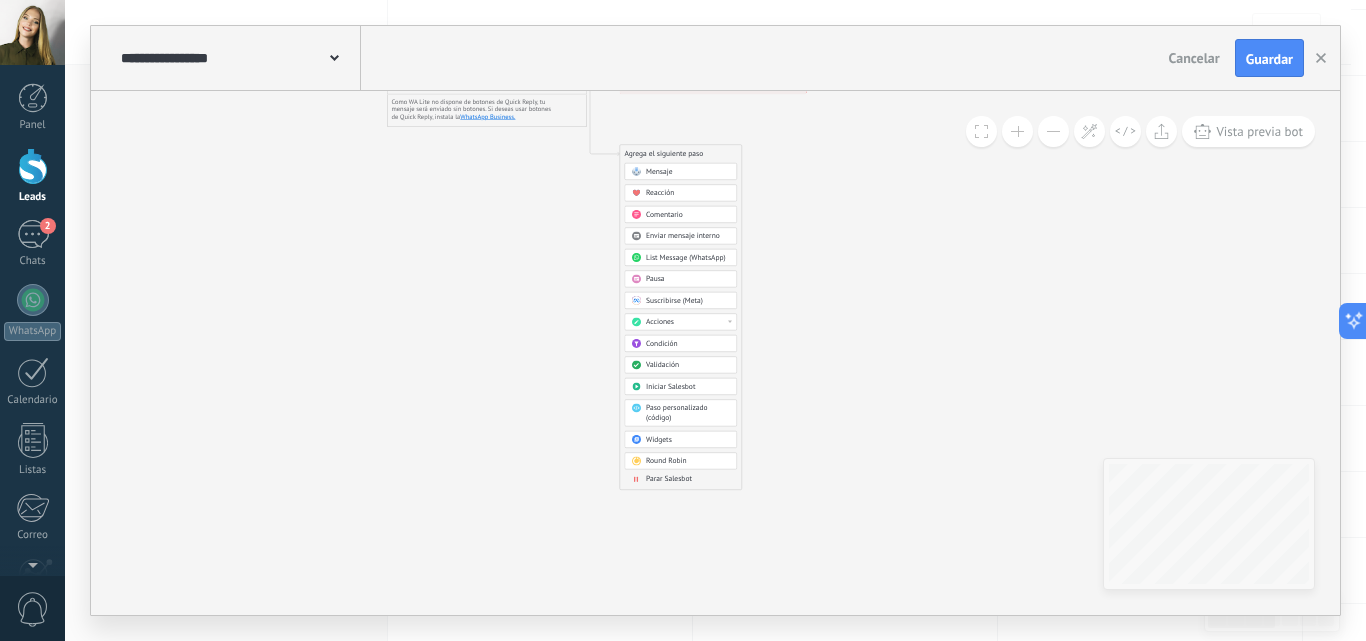 click on "Parar Salesbot" at bounding box center [669, 479] 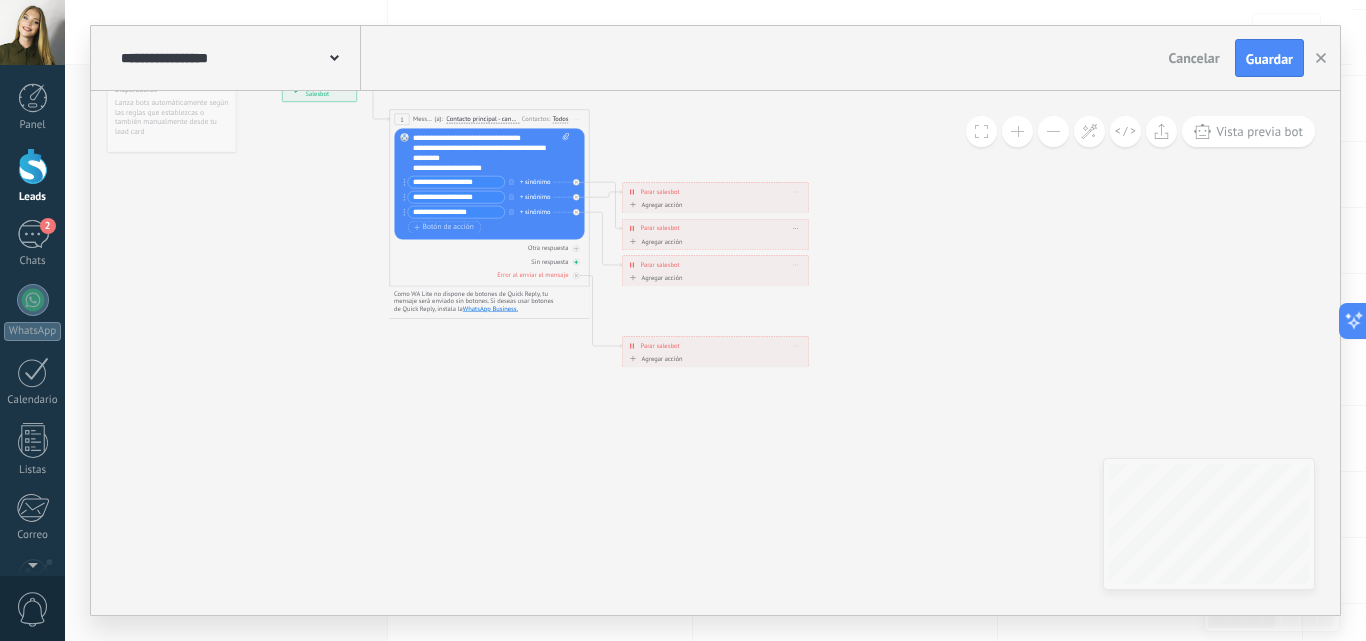 click at bounding box center (576, 262) 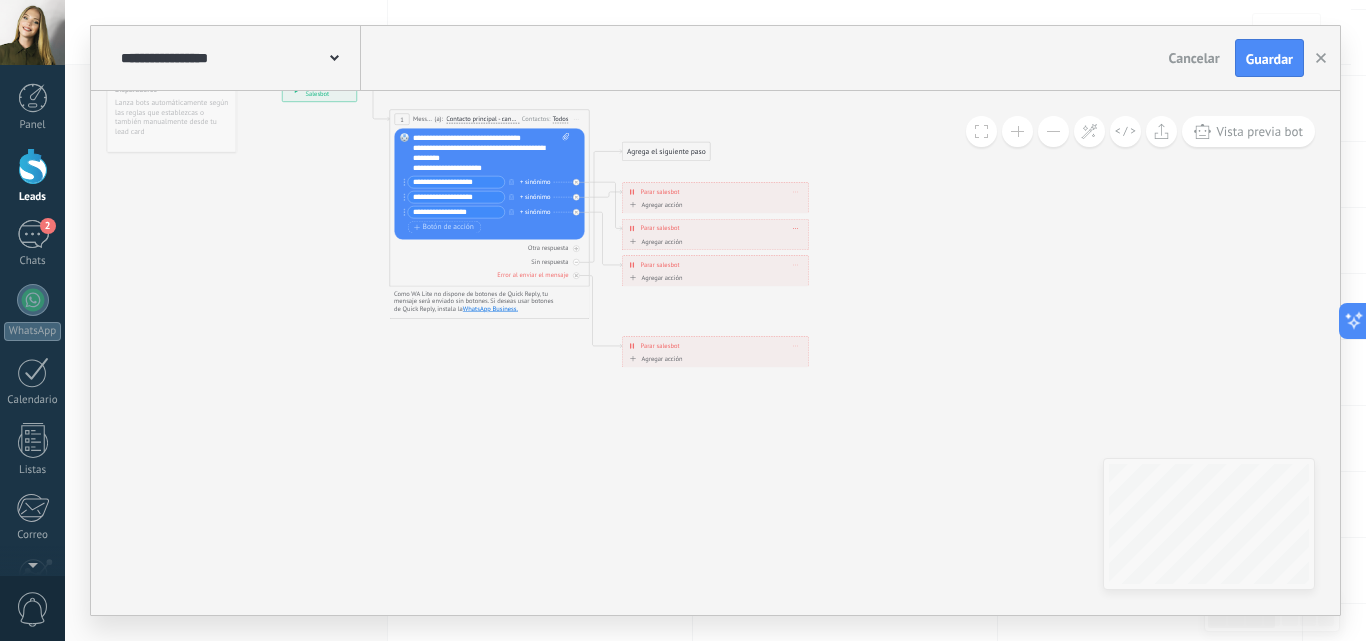 click on "Agrega el siguiente paso" at bounding box center [667, 151] 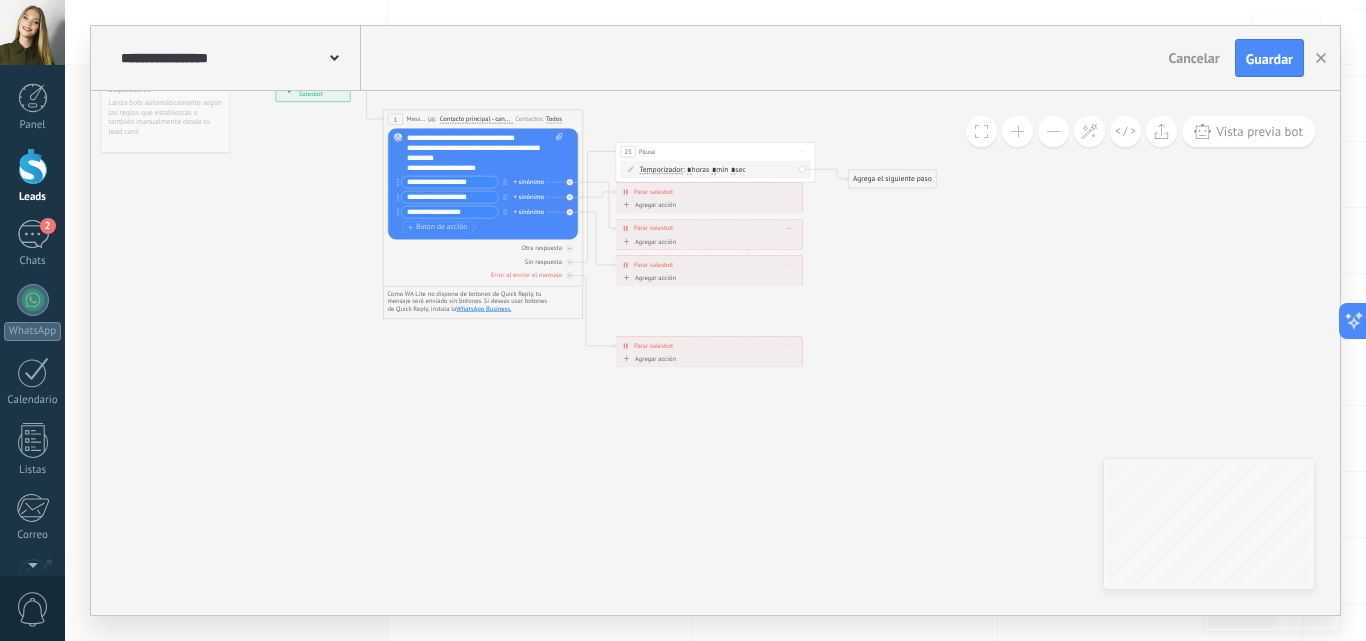 click on "Agrega el siguiente paso" at bounding box center [893, 179] 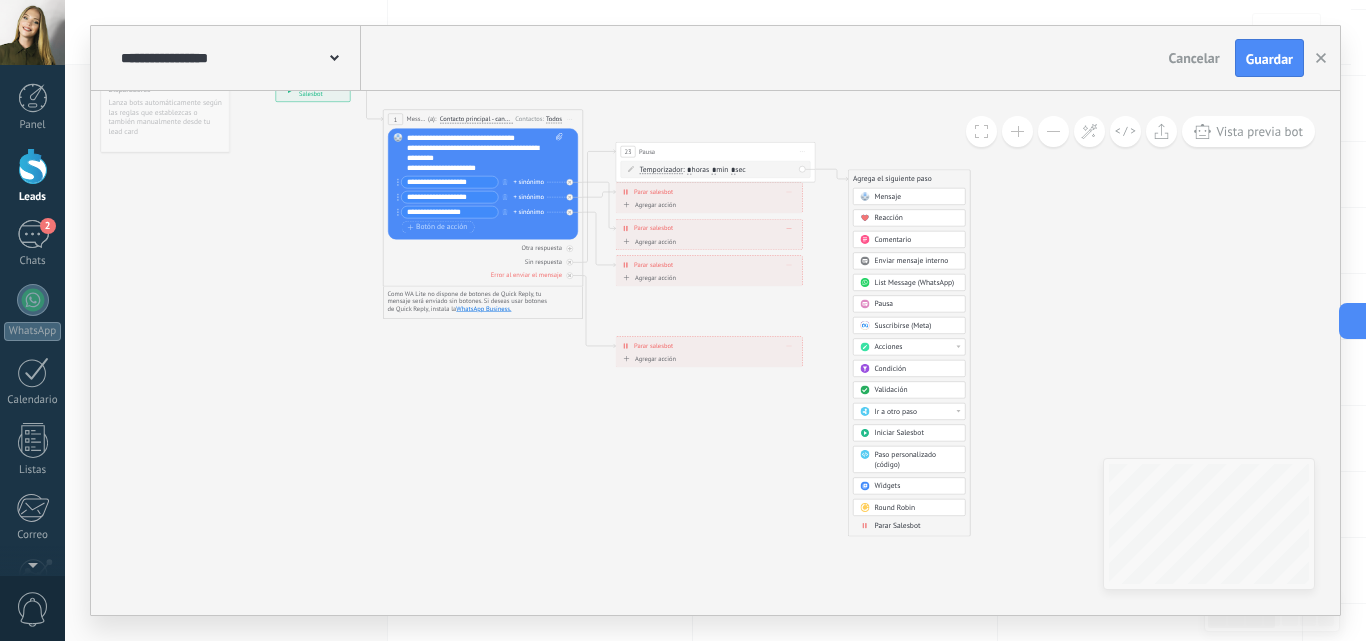 click on "Parar Salesbot" at bounding box center (898, 526) 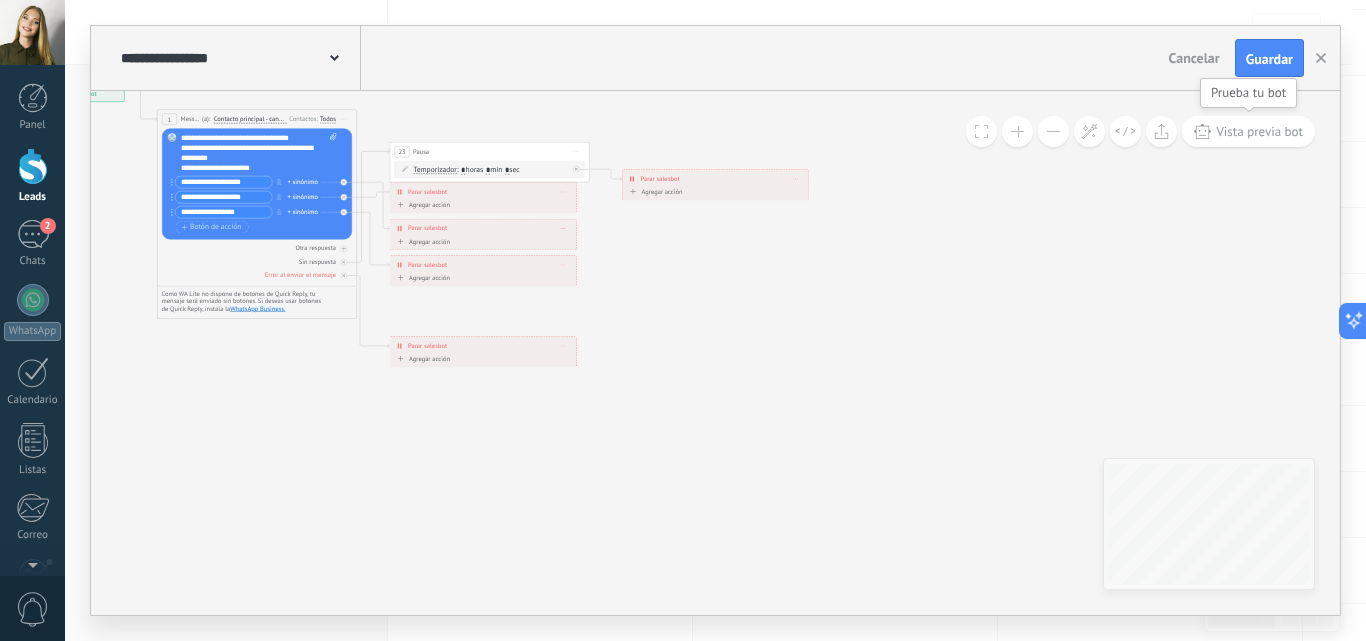 click on "Vista previa bot" at bounding box center [1259, 131] 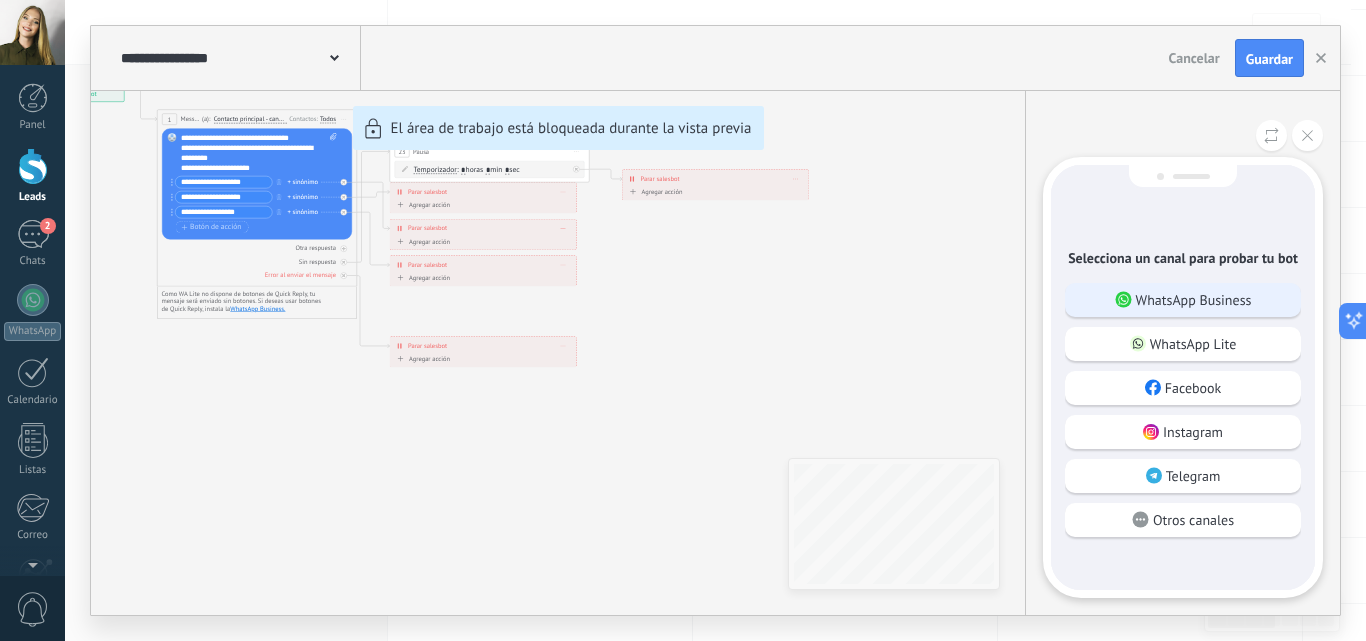 click on "WhatsApp Business" at bounding box center (1194, 300) 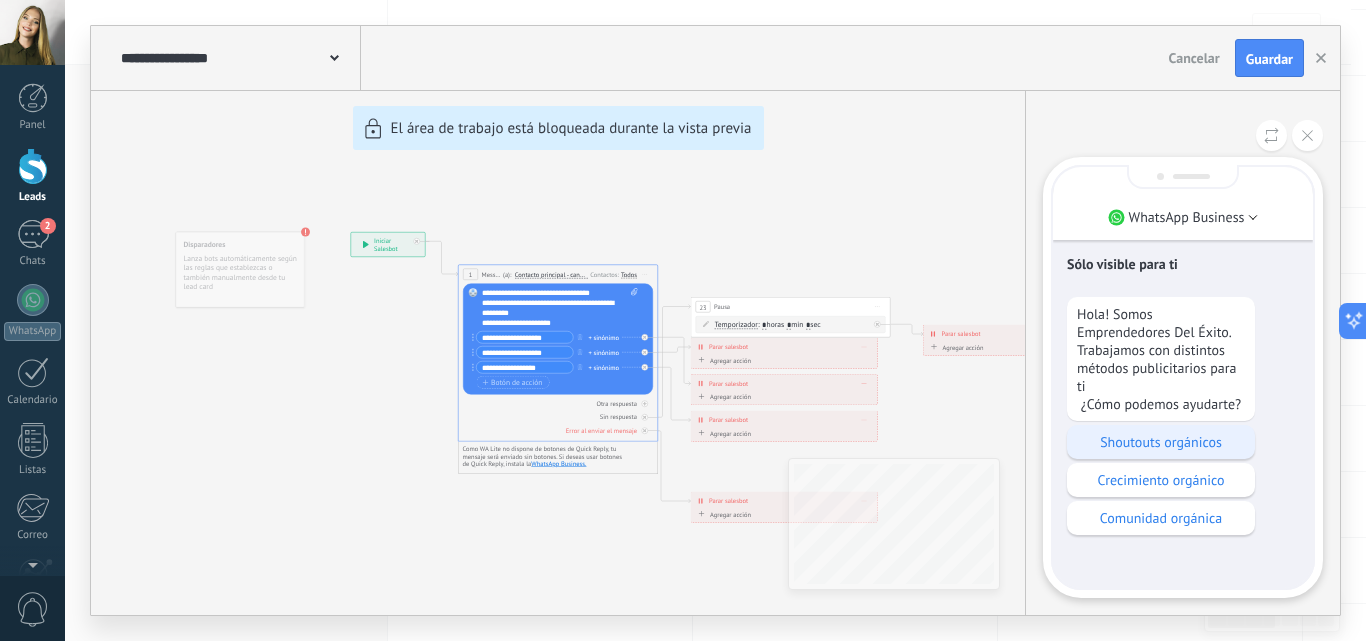 click on "Shoutouts orgánicos" at bounding box center [1161, 442] 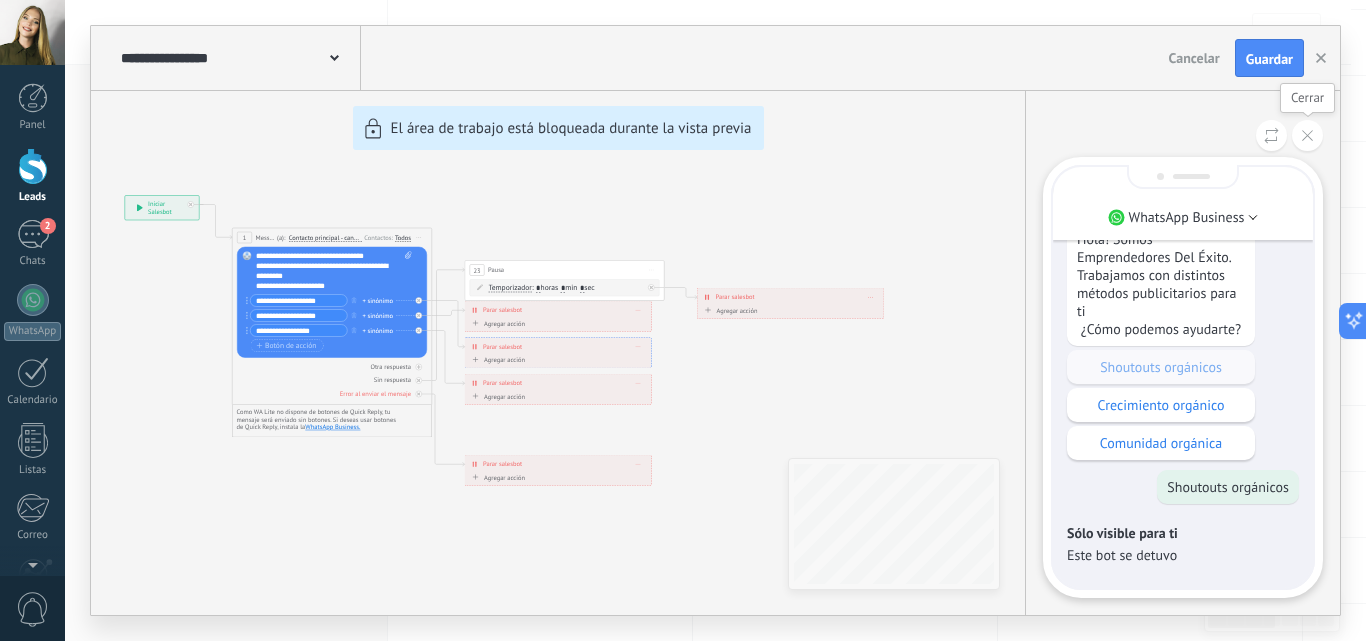 click at bounding box center (1307, 135) 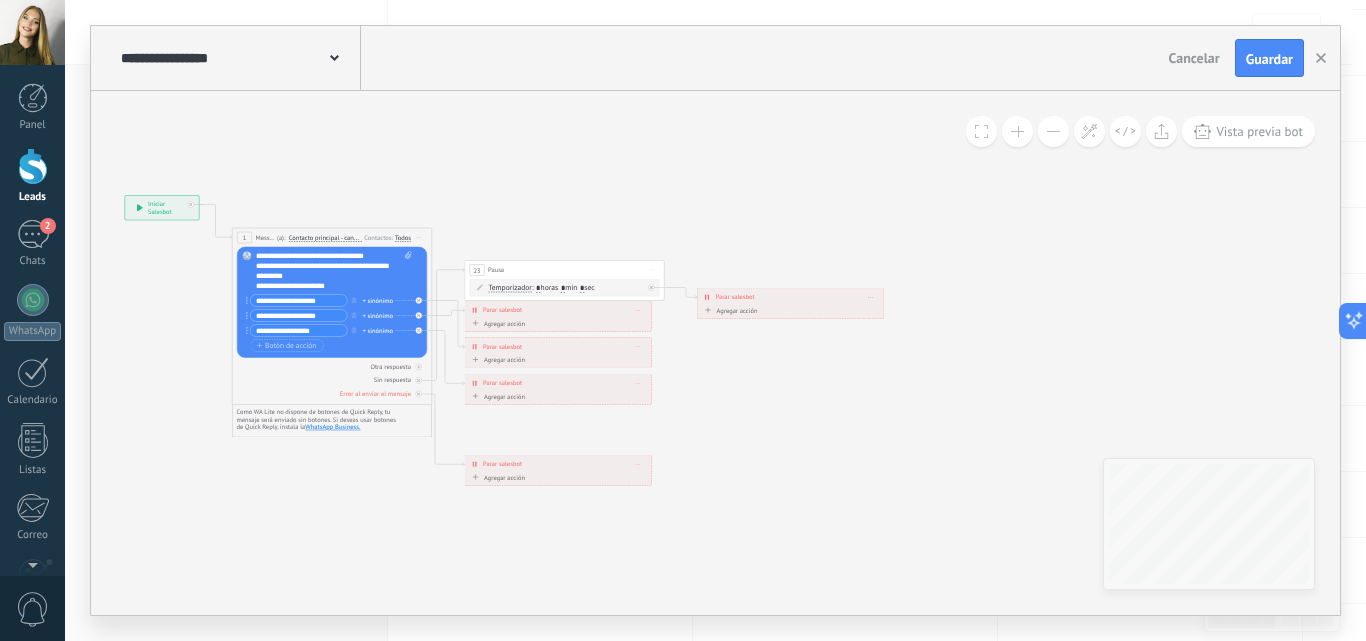 click 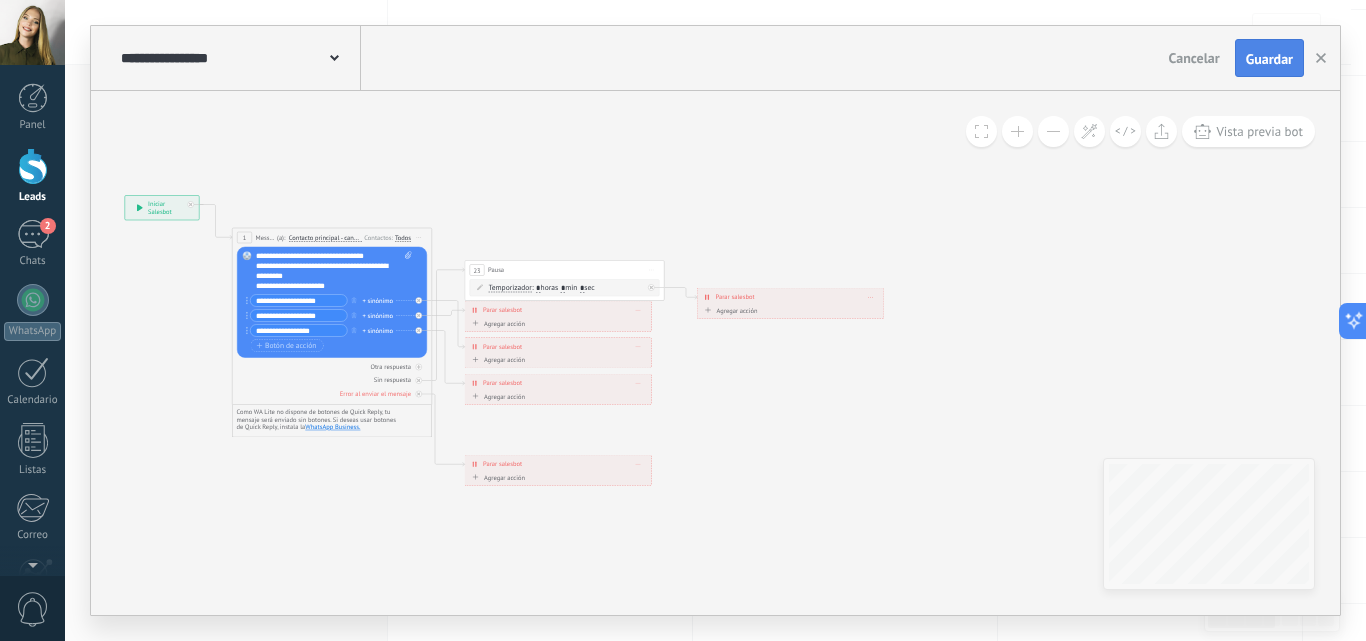 click on "Guardar" at bounding box center (1269, 59) 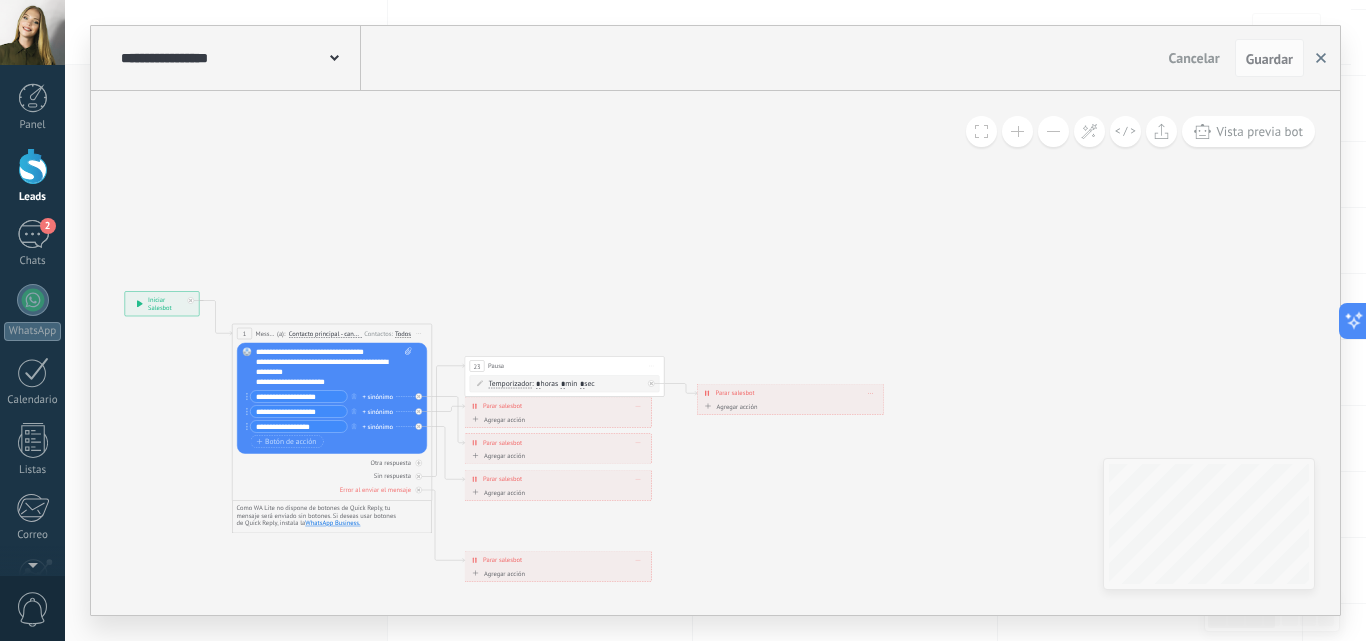 click 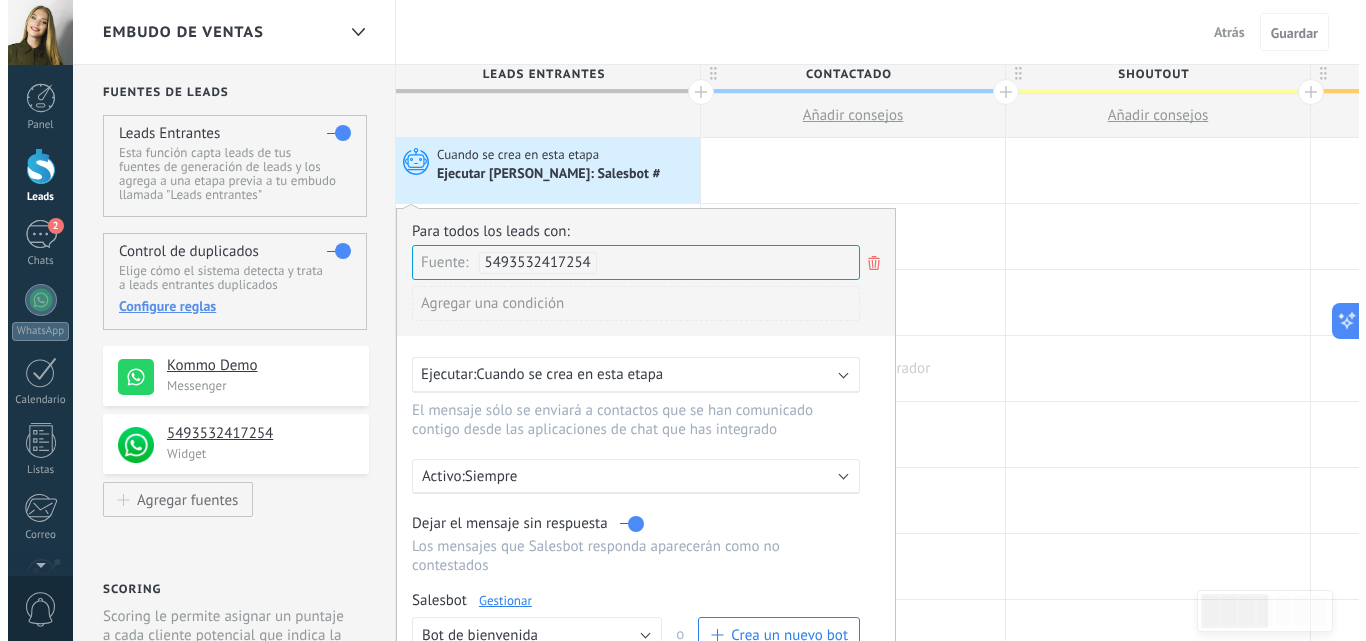 scroll, scrollTop: 0, scrollLeft: 0, axis: both 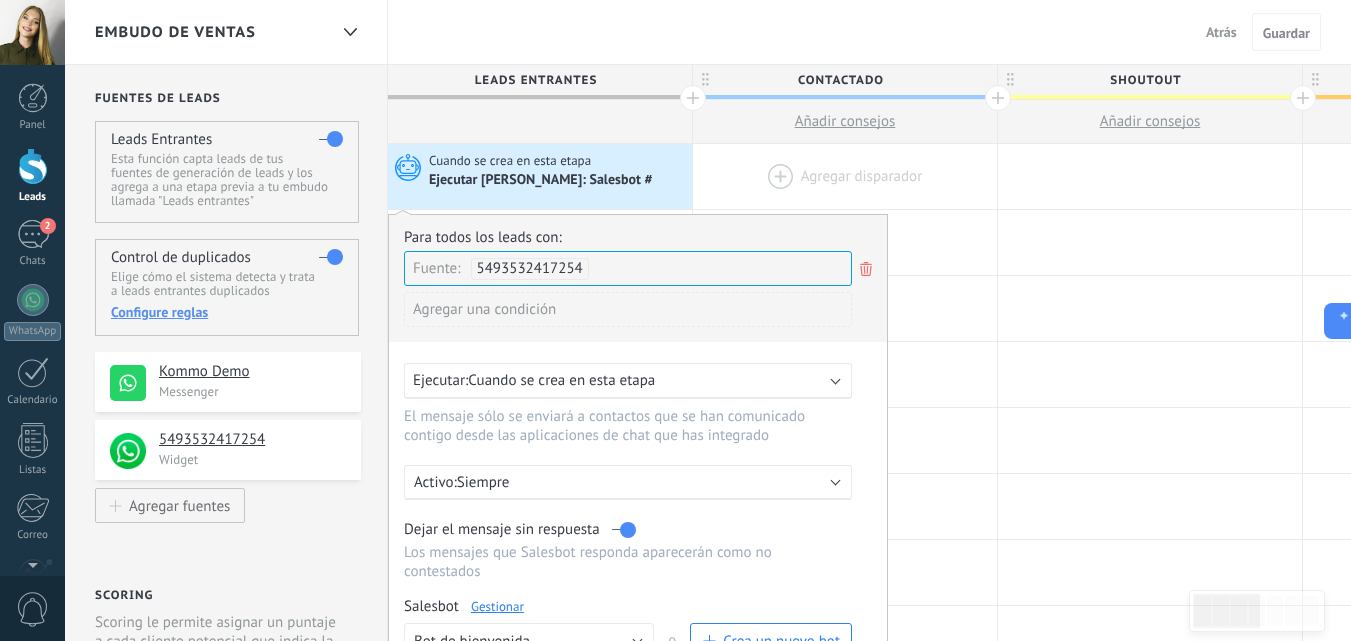 click at bounding box center (845, 176) 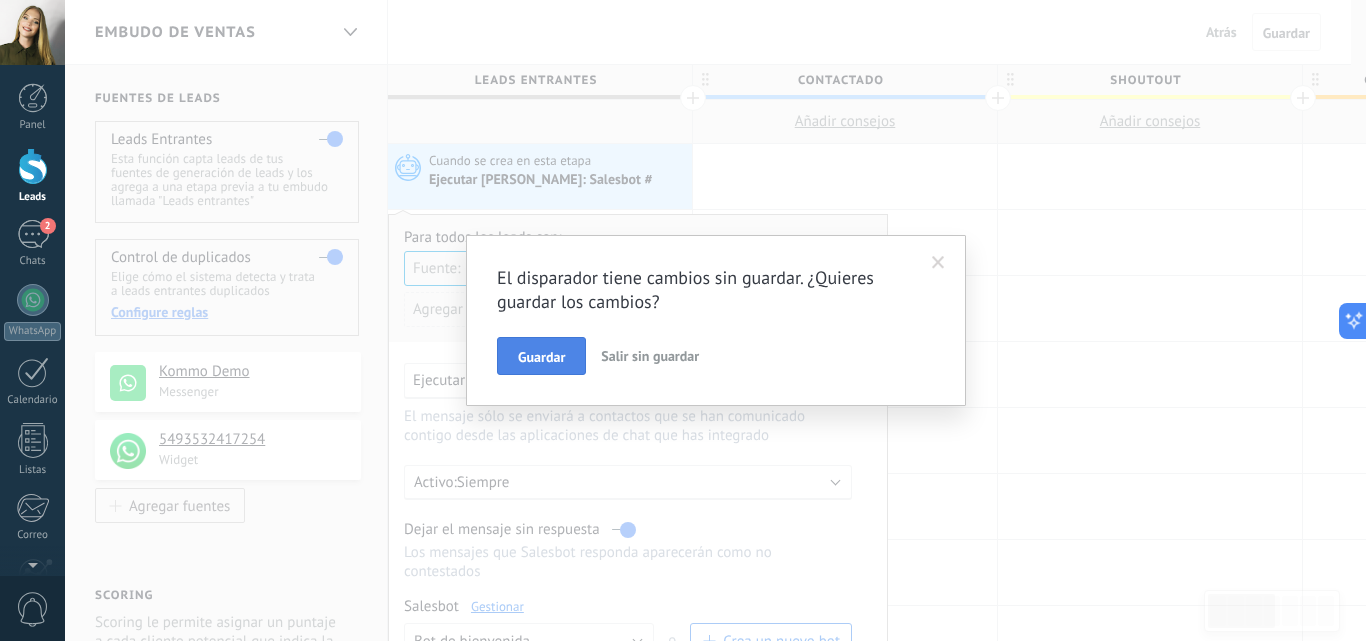 click on "Guardar" at bounding box center [541, 357] 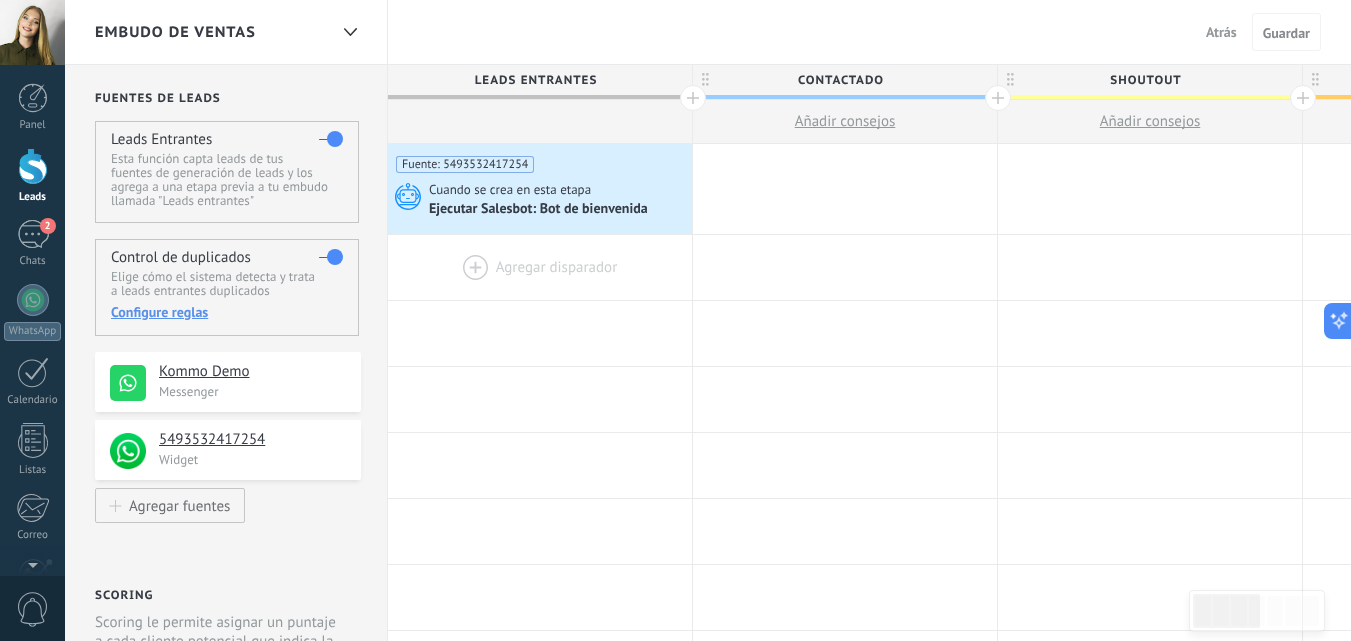 click at bounding box center [540, 267] 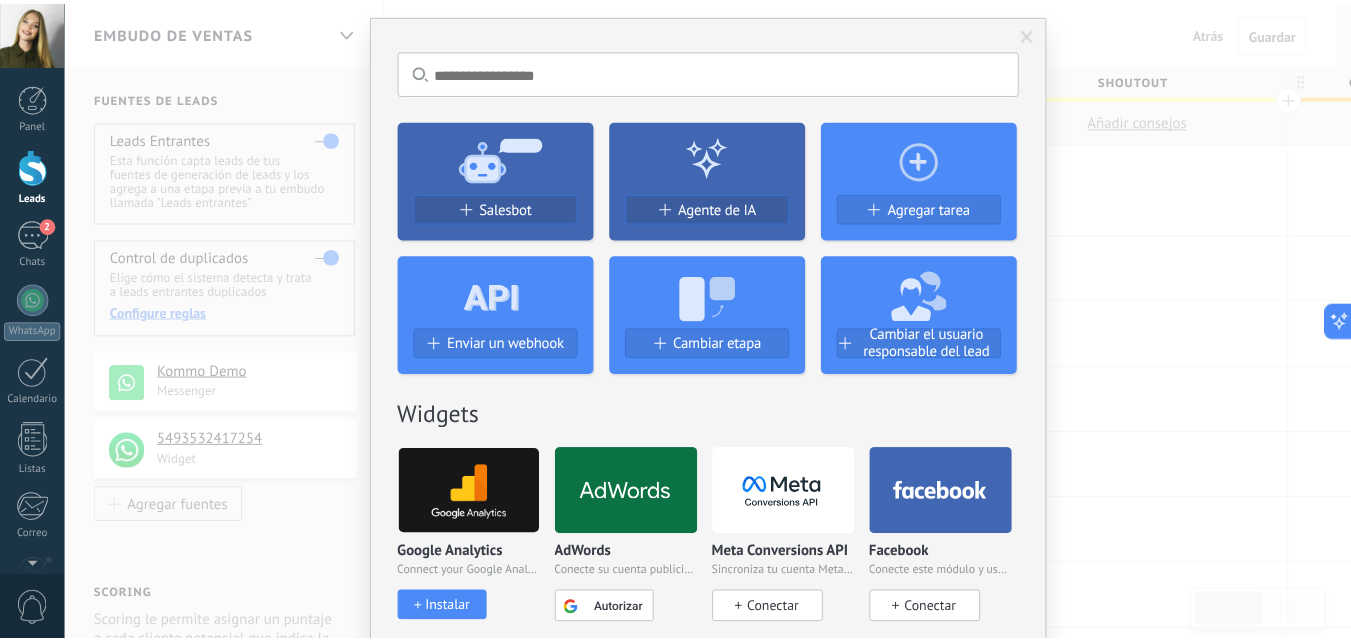 scroll, scrollTop: 0, scrollLeft: 0, axis: both 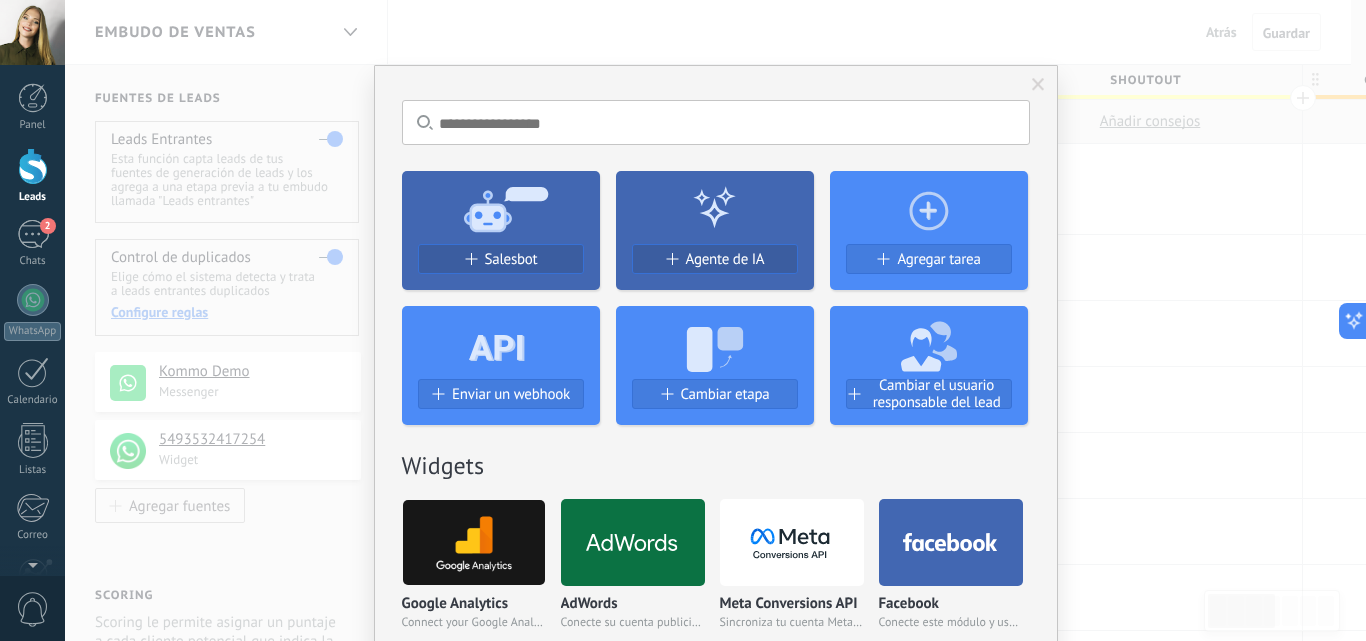 click at bounding box center (1038, 85) 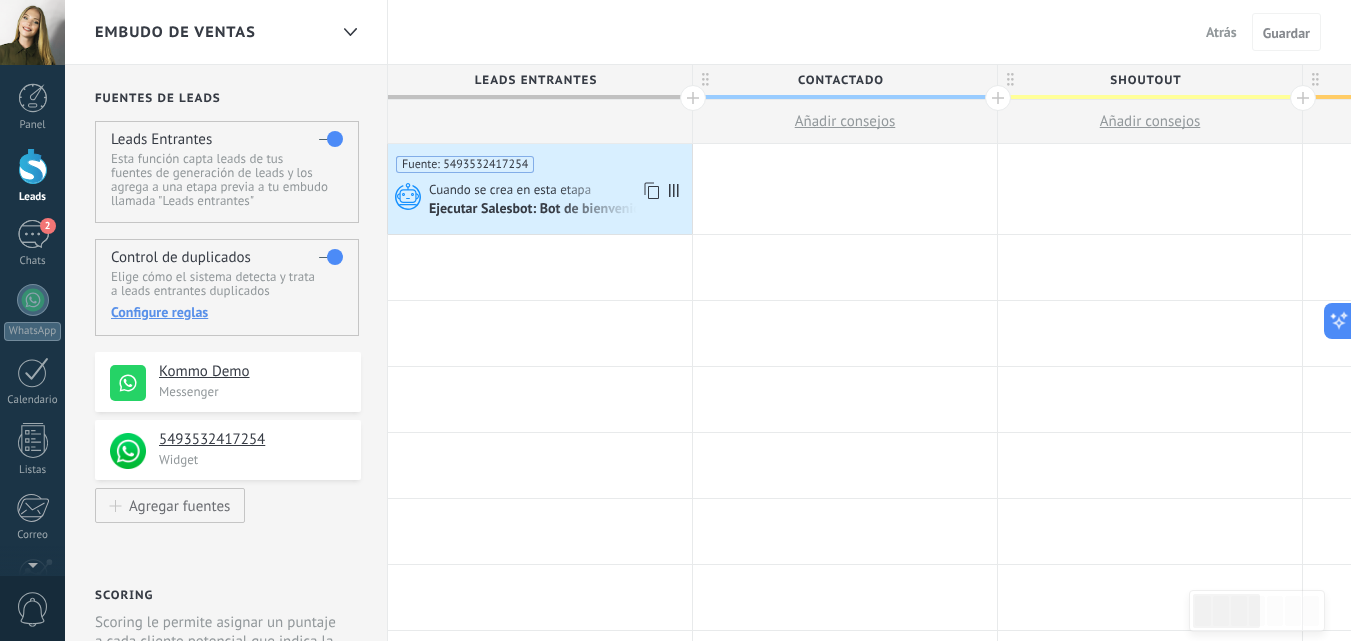 click on "Fuente: 5493532417254" at bounding box center (540, 158) 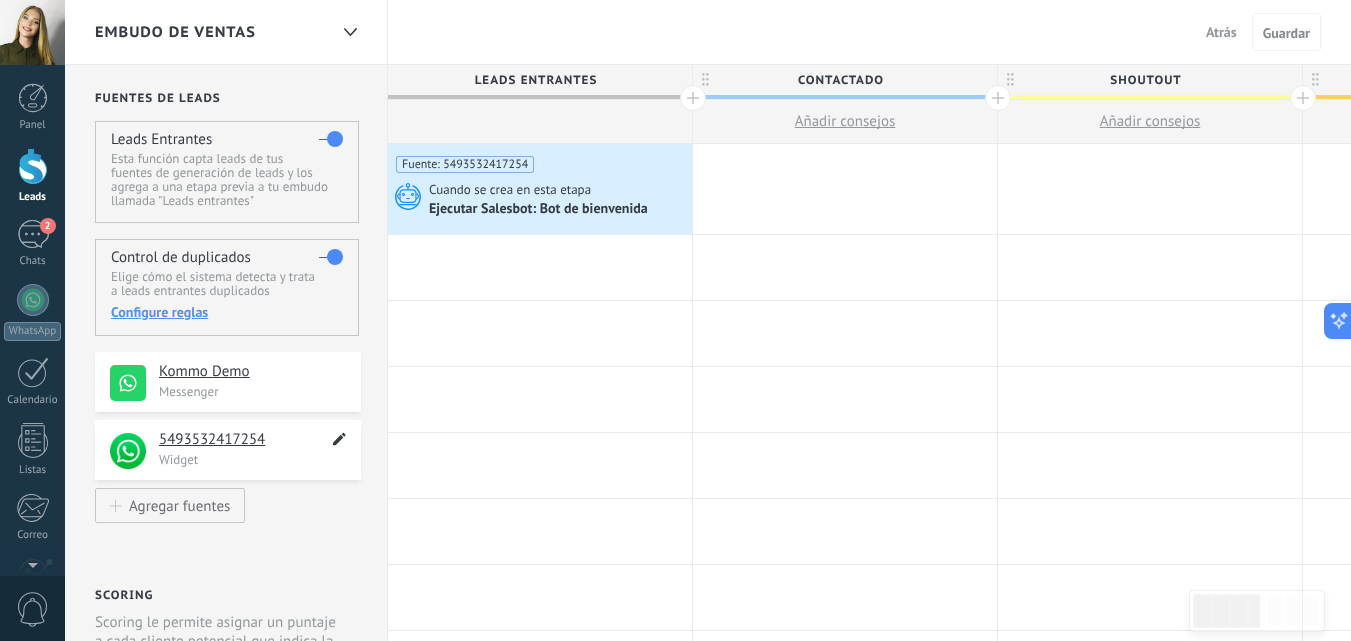 click 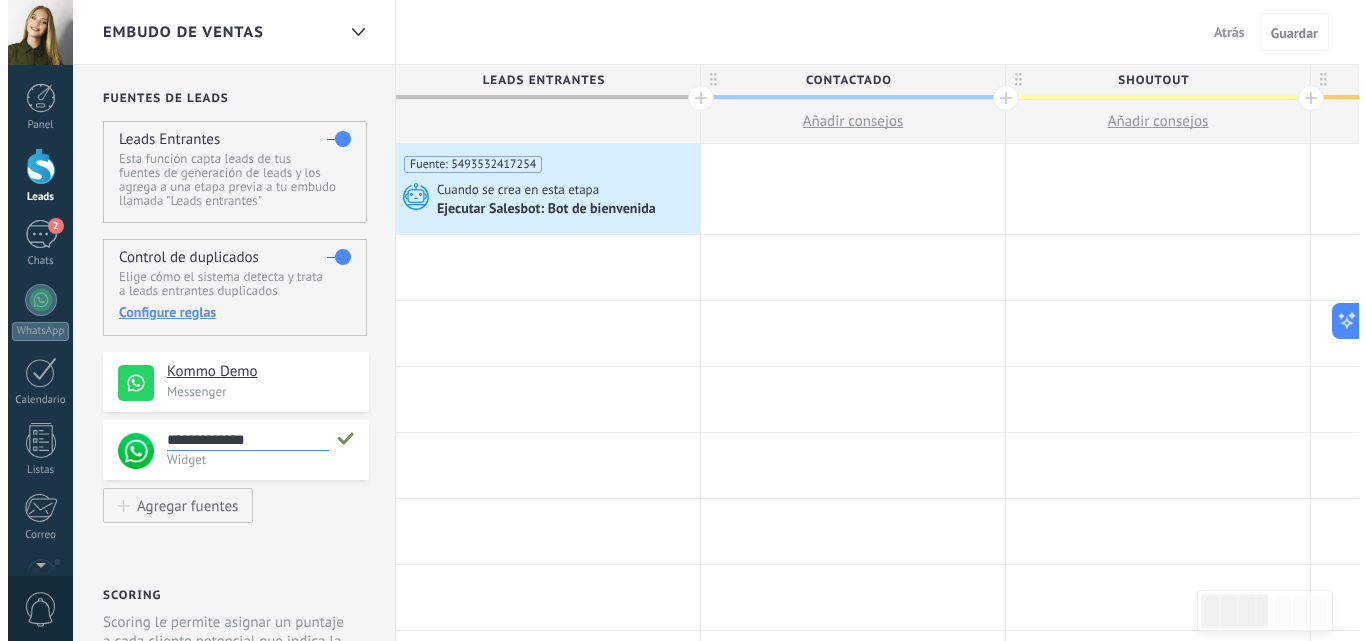 scroll, scrollTop: 19, scrollLeft: 0, axis: vertical 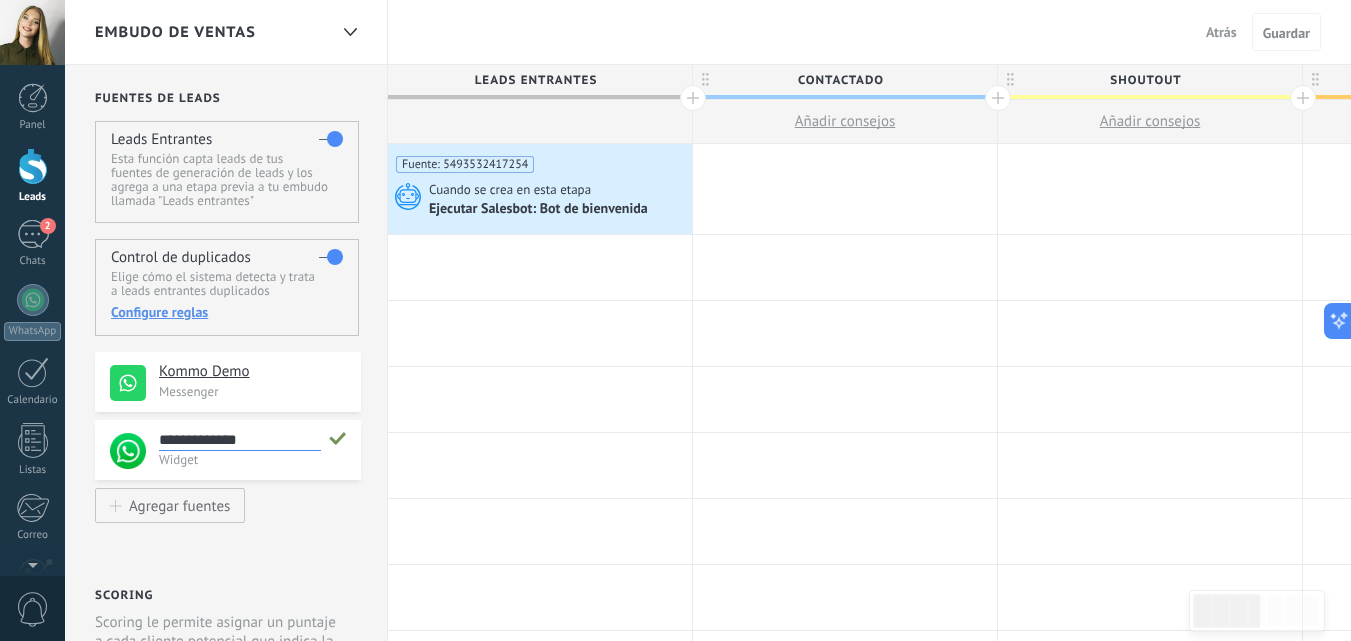 drag, startPoint x: 289, startPoint y: 430, endPoint x: 95, endPoint y: 448, distance: 194.83327 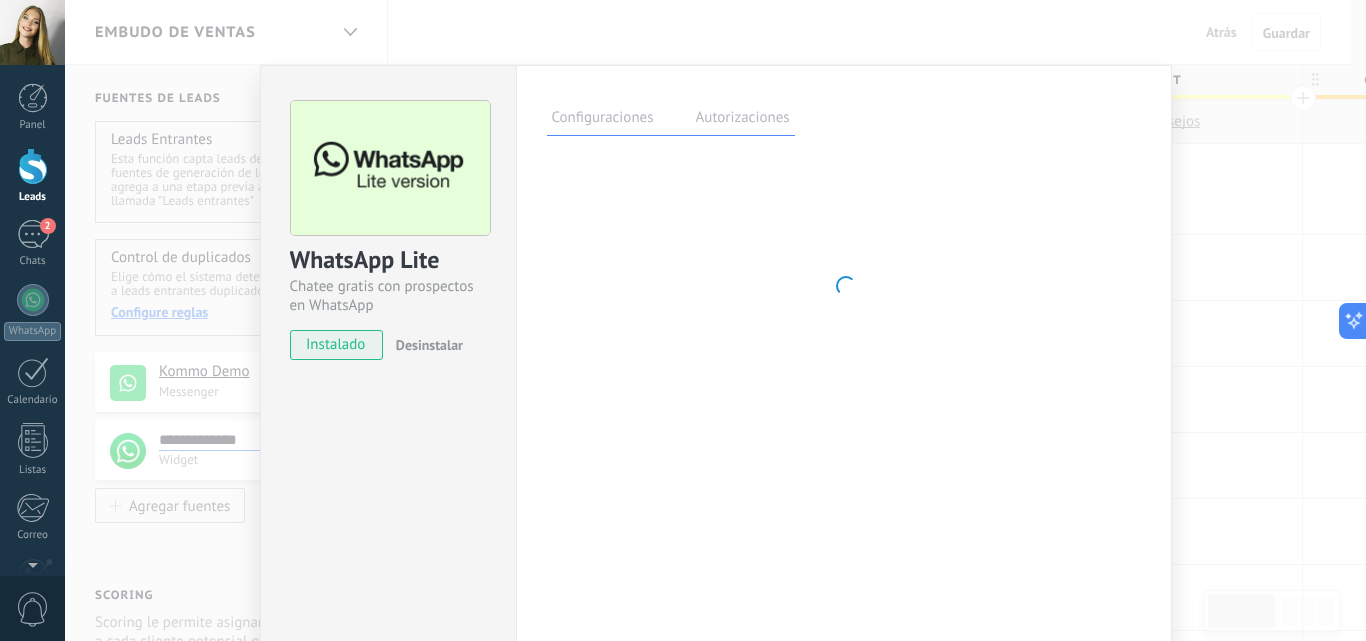 type on "*" 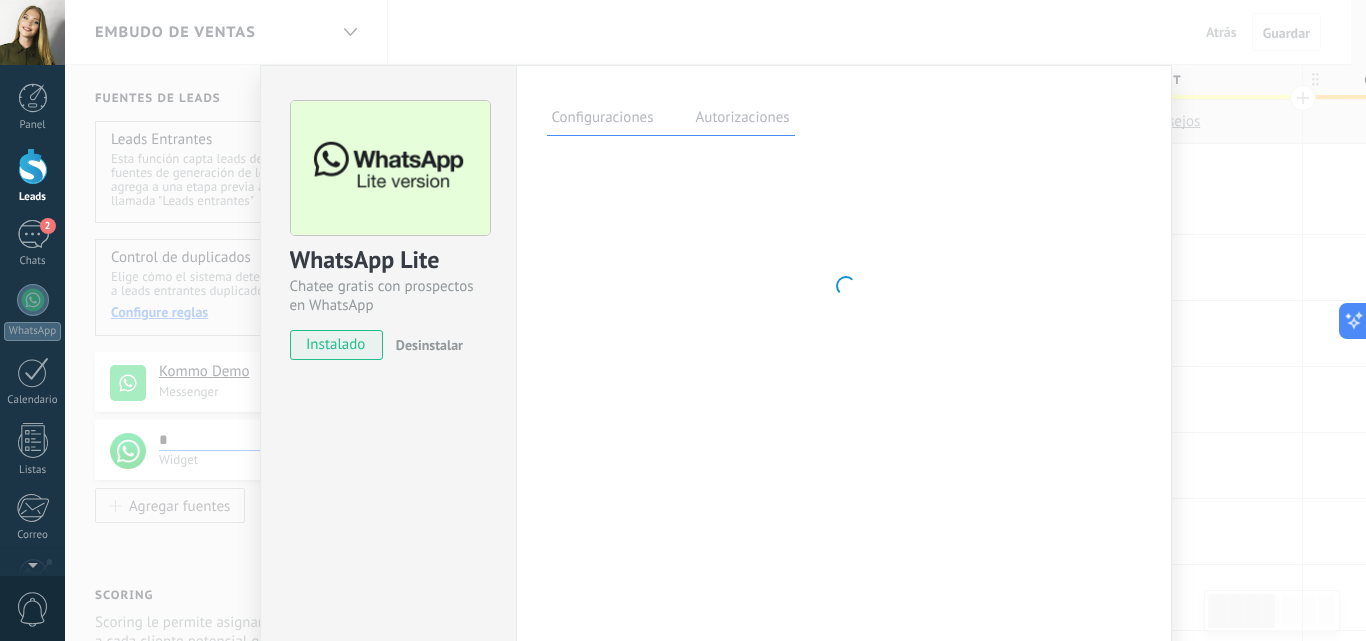 type on "**" 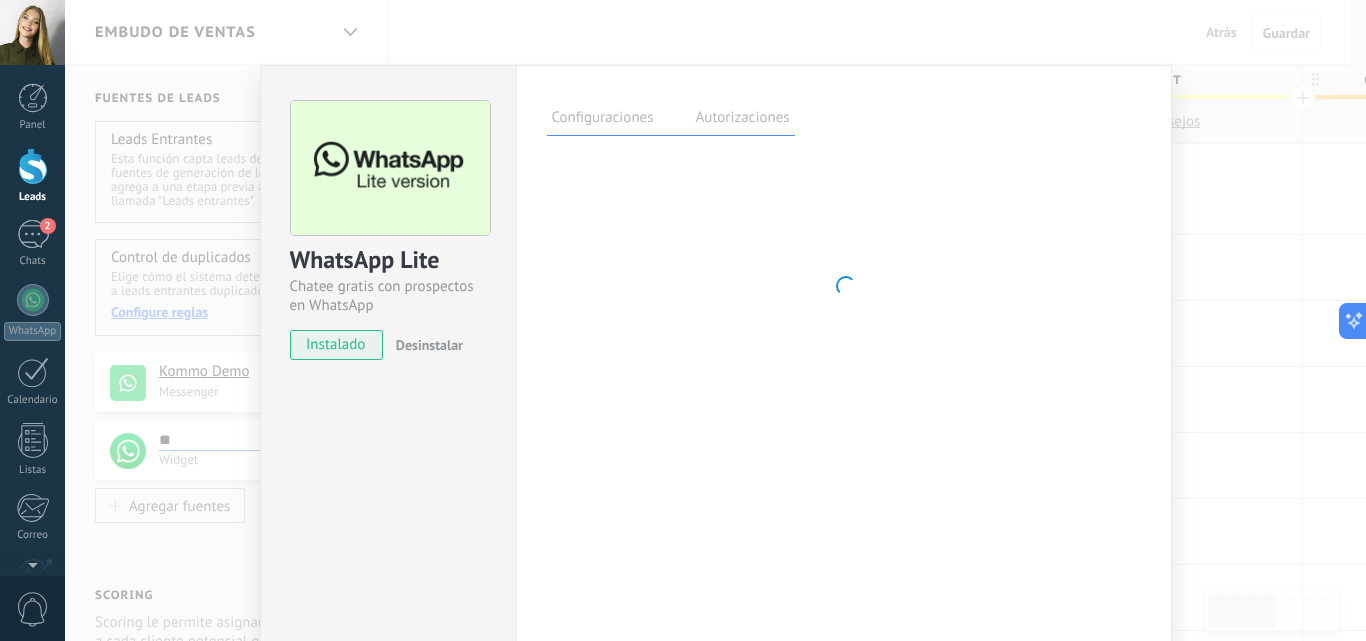 type on "**" 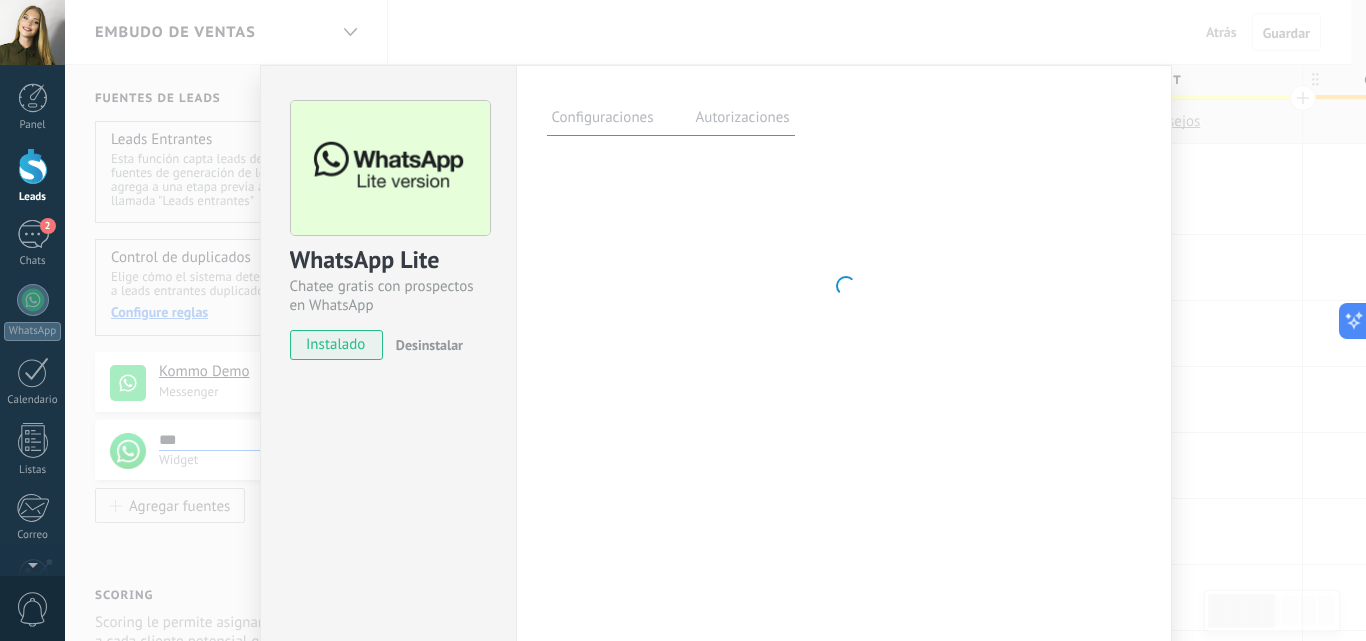 type on "****" 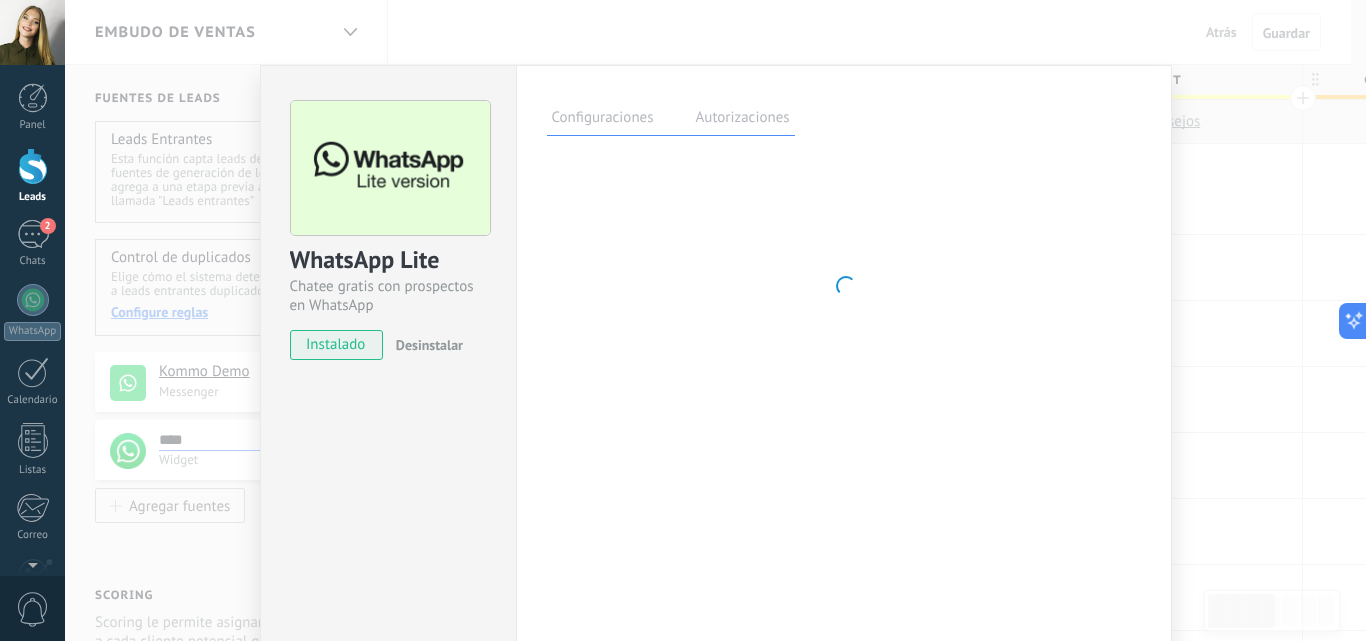 type on "*****" 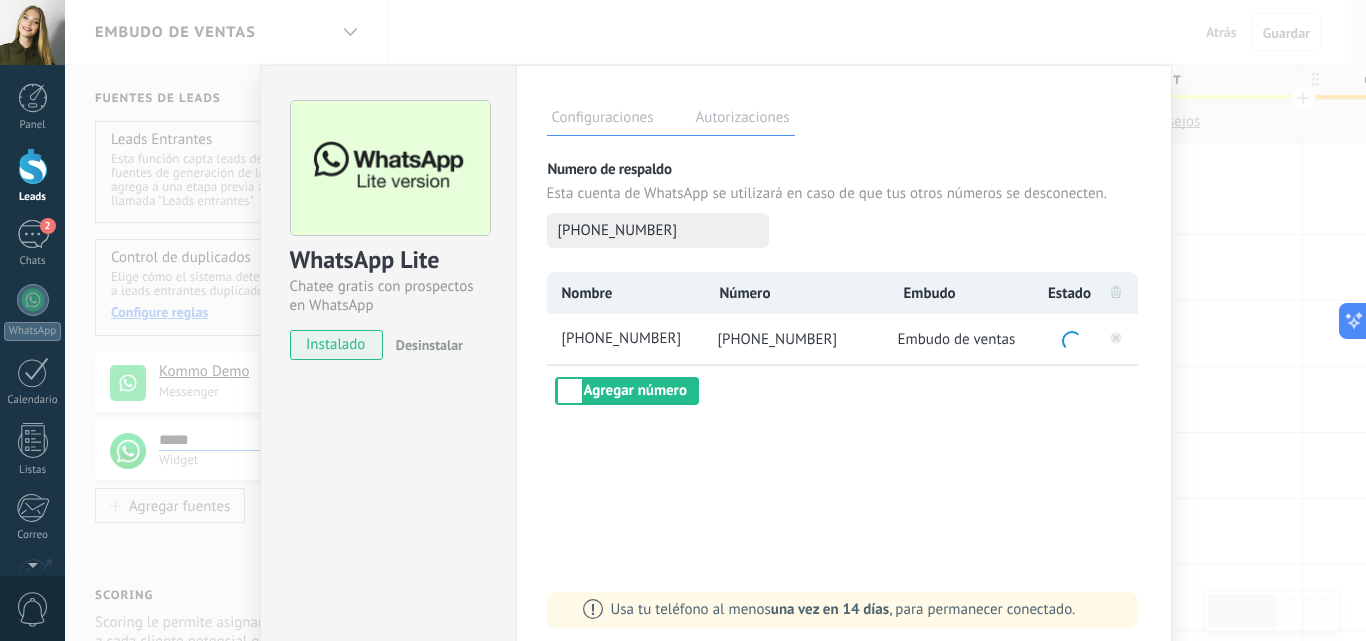 scroll, scrollTop: 19, scrollLeft: 0, axis: vertical 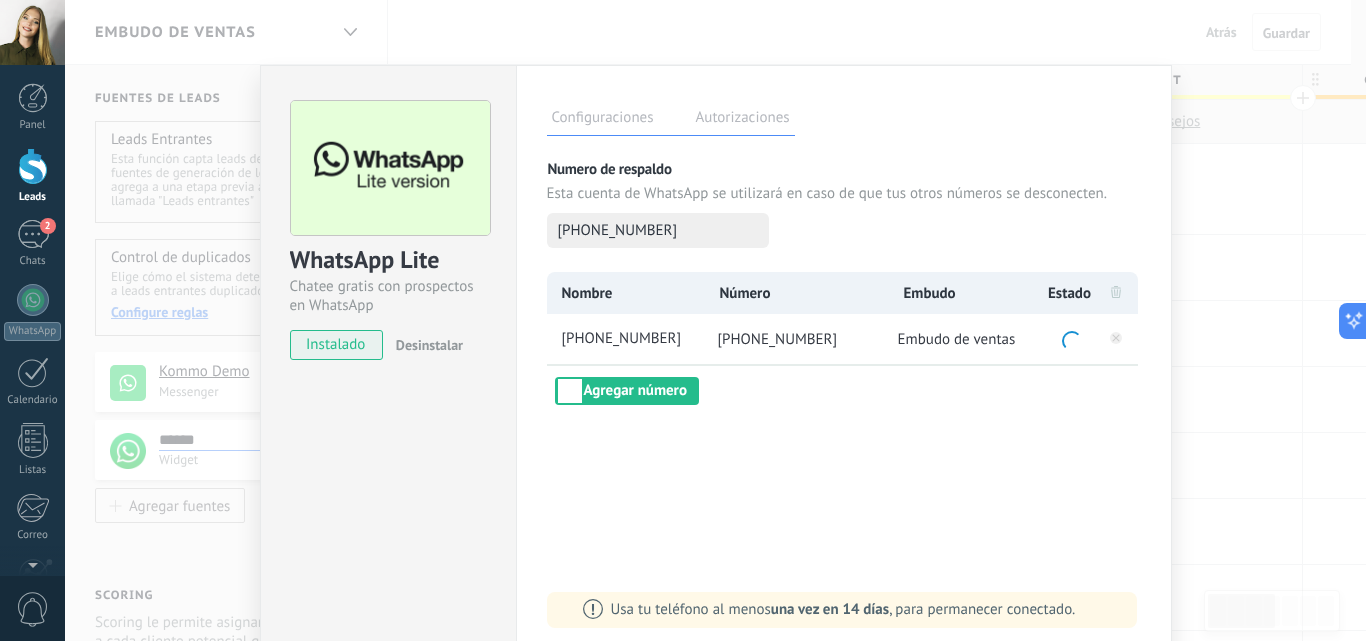 type on "******" 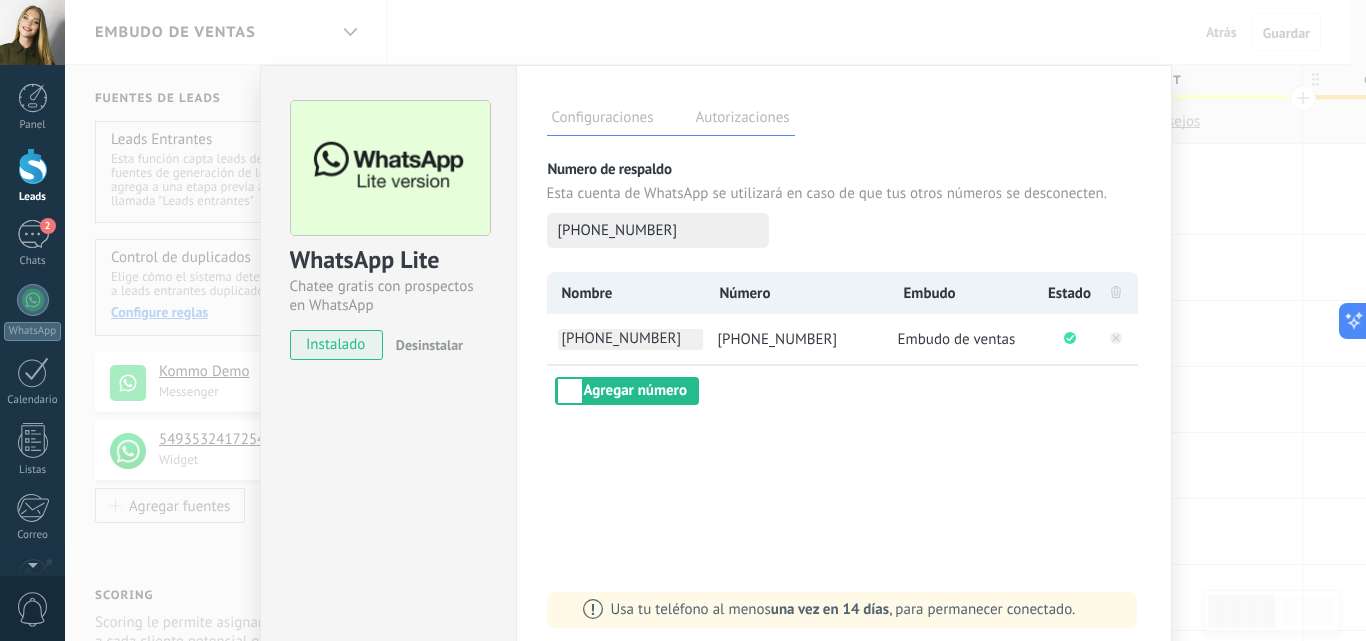 click on "[PHONE_NUMBER]" at bounding box center (630, 339) 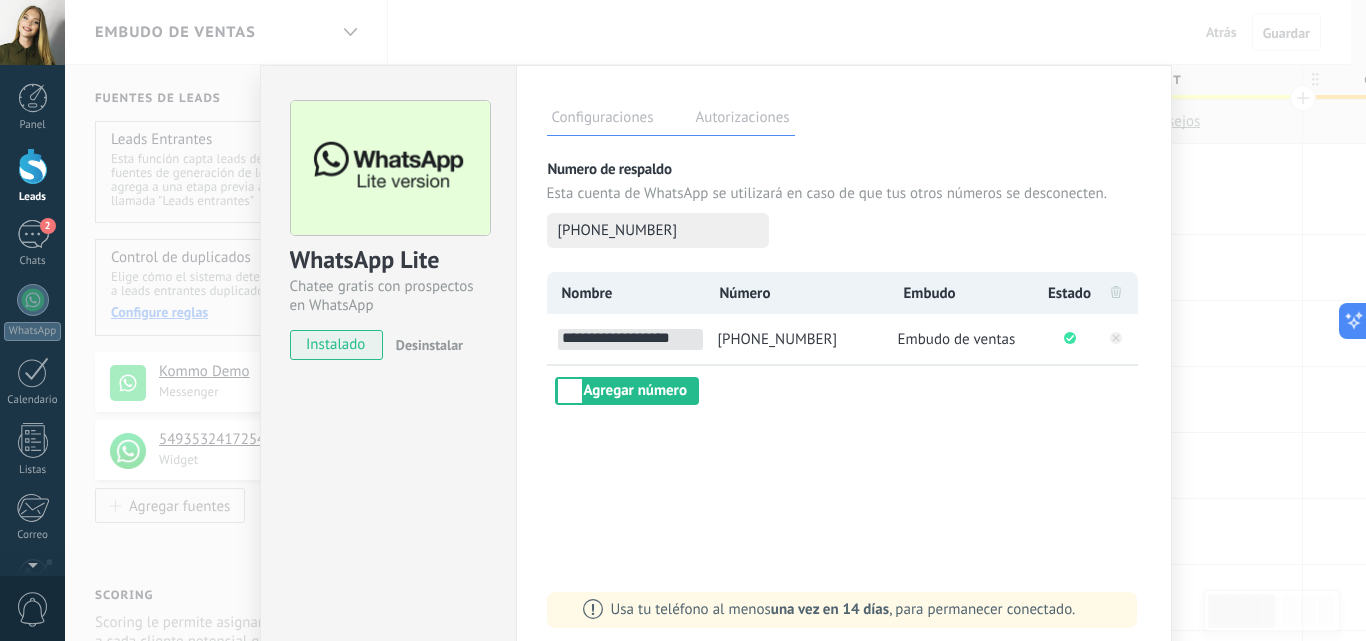 drag, startPoint x: 689, startPoint y: 339, endPoint x: 467, endPoint y: 353, distance: 222.44101 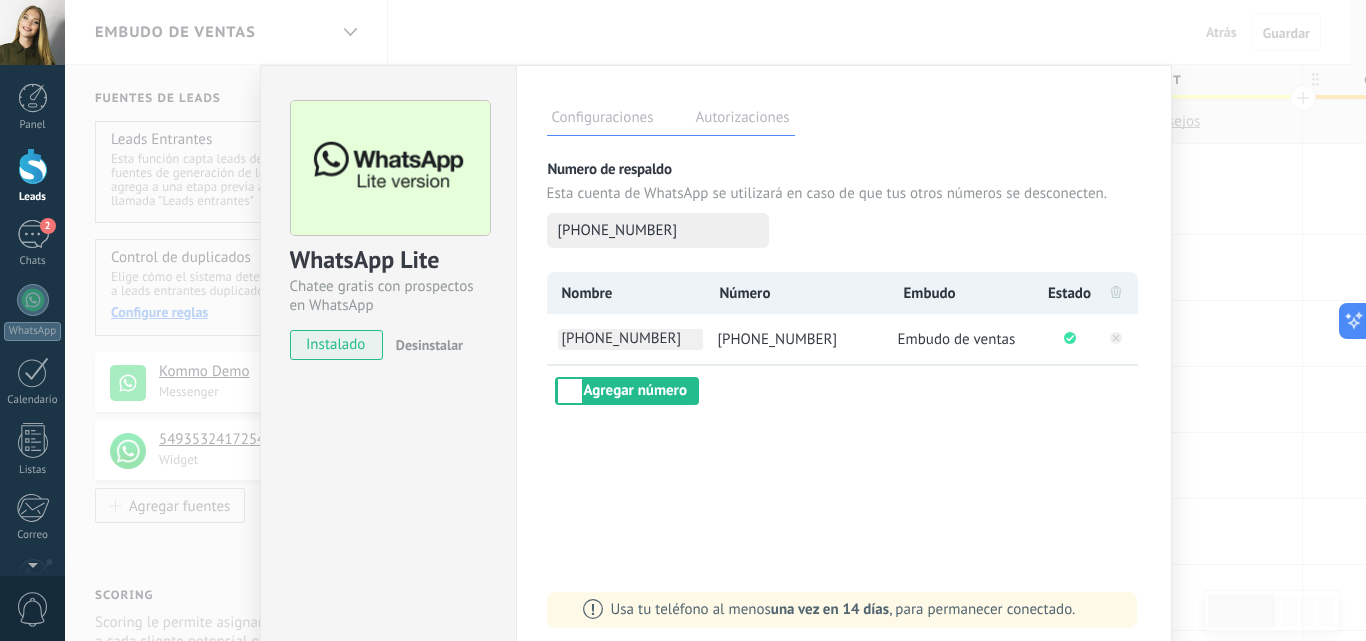 click on "[PHONE_NUMBER]" at bounding box center [630, 339] 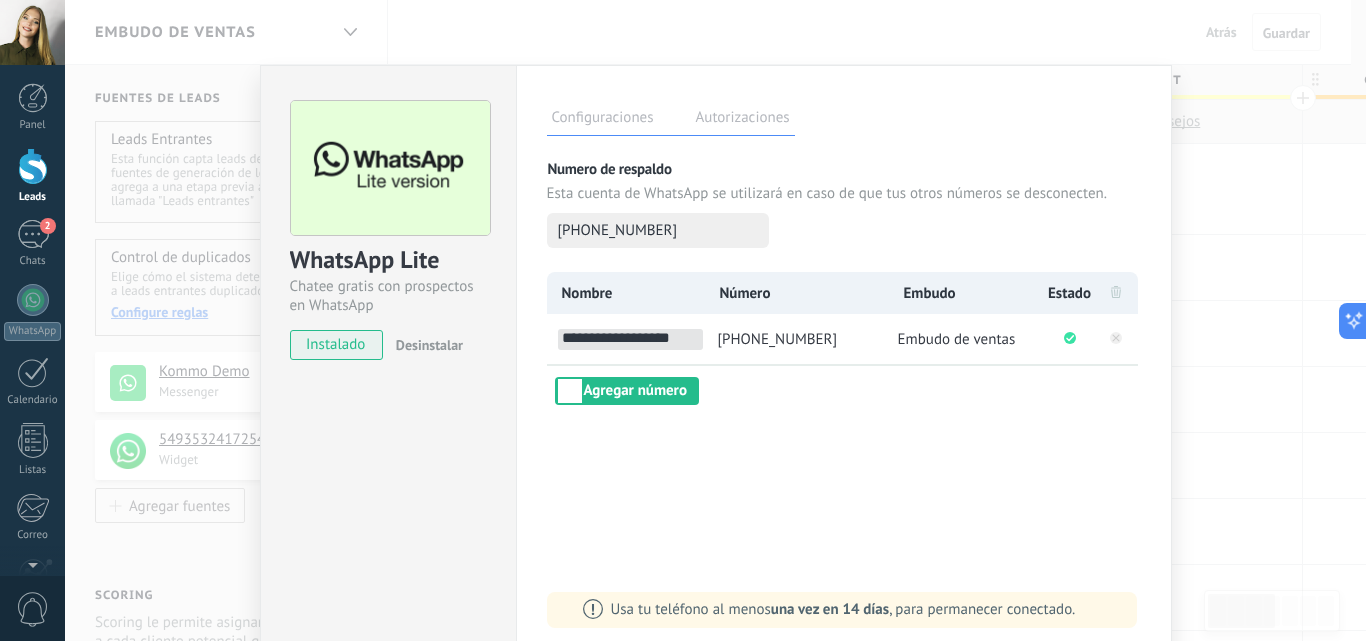 drag, startPoint x: 689, startPoint y: 339, endPoint x: 541, endPoint y: 335, distance: 148.05405 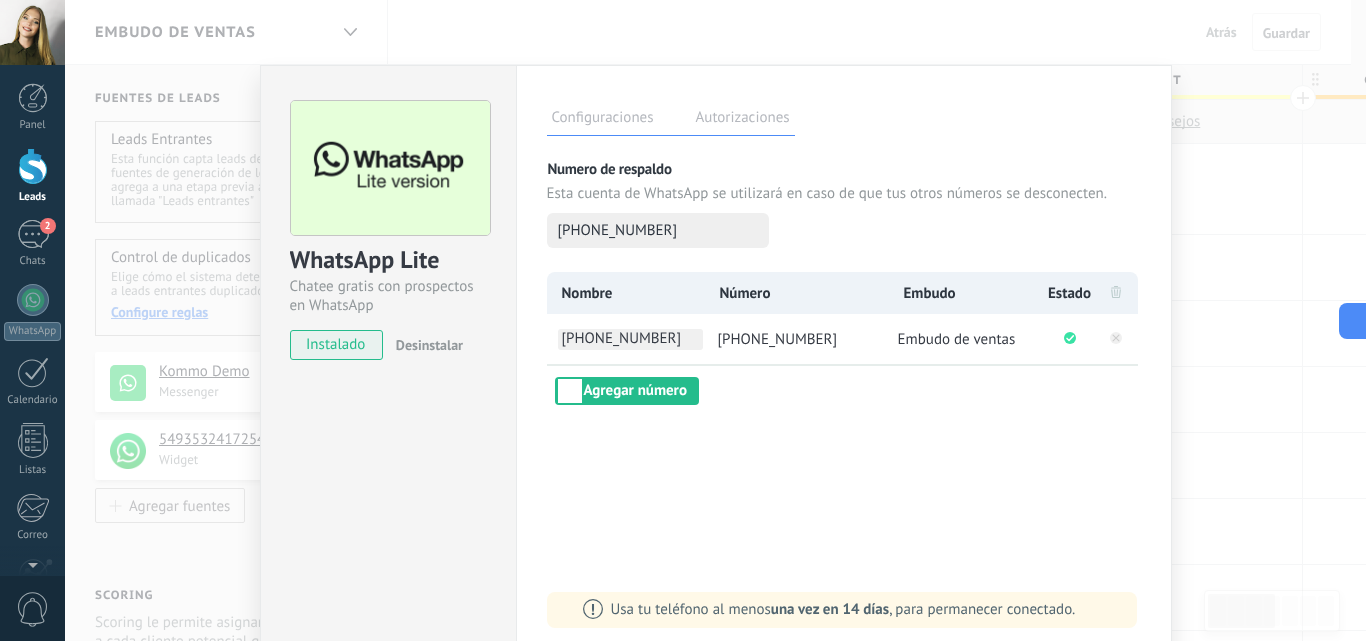 click on "[PHONE_NUMBER]" at bounding box center [630, 339] 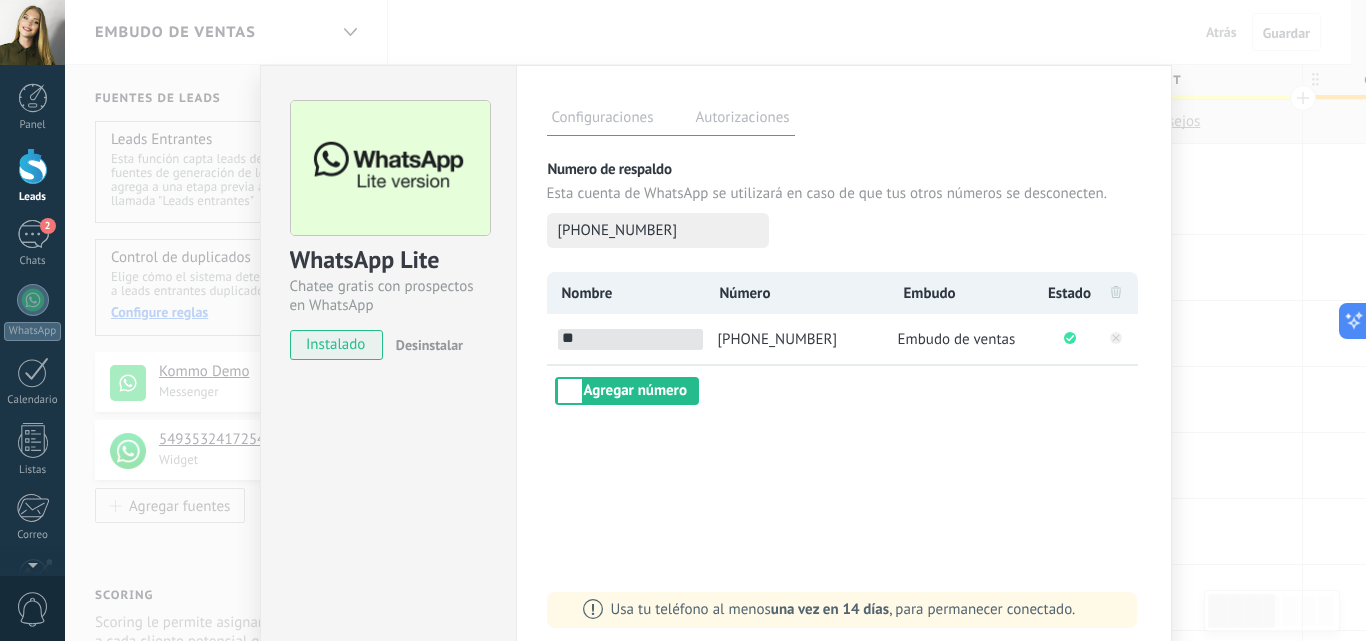 type on "*" 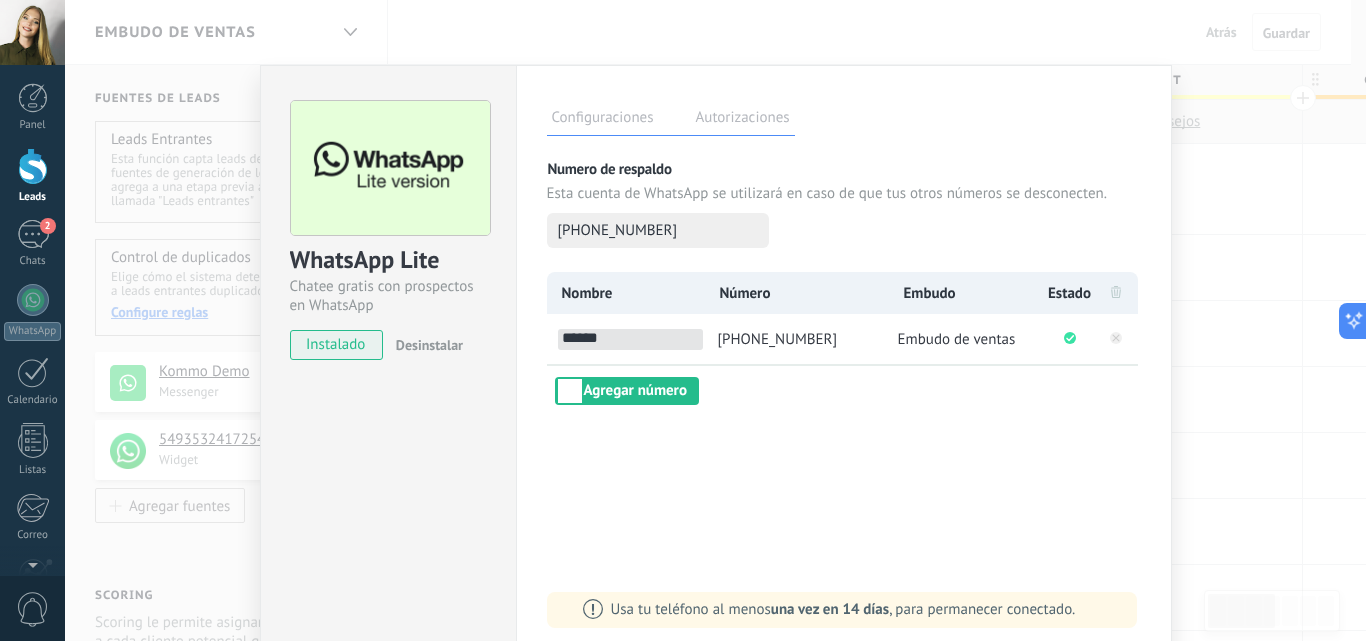 type on "******" 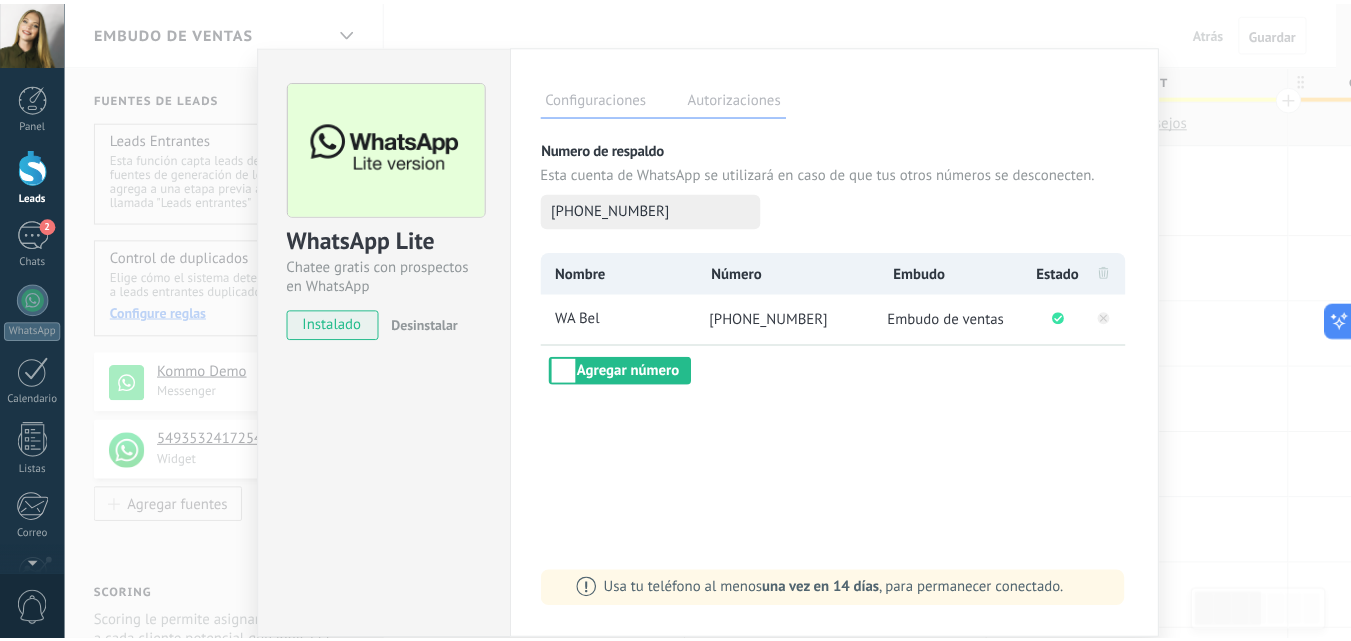 scroll, scrollTop: 0, scrollLeft: 0, axis: both 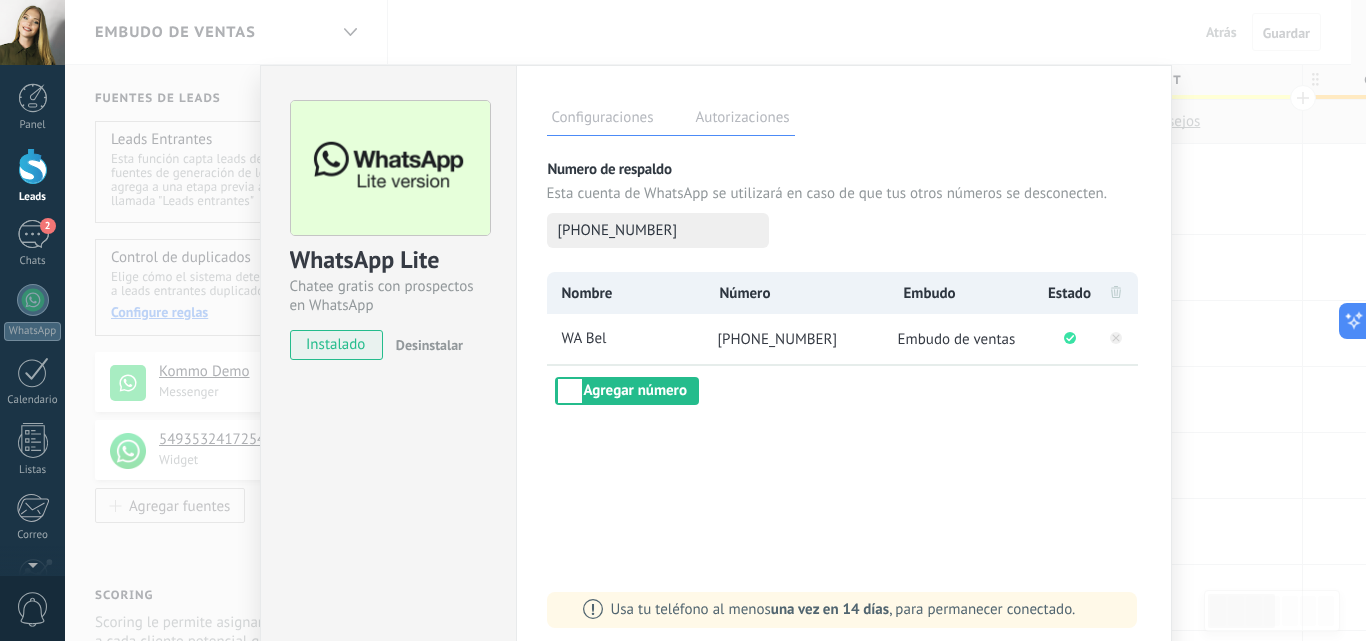 click on "WhatsApp Lite Chatee gratis con prospectos en WhatsApp instalado Desinstalar Configuraciones Autorizaciones Esta pestaña registra a los usuarios que han concedido acceso a las integración a esta cuenta. Si deseas remover la posibilidad que un usuario pueda enviar solicitudes a la cuenta en nombre de esta integración, puedes revocar el acceso. Si el acceso a todos los usuarios es revocado, la integración dejará de funcionar. Esta aplicacion está instalada, pero nadie le ha dado acceso aun. Más de 2 mil millones de personas utilizan activamente WhatsApp para conectarse con amigos, familiares y empresas. Esta integración agrega el chat más popular a tu arsenal de comunicación: captura automáticamente leads desde los mensajes entrantes, comparte el acceso al chat con todo tu equipo y potencia todo con las herramientas integradas de Kommo, como el botón de compromiso y Salesbot. más _:  Guardar Numero de respaldo Esta cuenta de WhatsApp se utilizará en caso de que tus otros números se desconecten." at bounding box center (715, 320) 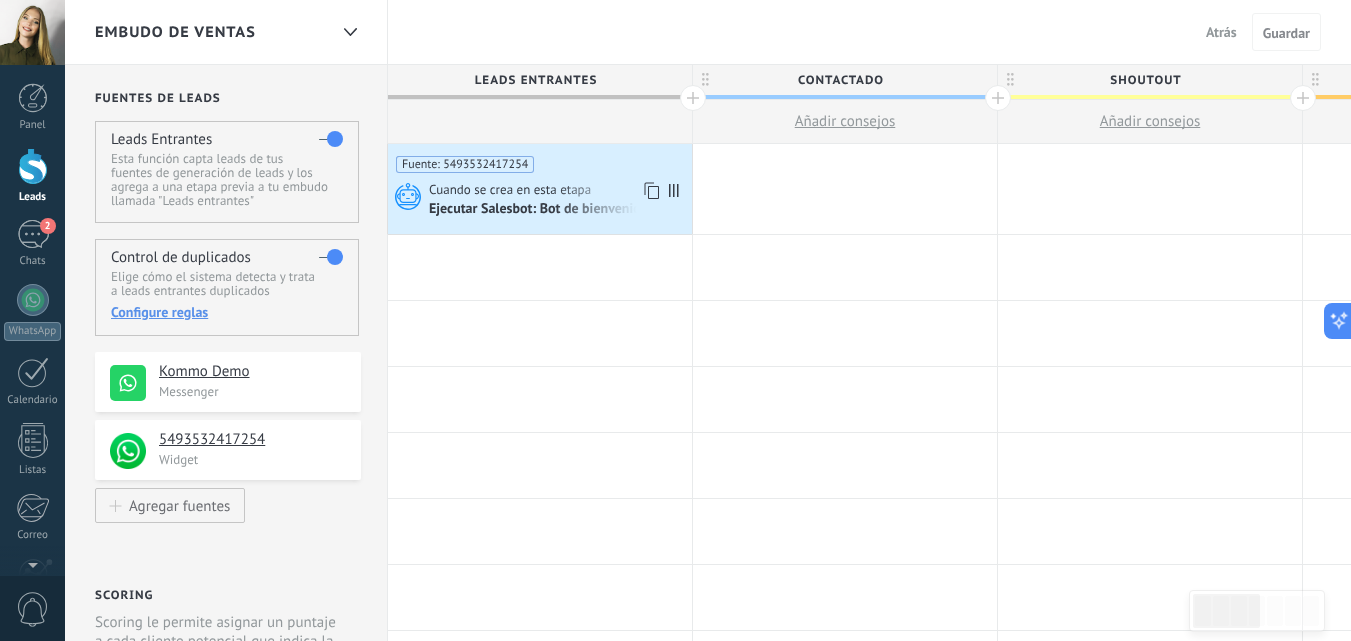click on "Cuando se crea en esta etapa" at bounding box center [511, 190] 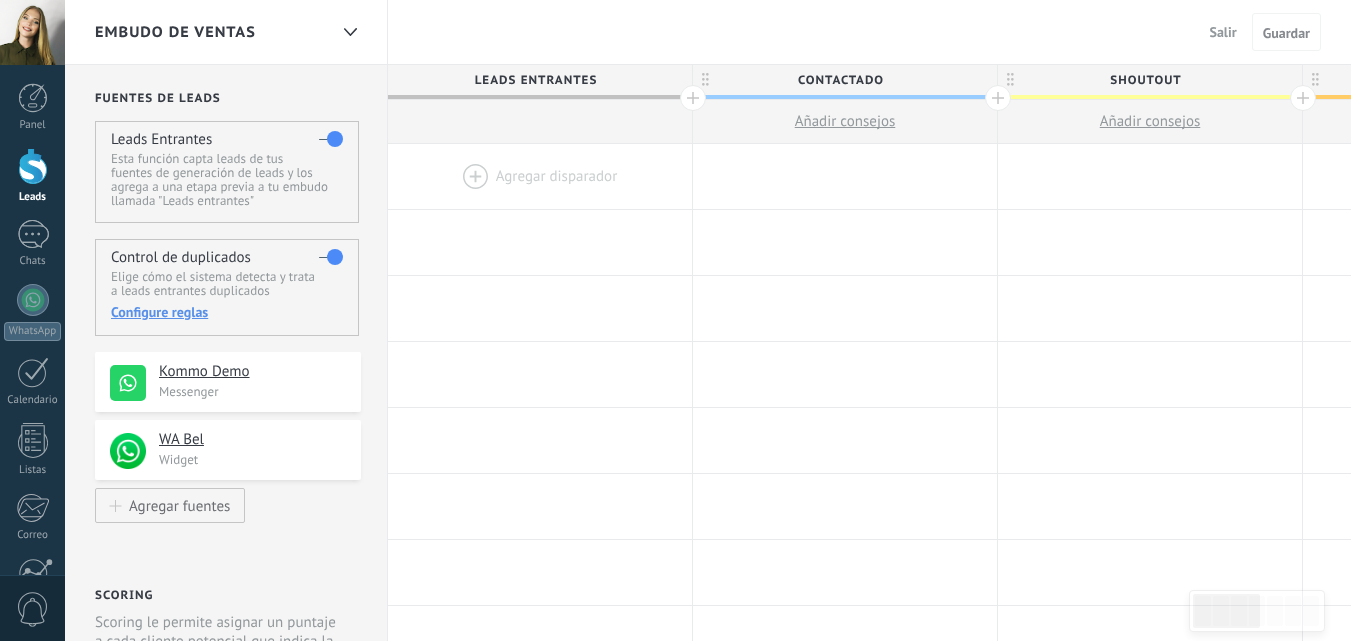 scroll, scrollTop: 0, scrollLeft: 0, axis: both 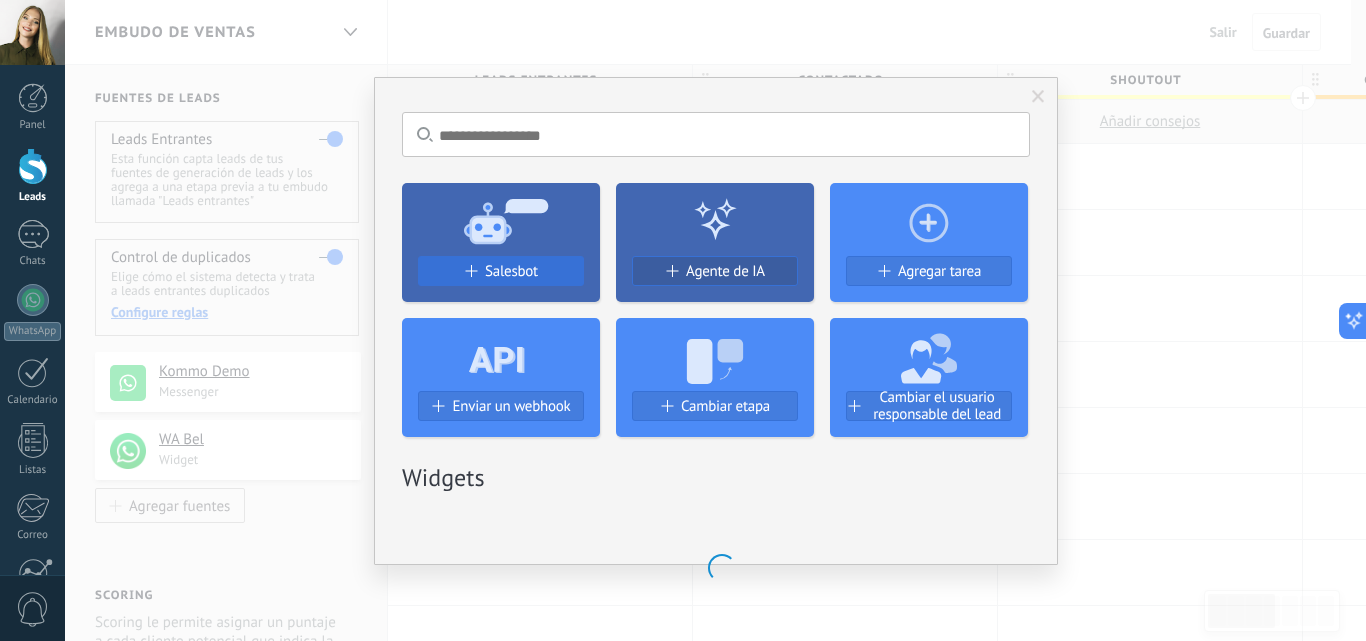 click on "Salesbot" at bounding box center (511, 271) 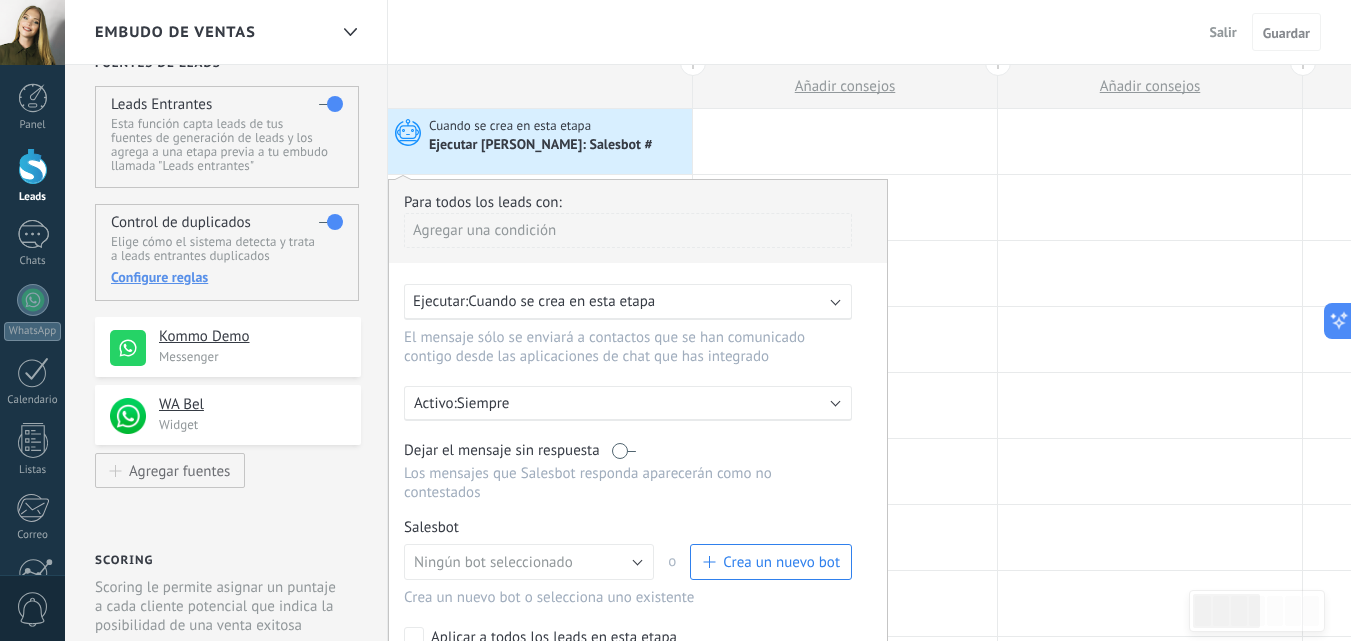scroll, scrollTop: 0, scrollLeft: 0, axis: both 